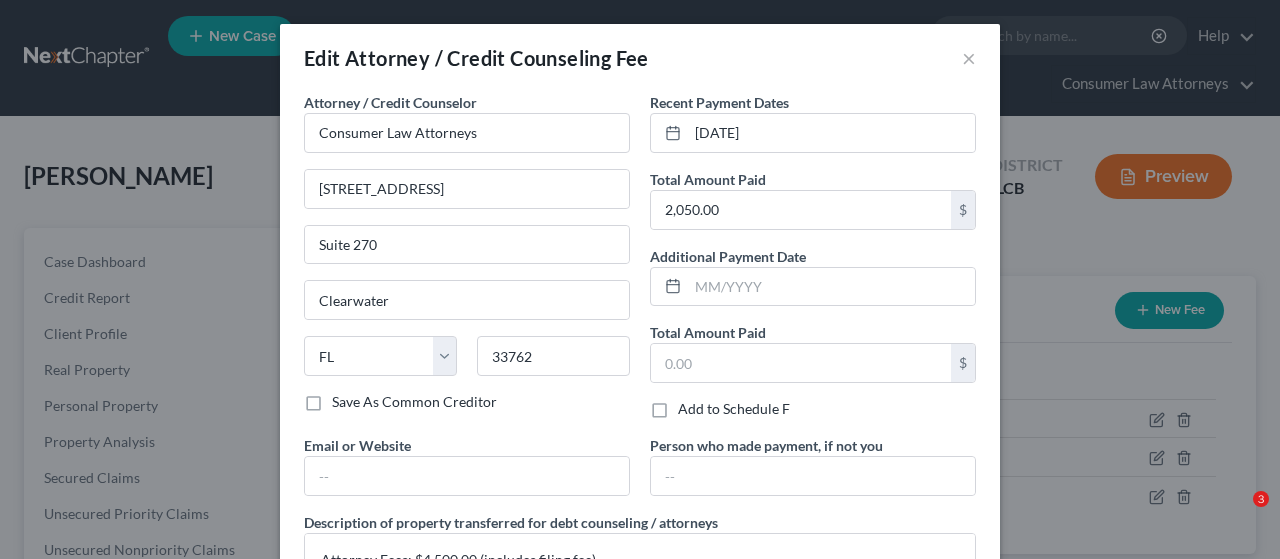 select on "2" 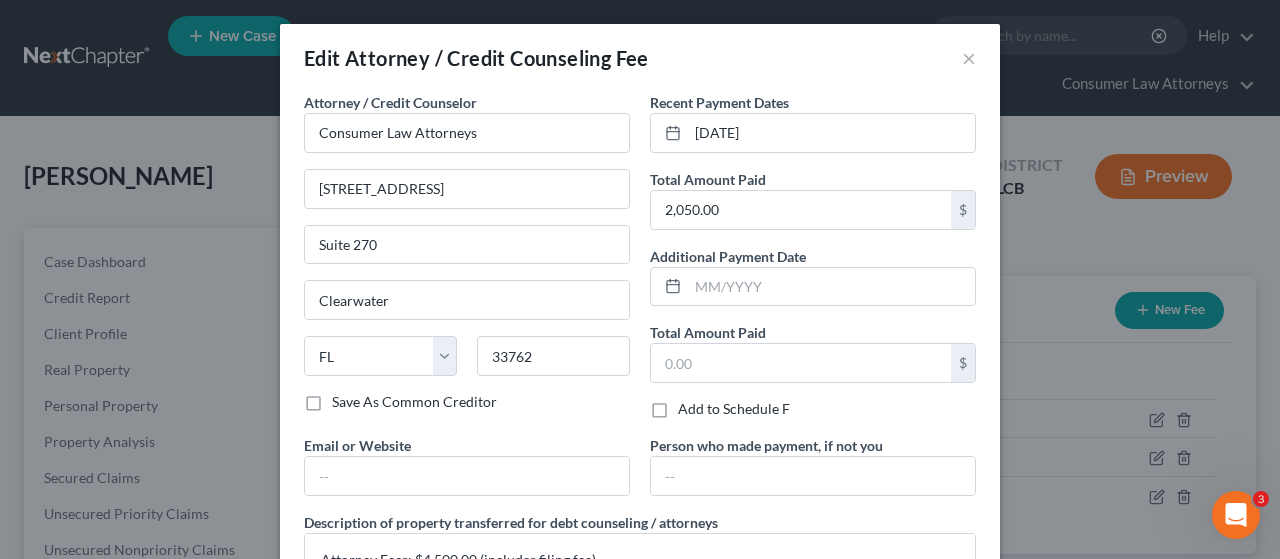 scroll, scrollTop: 0, scrollLeft: 0, axis: both 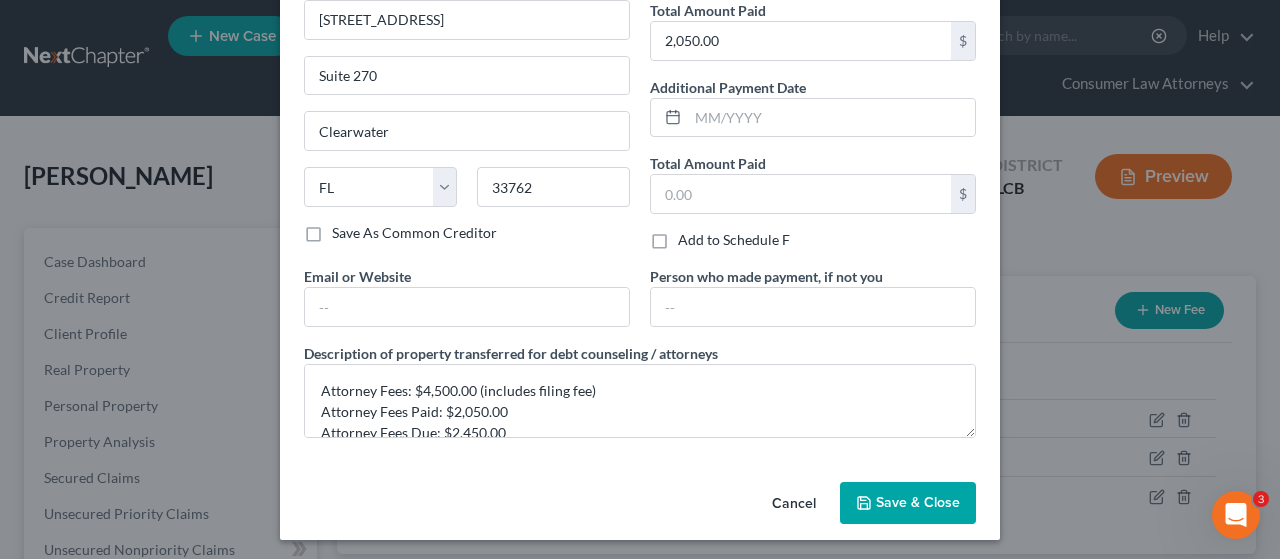 click on "Save & Close" at bounding box center (918, 502) 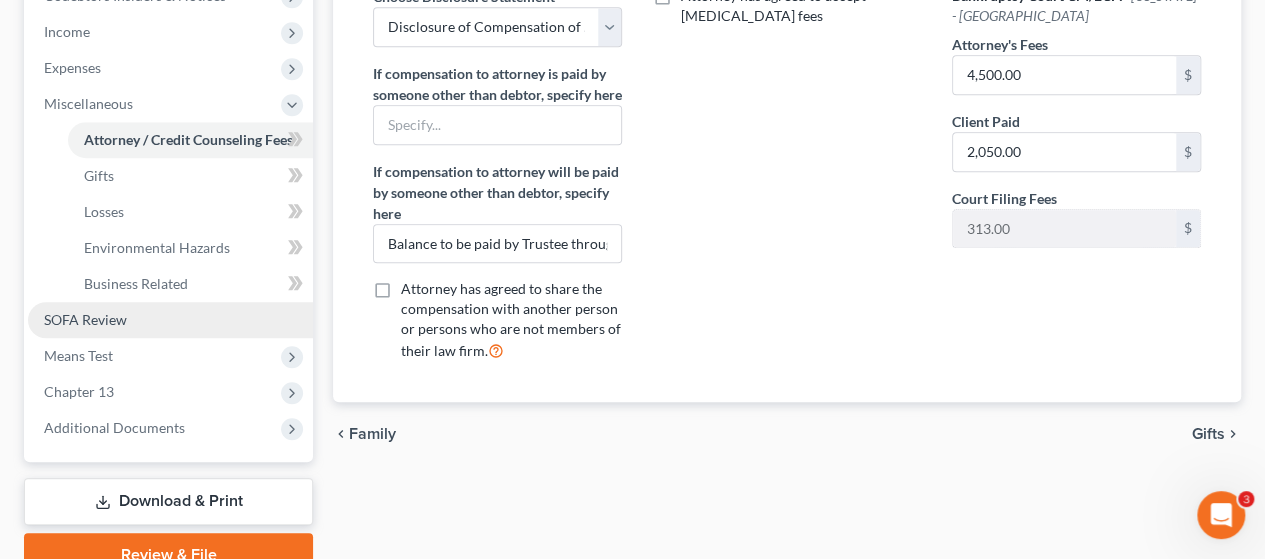 scroll, scrollTop: 752, scrollLeft: 0, axis: vertical 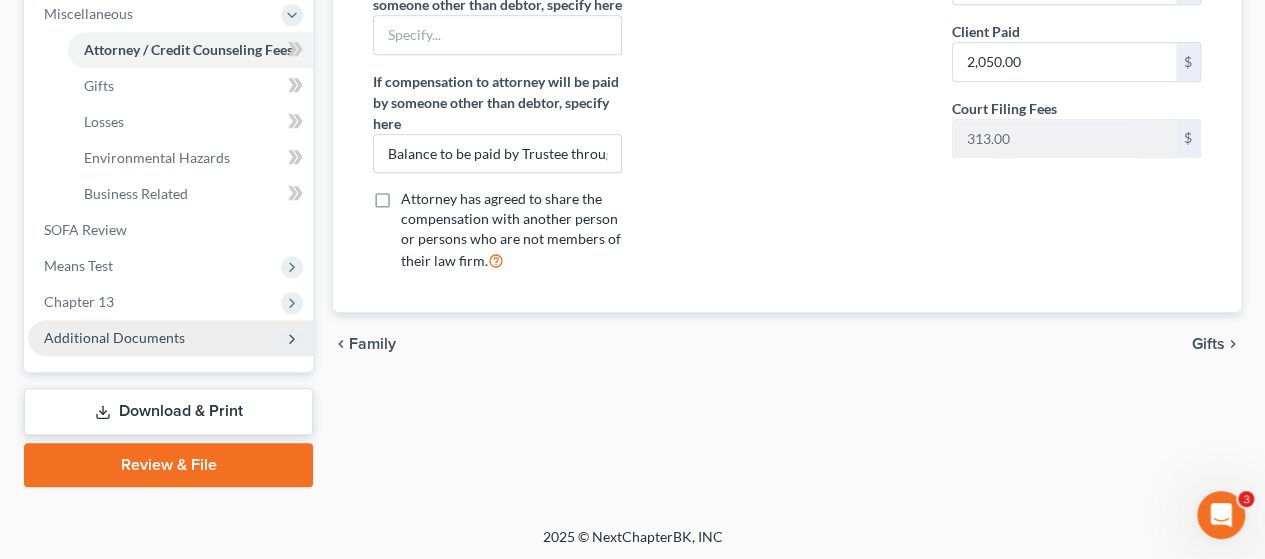 click on "Additional Documents" at bounding box center (114, 337) 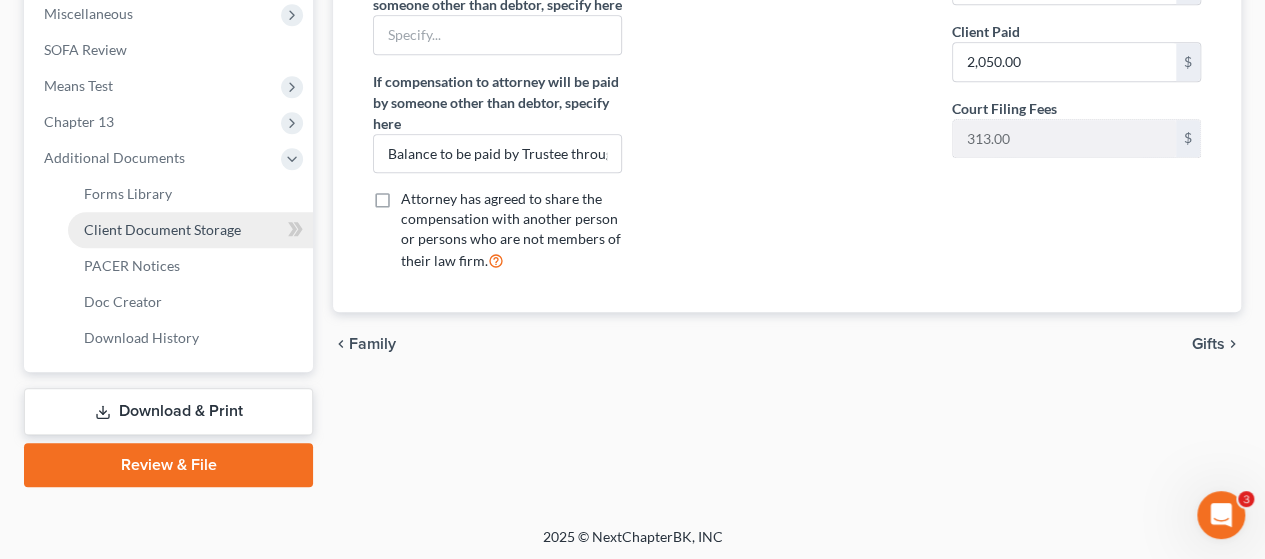 click on "Client Document Storage" at bounding box center [162, 229] 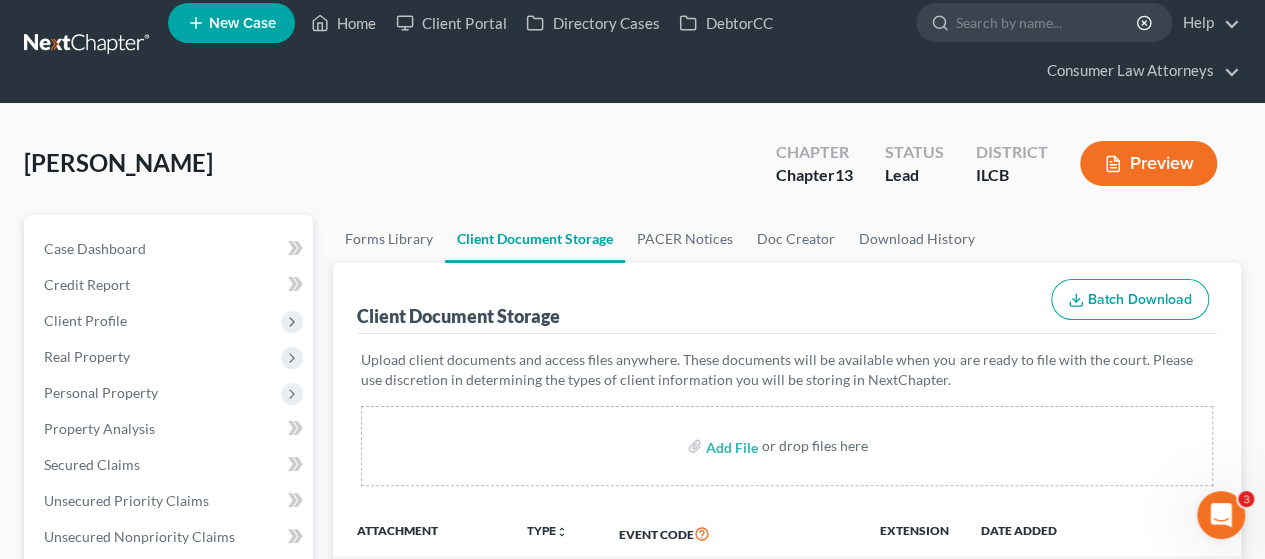 scroll, scrollTop: 0, scrollLeft: 0, axis: both 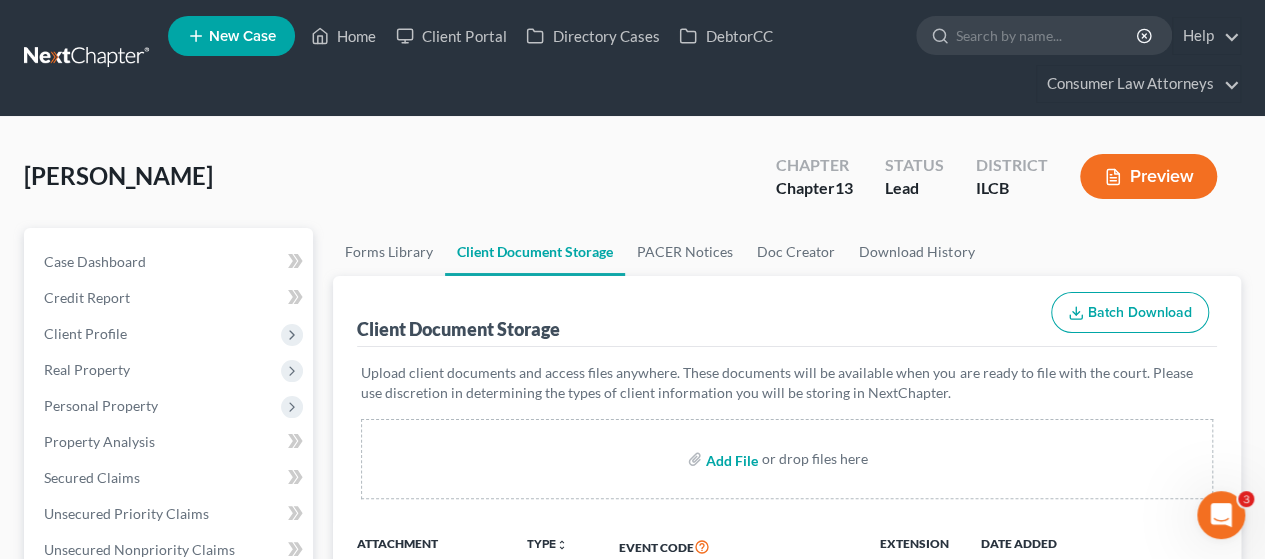 click at bounding box center (730, 459) 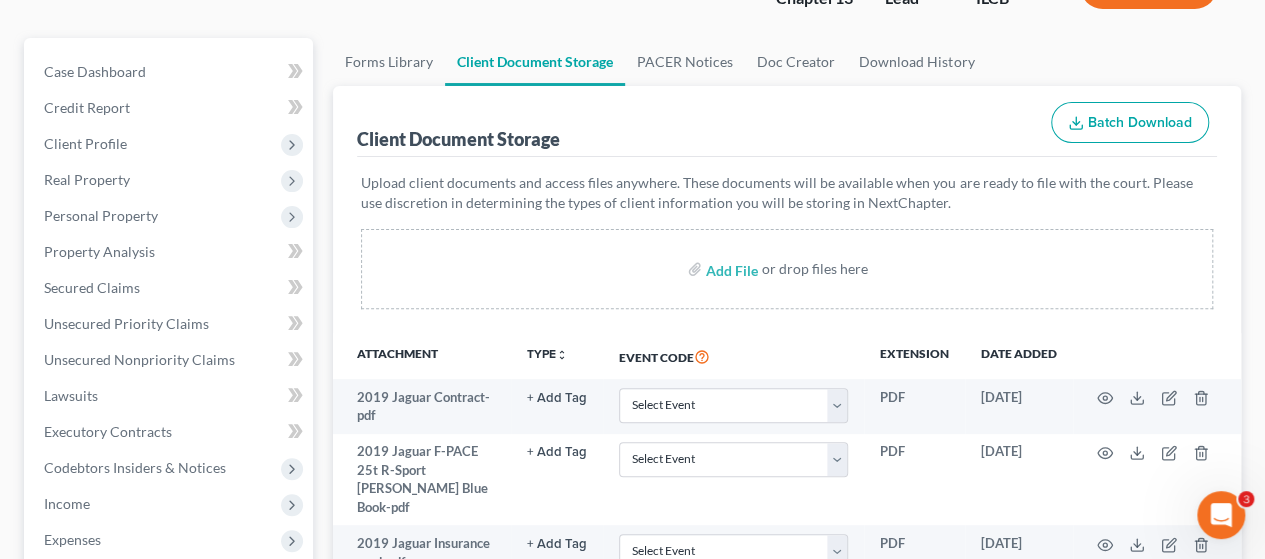 scroll, scrollTop: 0, scrollLeft: 0, axis: both 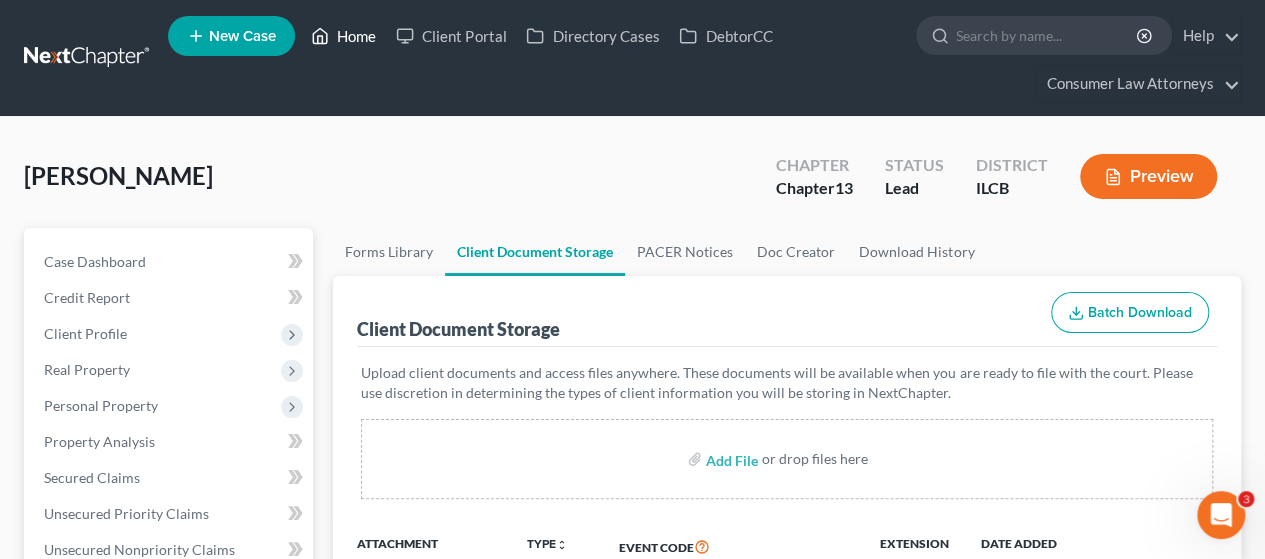 click on "Home" at bounding box center (343, 36) 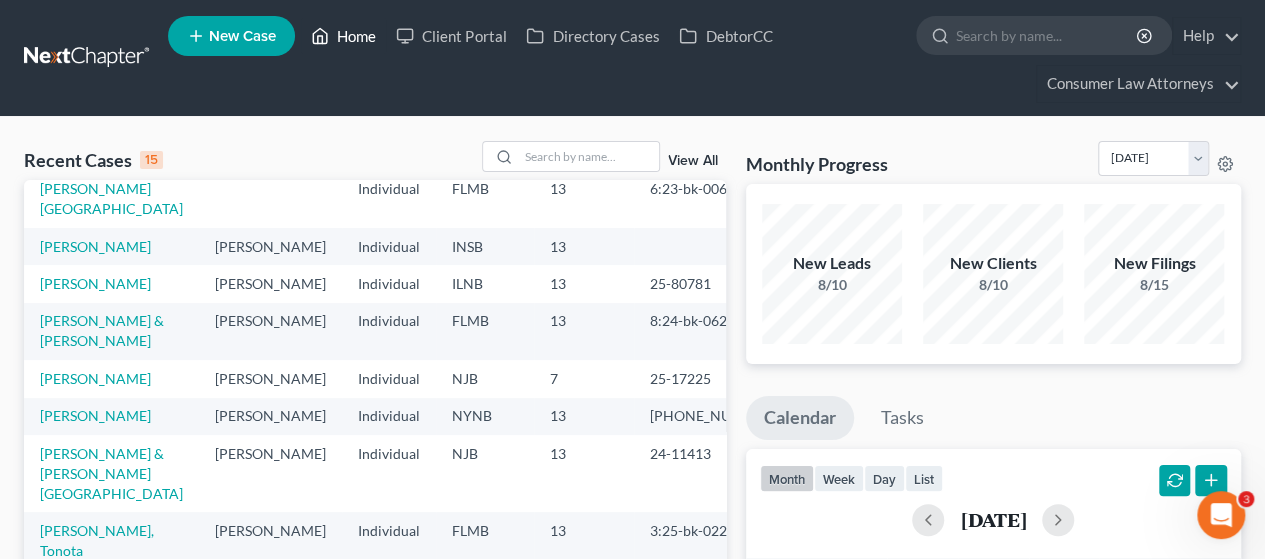 scroll, scrollTop: 377, scrollLeft: 0, axis: vertical 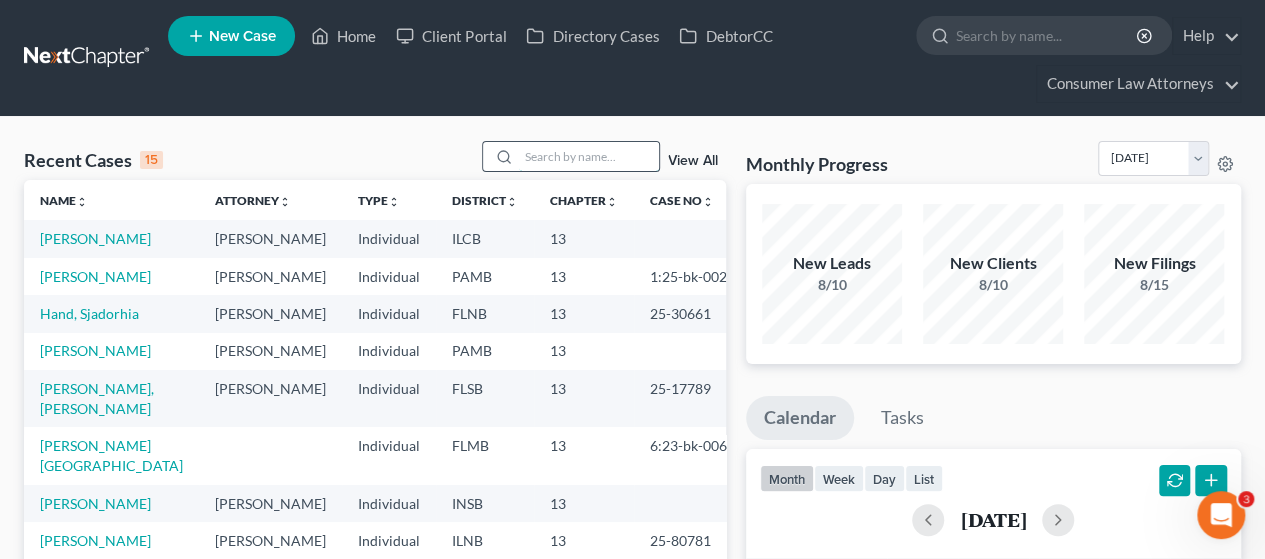 click at bounding box center (589, 156) 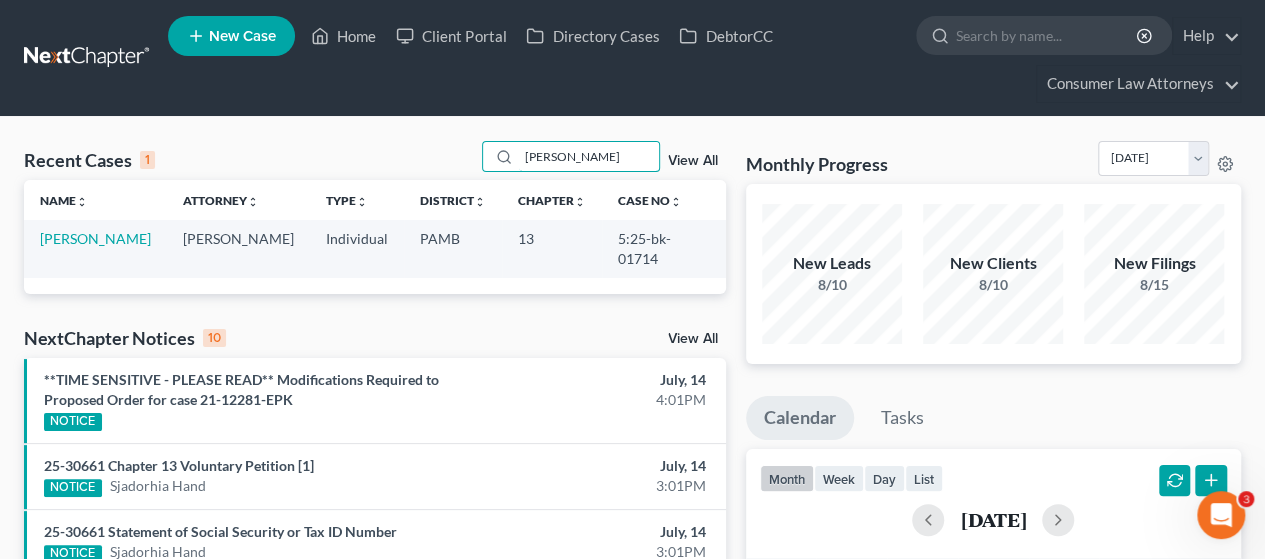 type on "[PERSON_NAME]" 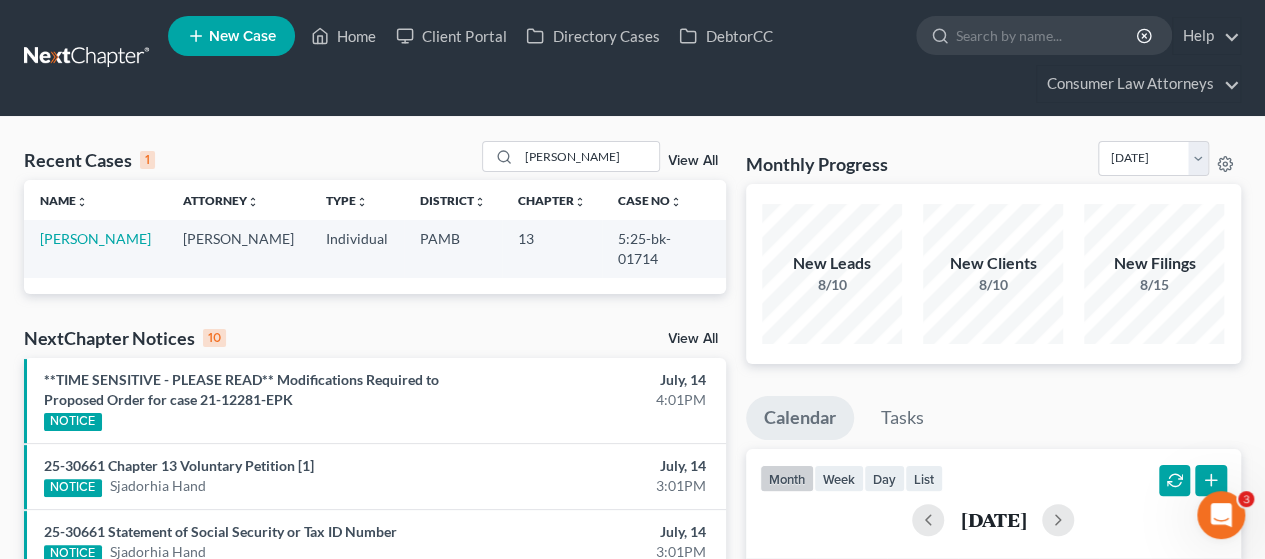 click on "[PERSON_NAME]" at bounding box center (95, 248) 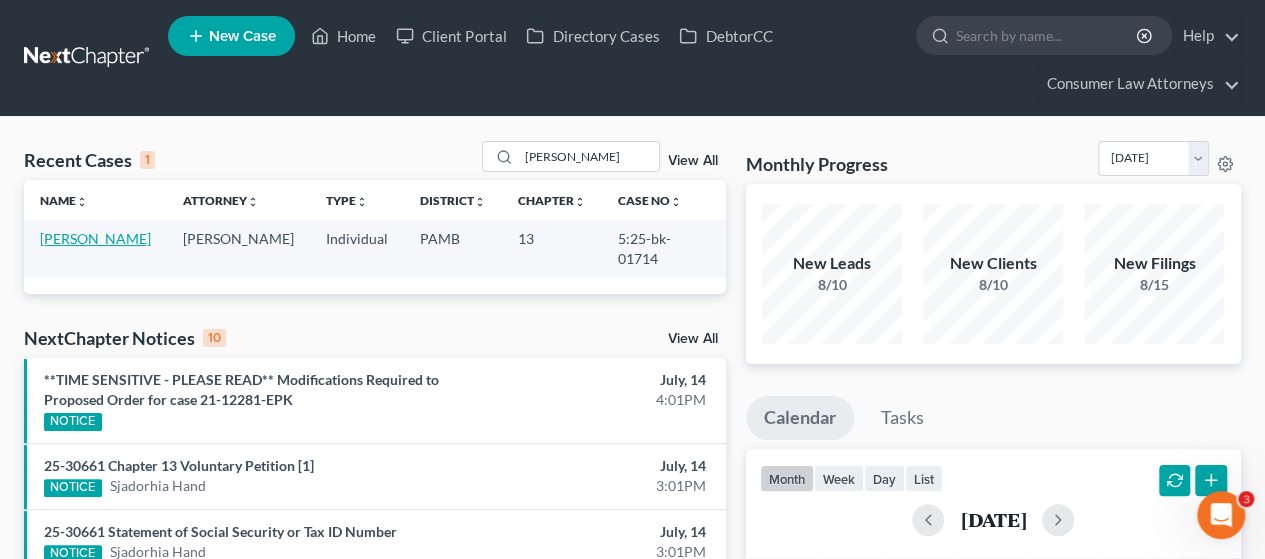 click on "[PERSON_NAME]" at bounding box center (95, 238) 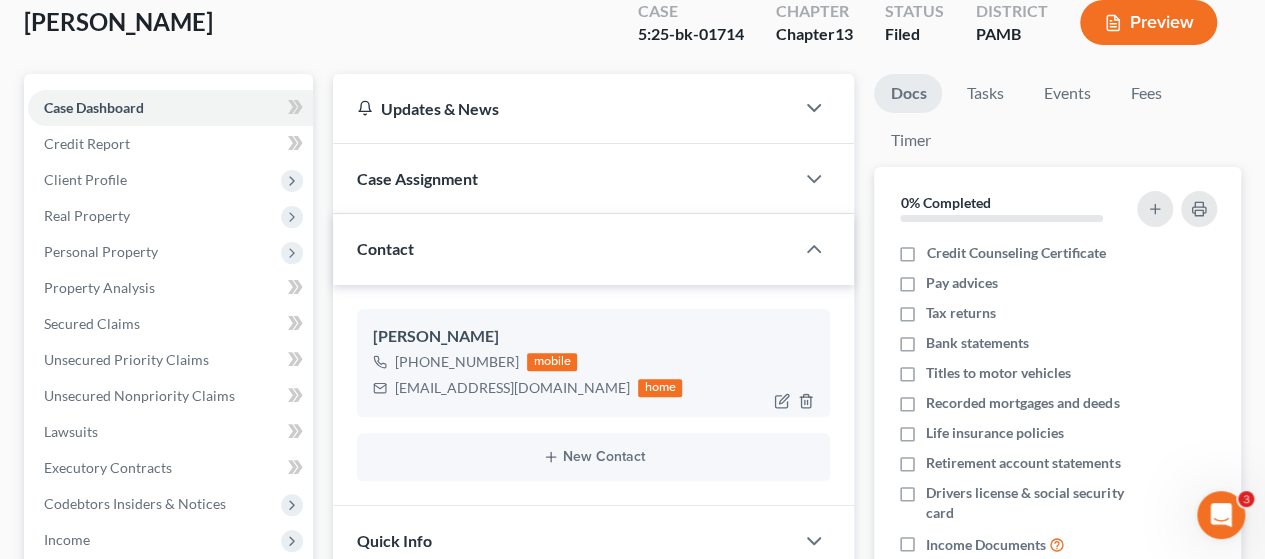scroll, scrollTop: 0, scrollLeft: 0, axis: both 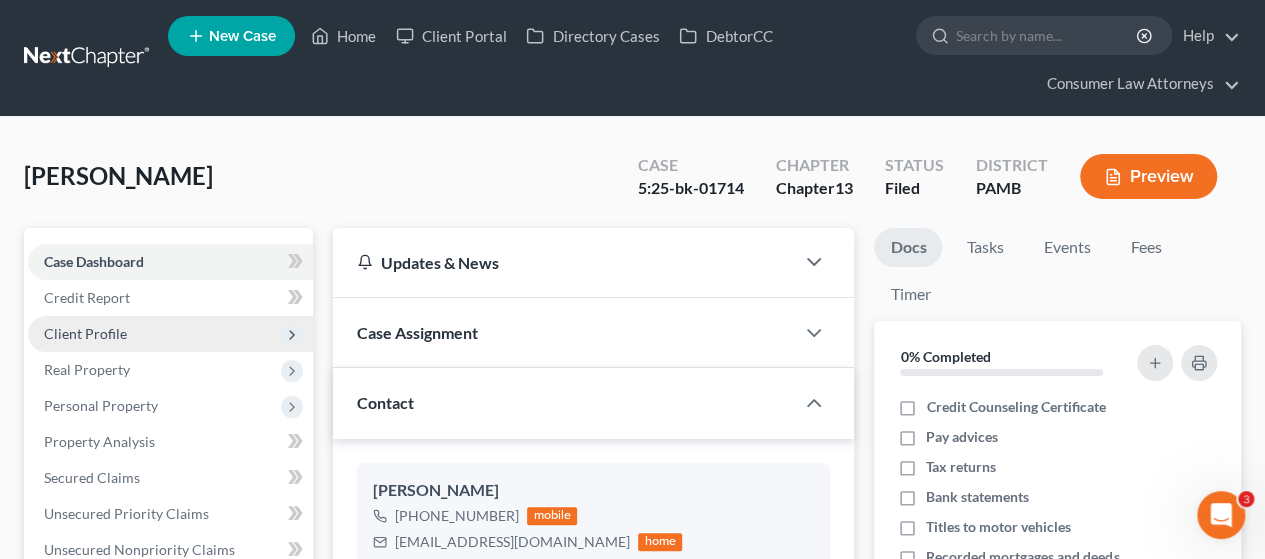 click on "Client Profile" at bounding box center (85, 333) 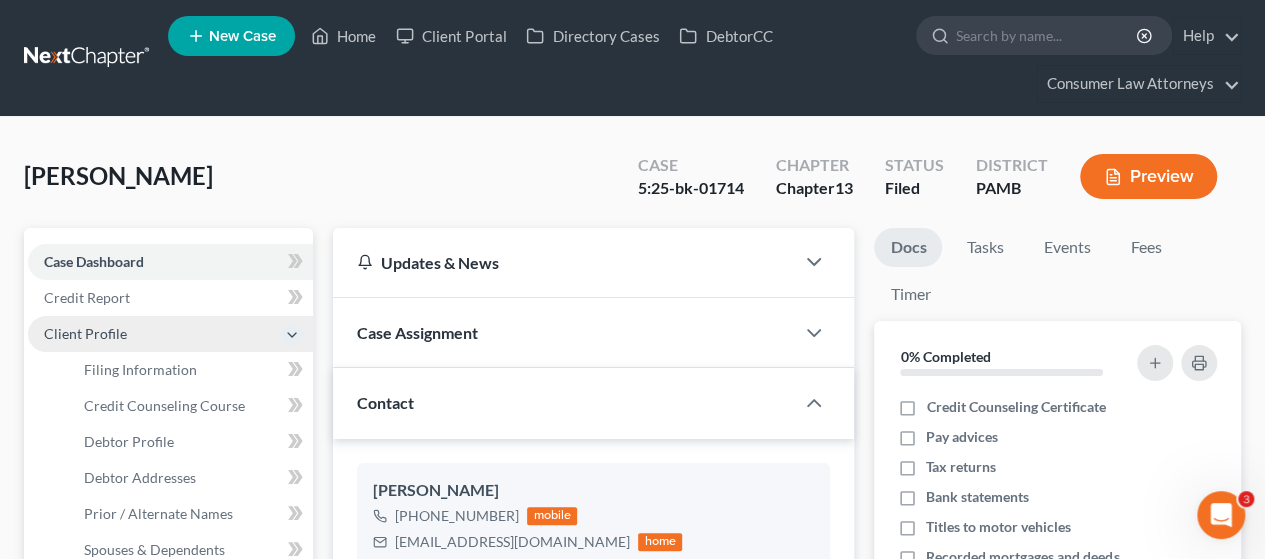click on "Client Profile" at bounding box center [85, 333] 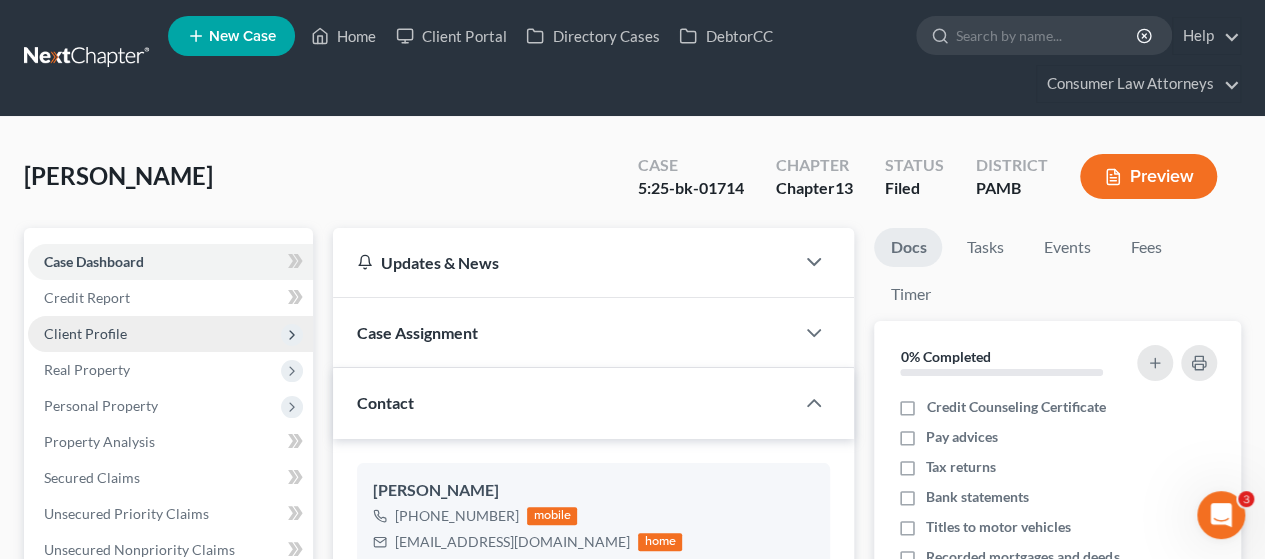 click on "Client Profile" at bounding box center [85, 333] 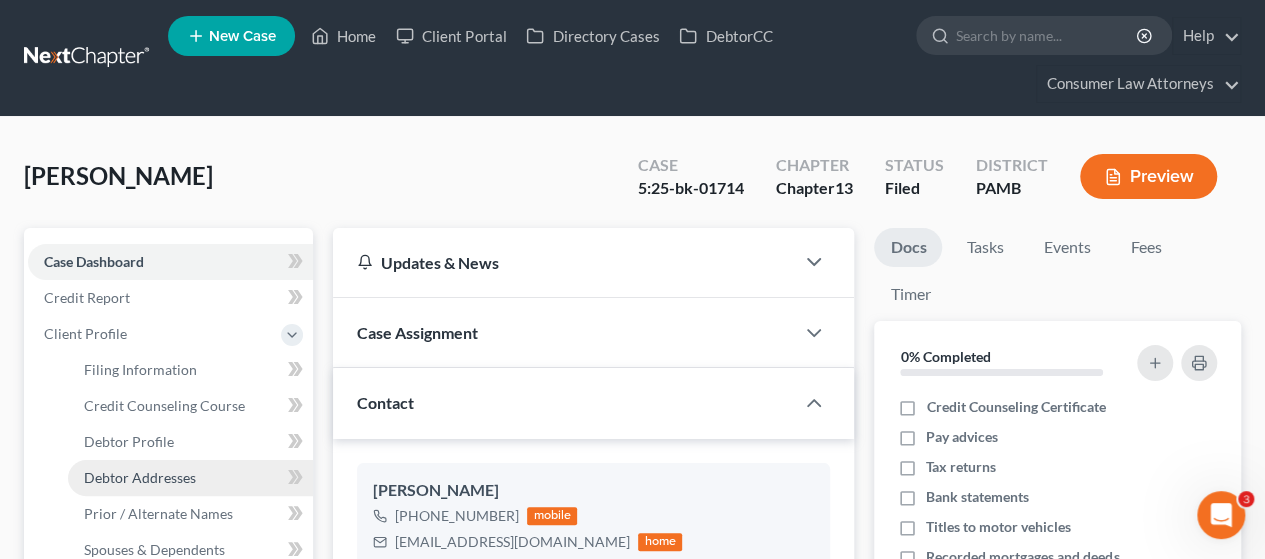 click on "Debtor Addresses" at bounding box center [140, 477] 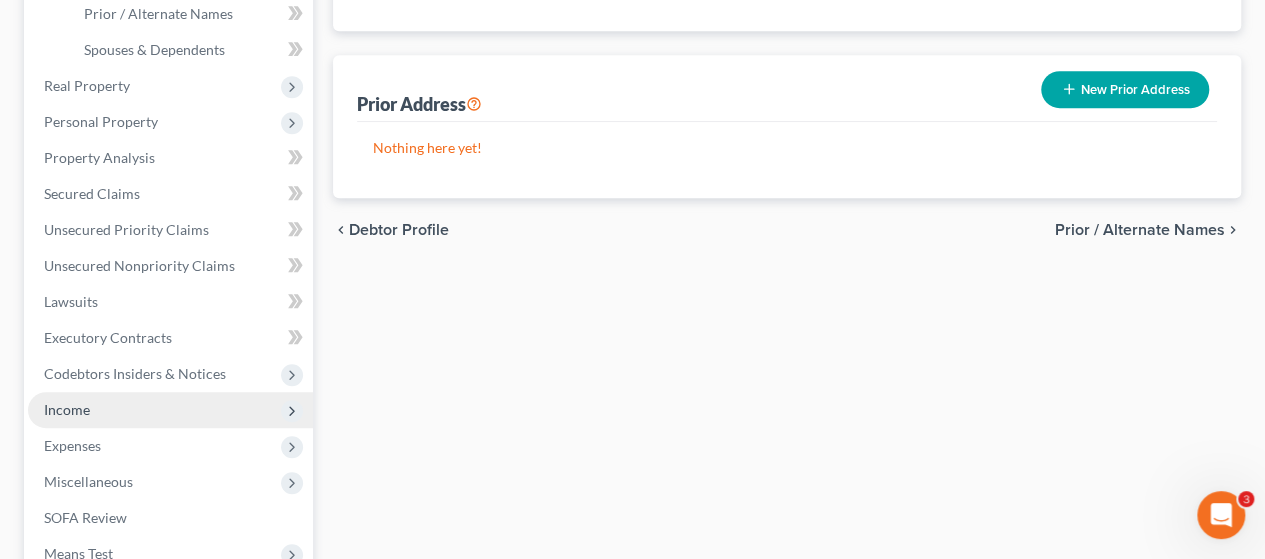 scroll, scrollTop: 788, scrollLeft: 0, axis: vertical 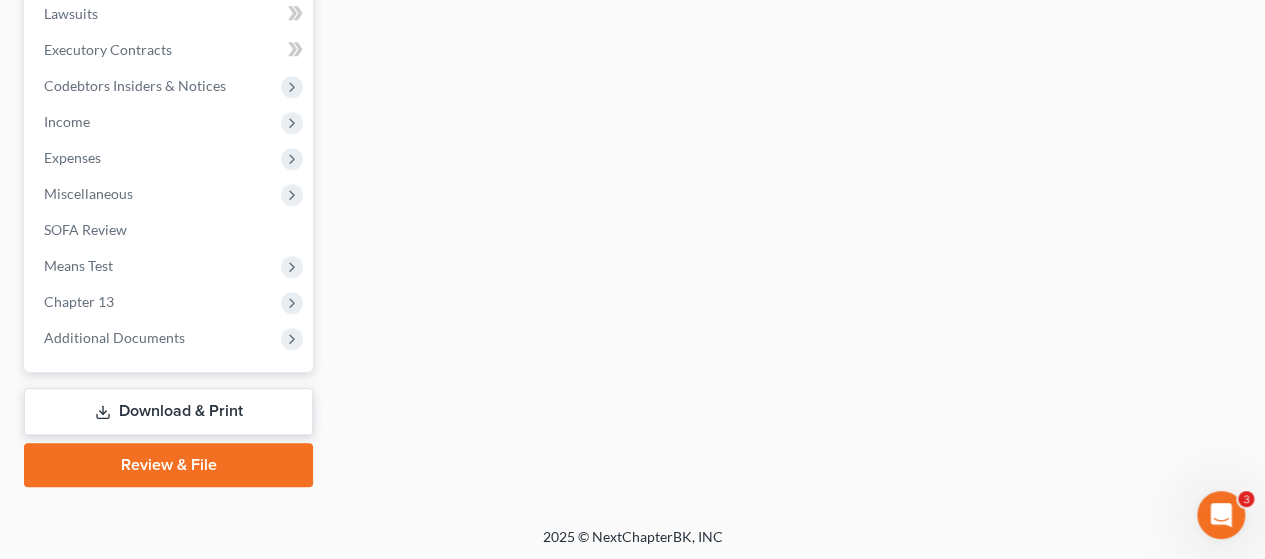 click on "Download & Print" at bounding box center [168, 411] 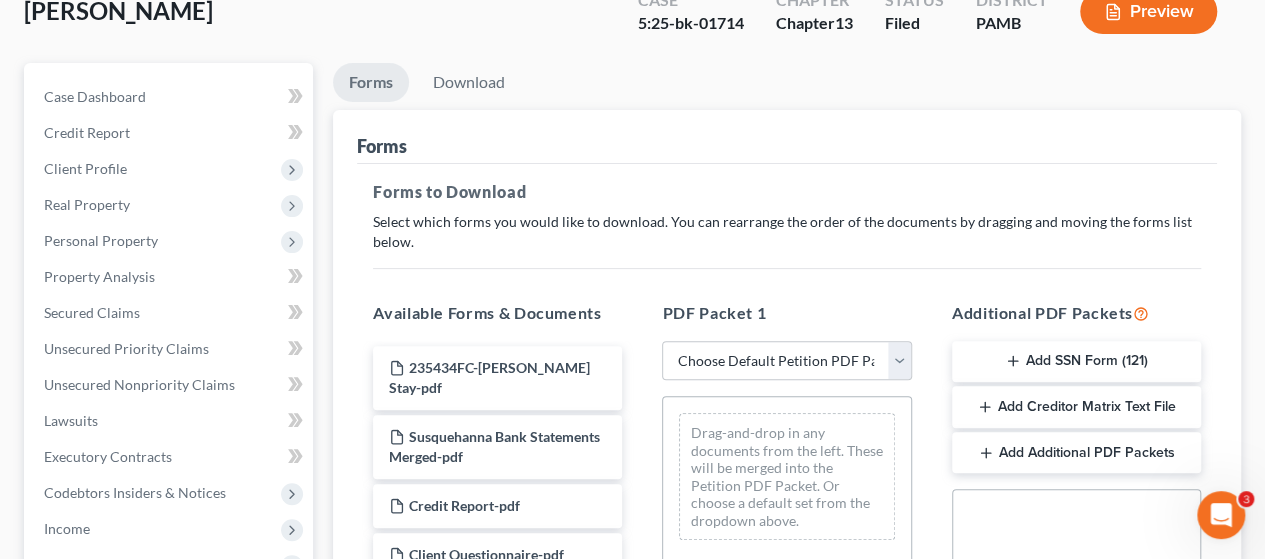 scroll, scrollTop: 300, scrollLeft: 0, axis: vertical 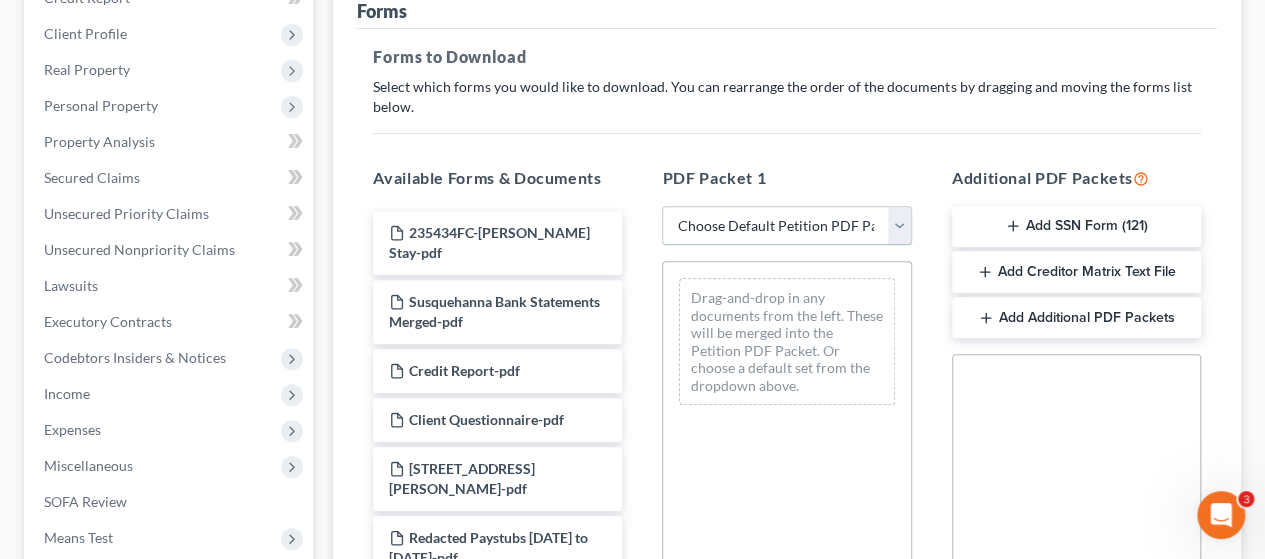 click on "Choose Default Petition PDF Packet Complete Bankruptcy Petition (all forms and schedules) Emergency Filing Forms (Petition and Creditor List Only) Amended Forms Signature Pages Only Supplemental Post Petition (Sch. I & J) Supplemental Post Petition (Sch. I) Supplemental Post Petition (Sch. J)" at bounding box center [786, 226] 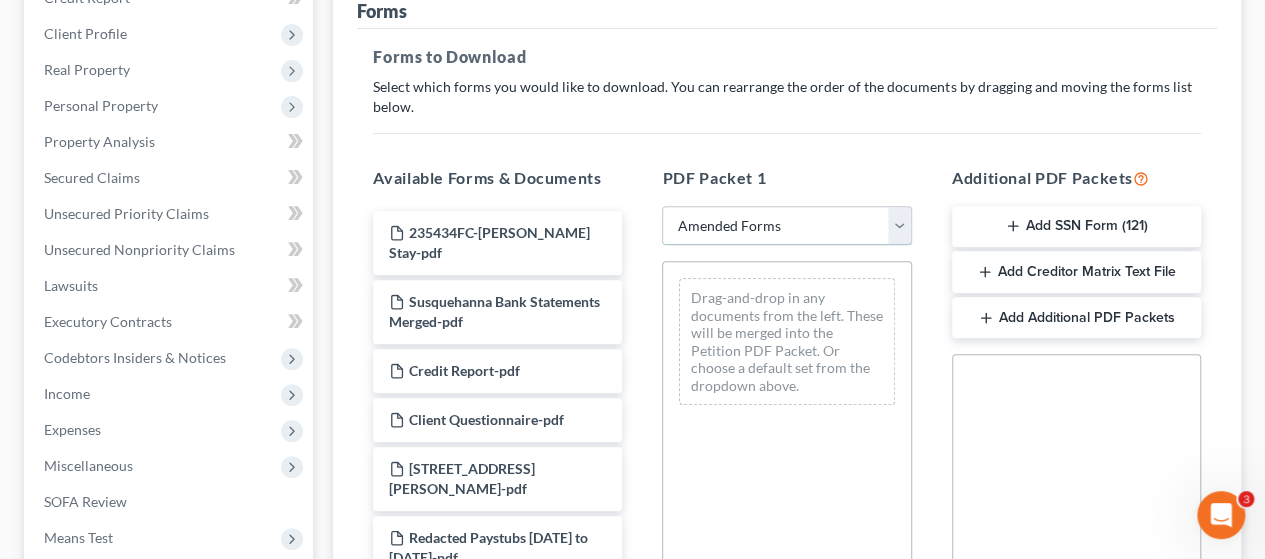 click on "Choose Default Petition PDF Packet Complete Bankruptcy Petition (all forms and schedules) Emergency Filing Forms (Petition and Creditor List Only) Amended Forms Signature Pages Only Supplemental Post Petition (Sch. I & J) Supplemental Post Petition (Sch. I) Supplemental Post Petition (Sch. J)" at bounding box center (786, 226) 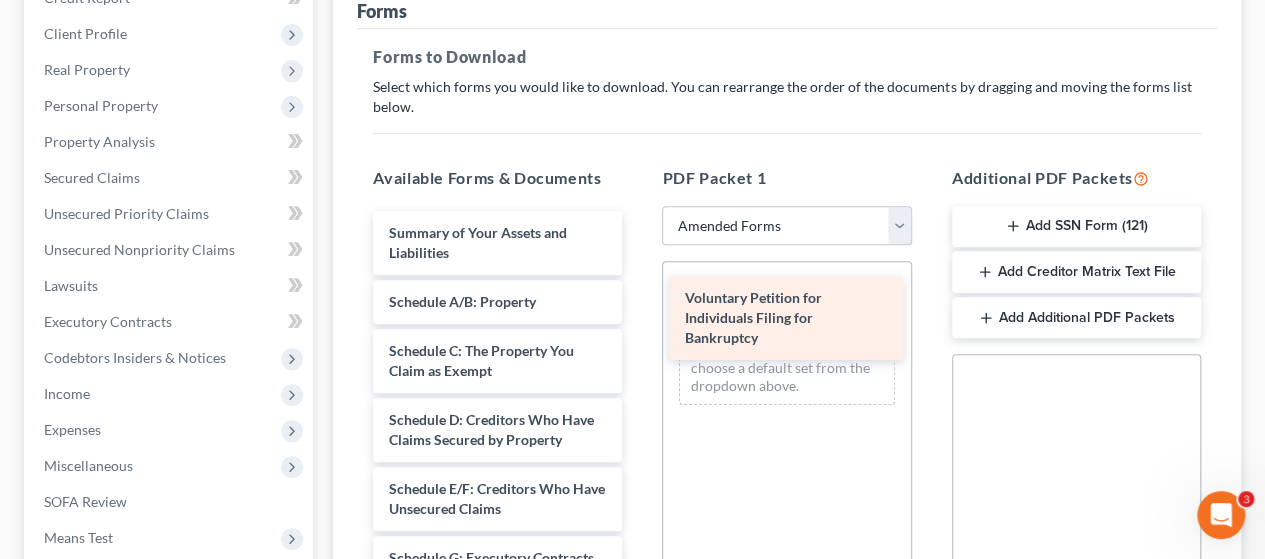 drag, startPoint x: 492, startPoint y: 245, endPoint x: 788, endPoint y: 312, distance: 303.48807 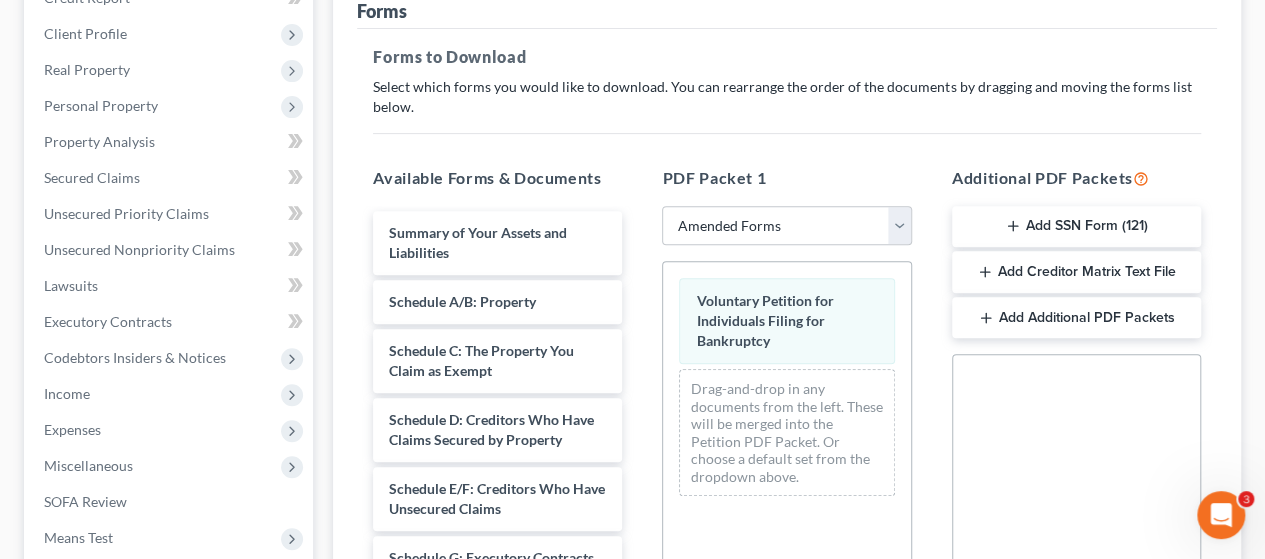 scroll, scrollTop: 0, scrollLeft: 0, axis: both 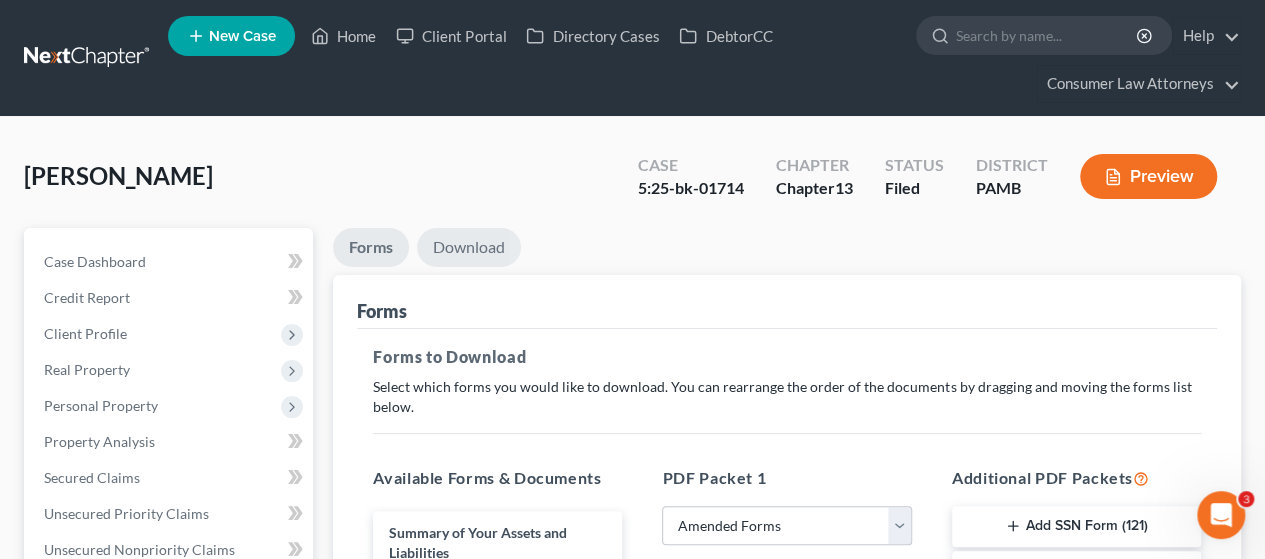 click on "Download" at bounding box center [469, 247] 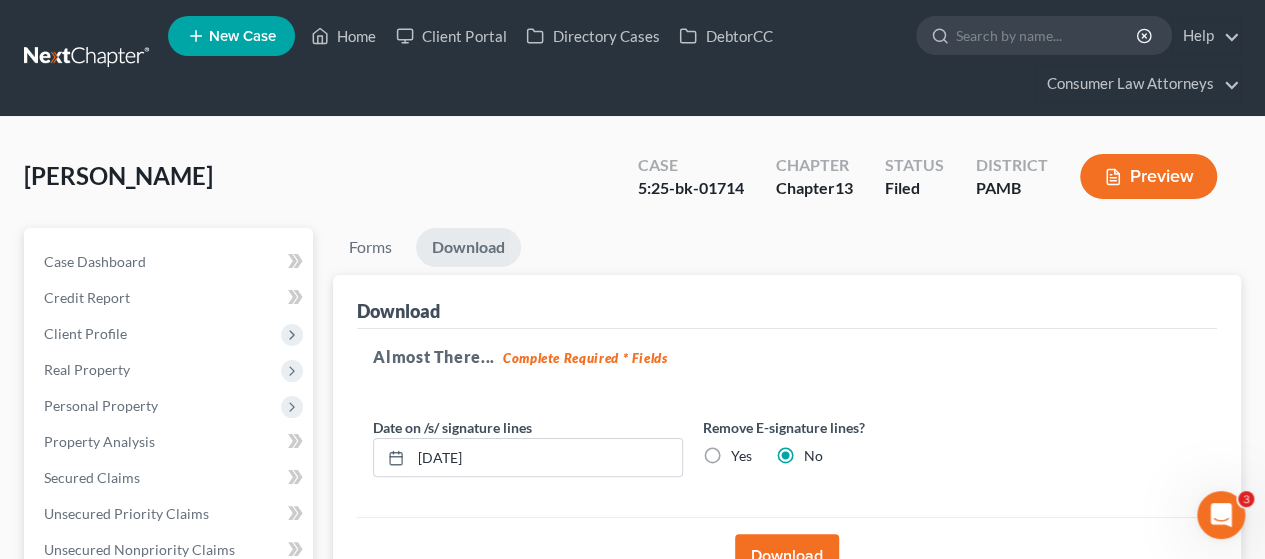 click on "Download" at bounding box center [787, 555] 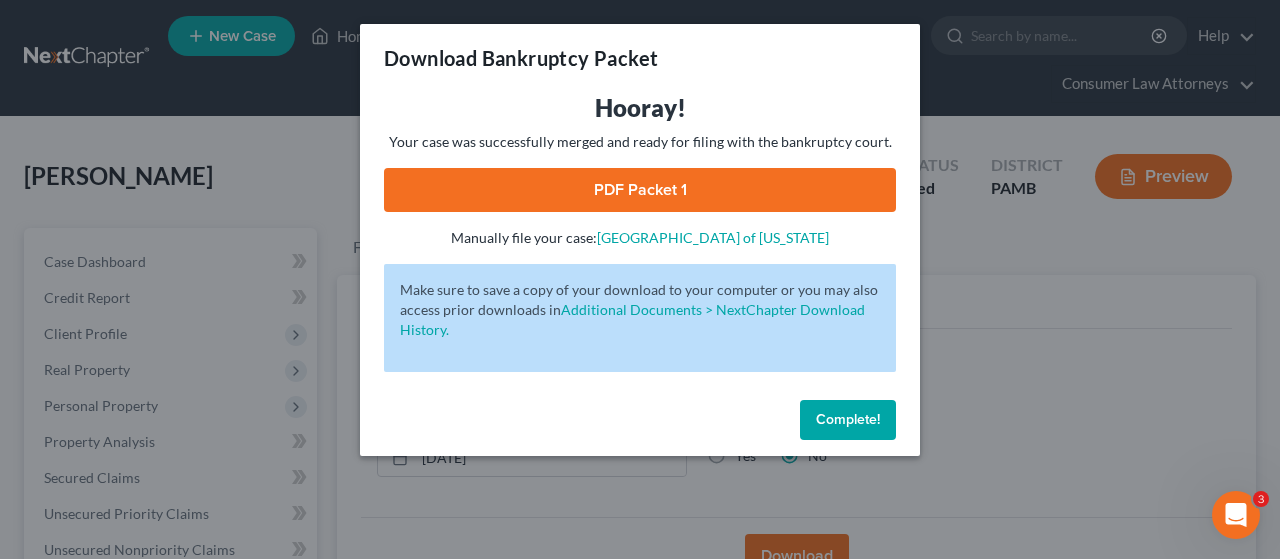 click on "PDF Packet 1" at bounding box center (640, 190) 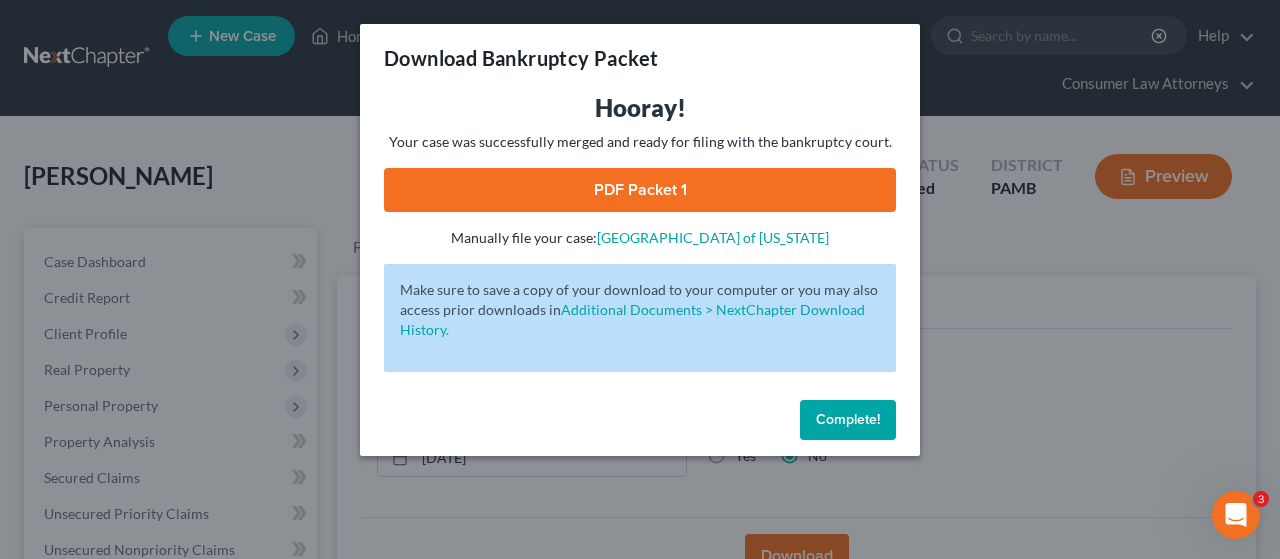 click on "Complete!" at bounding box center [848, 419] 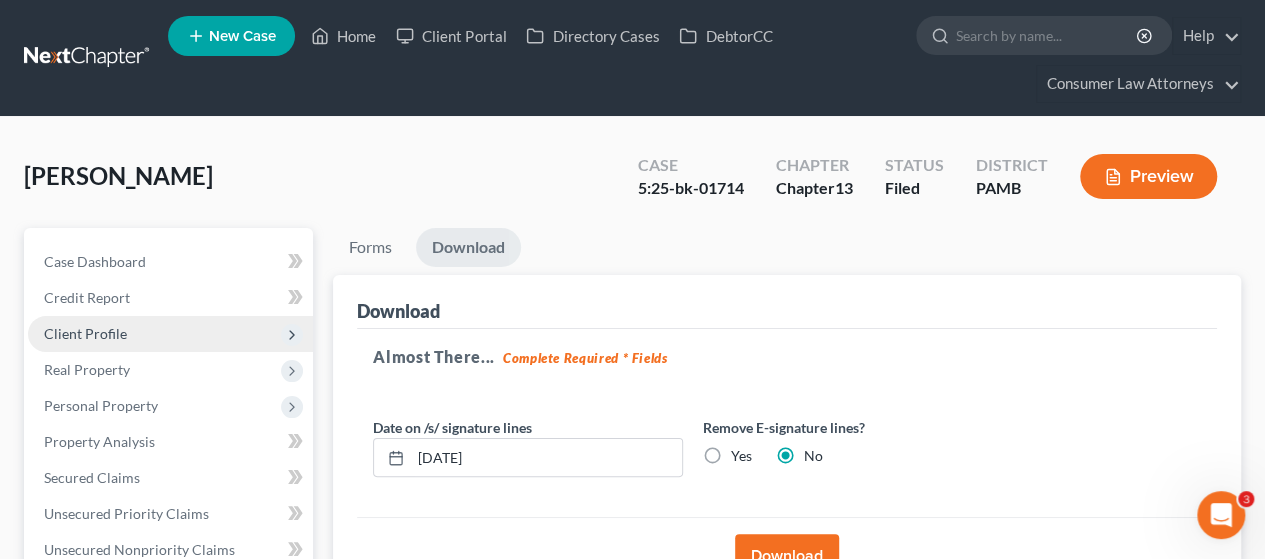 click on "Client Profile" at bounding box center [85, 333] 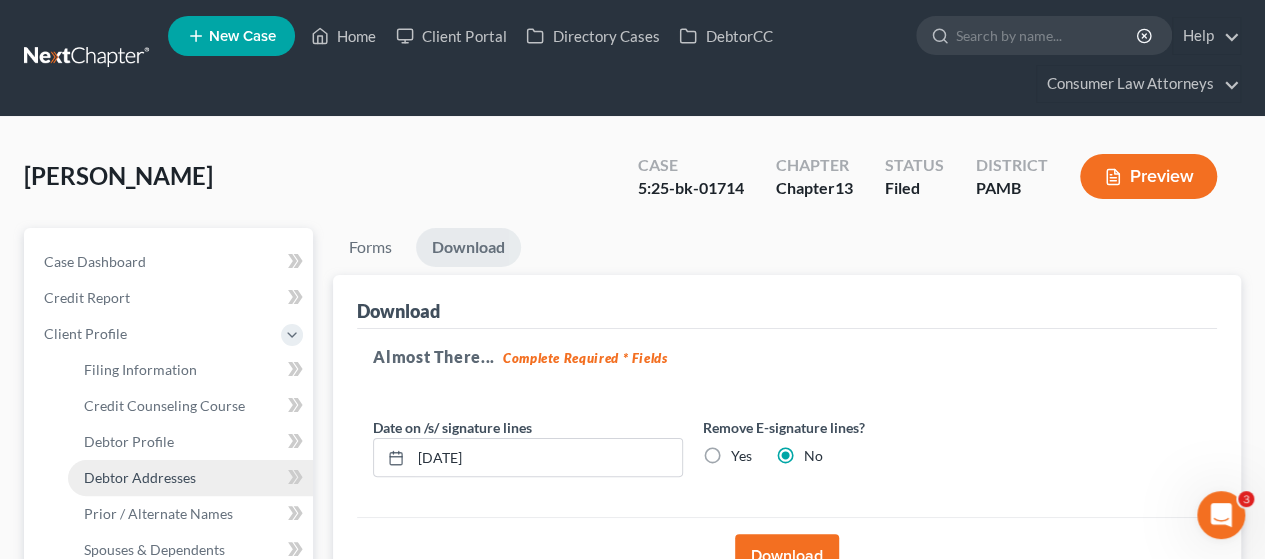 click on "Debtor Addresses" at bounding box center [140, 477] 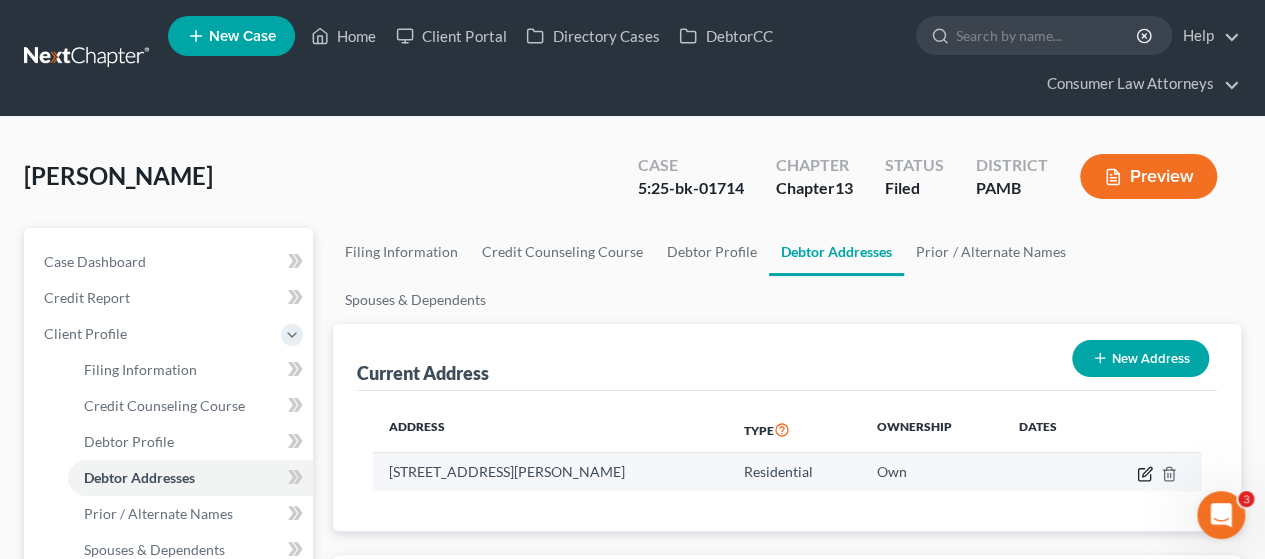 click 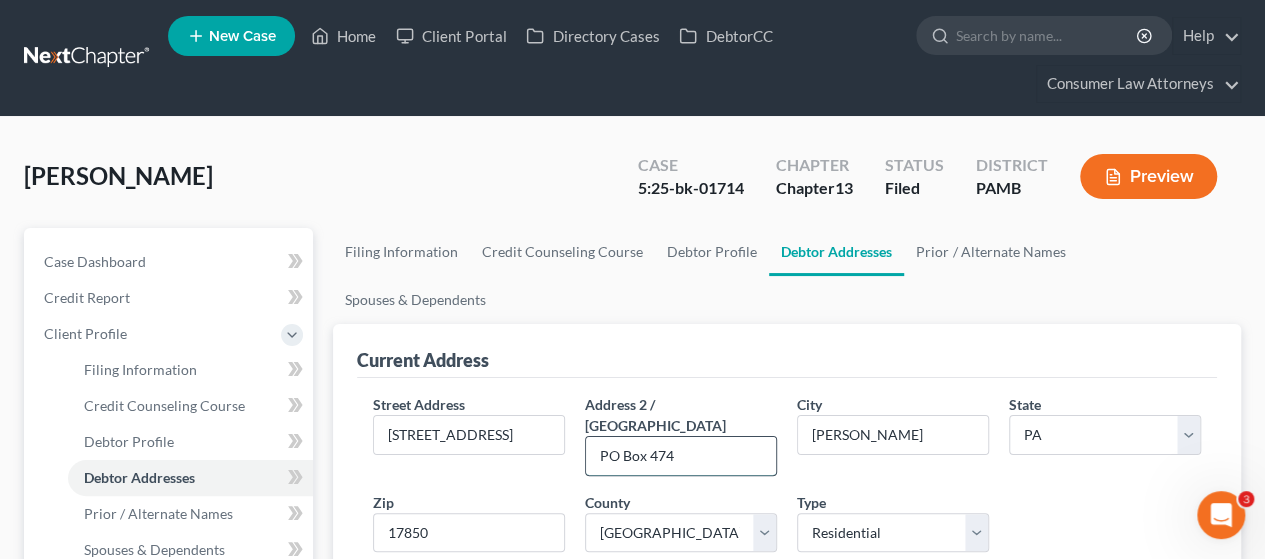 drag, startPoint x: 720, startPoint y: 386, endPoint x: 595, endPoint y: 385, distance: 125.004 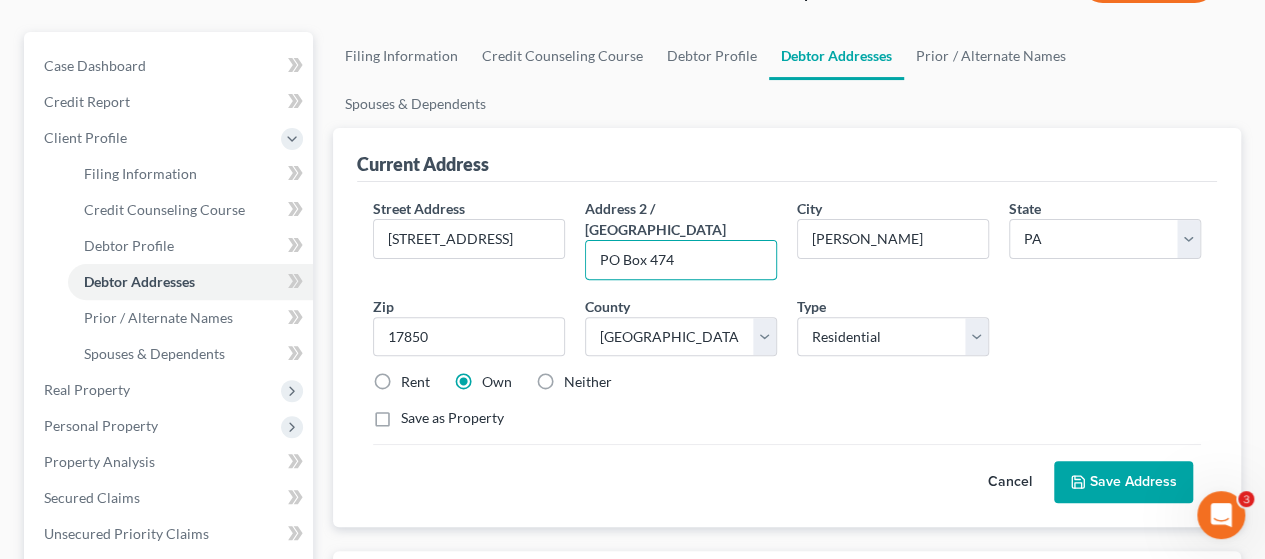 scroll, scrollTop: 200, scrollLeft: 0, axis: vertical 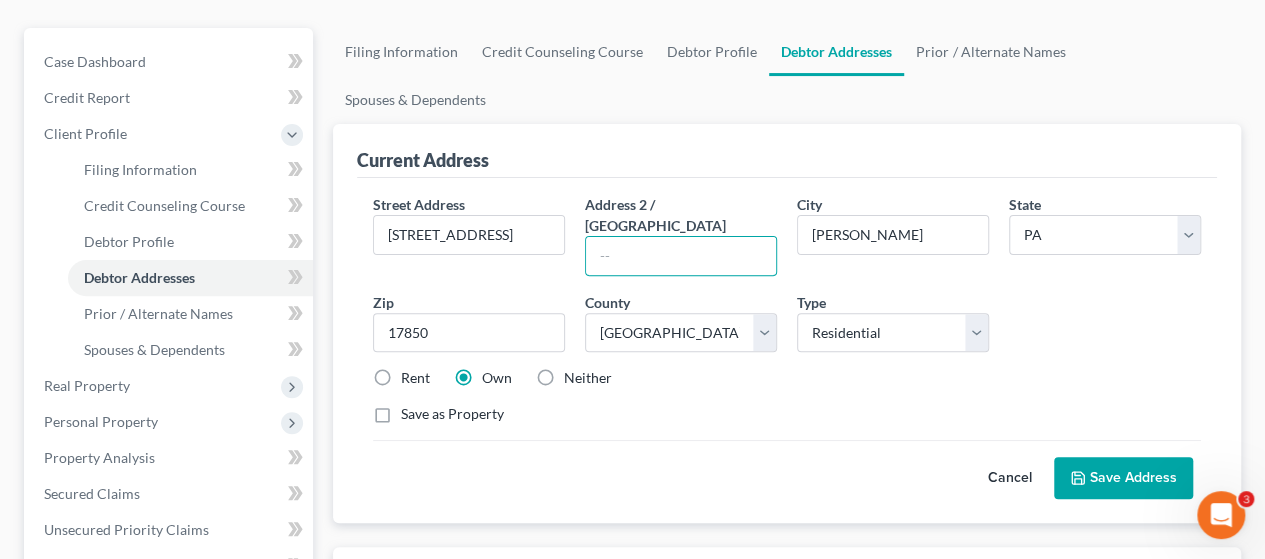 type 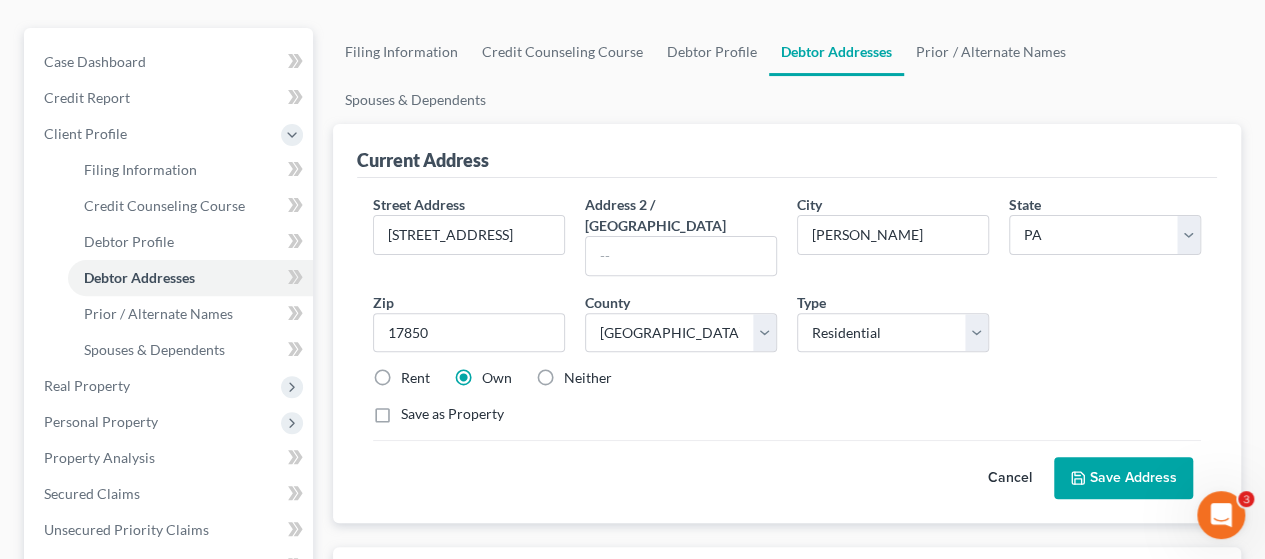 click on "Save Address" at bounding box center (1123, 478) 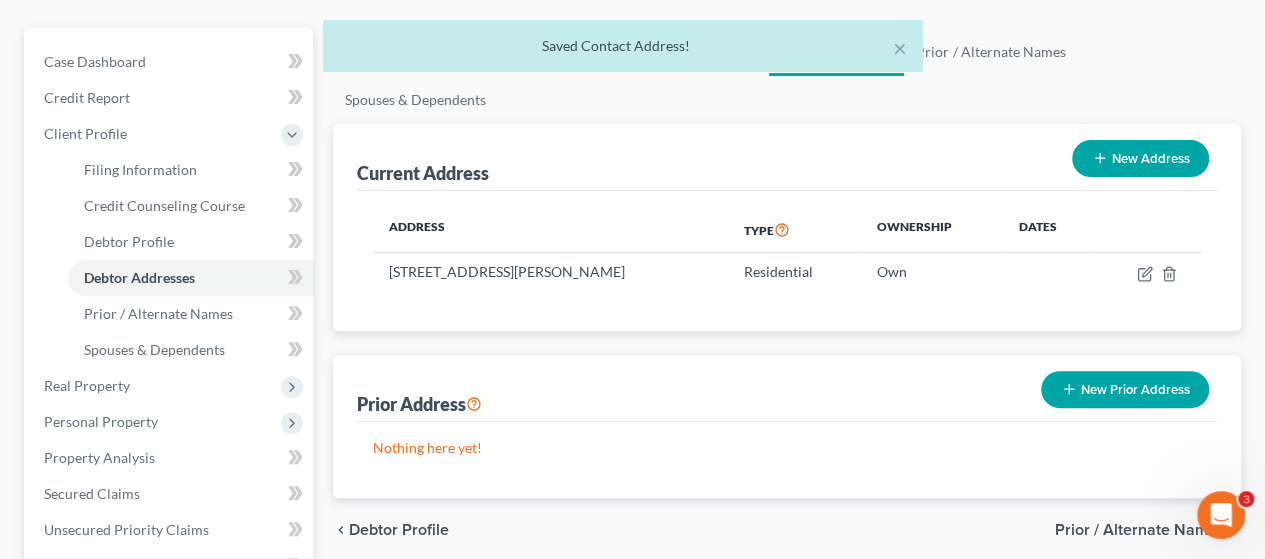 click on "New Address" at bounding box center [1140, 158] 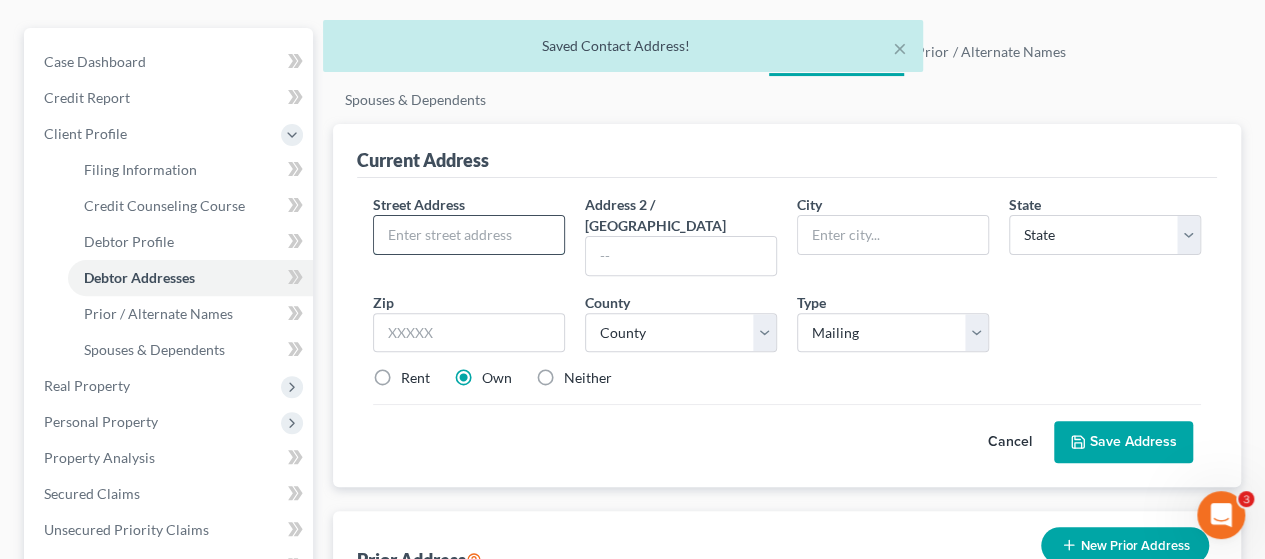 click at bounding box center [469, 235] 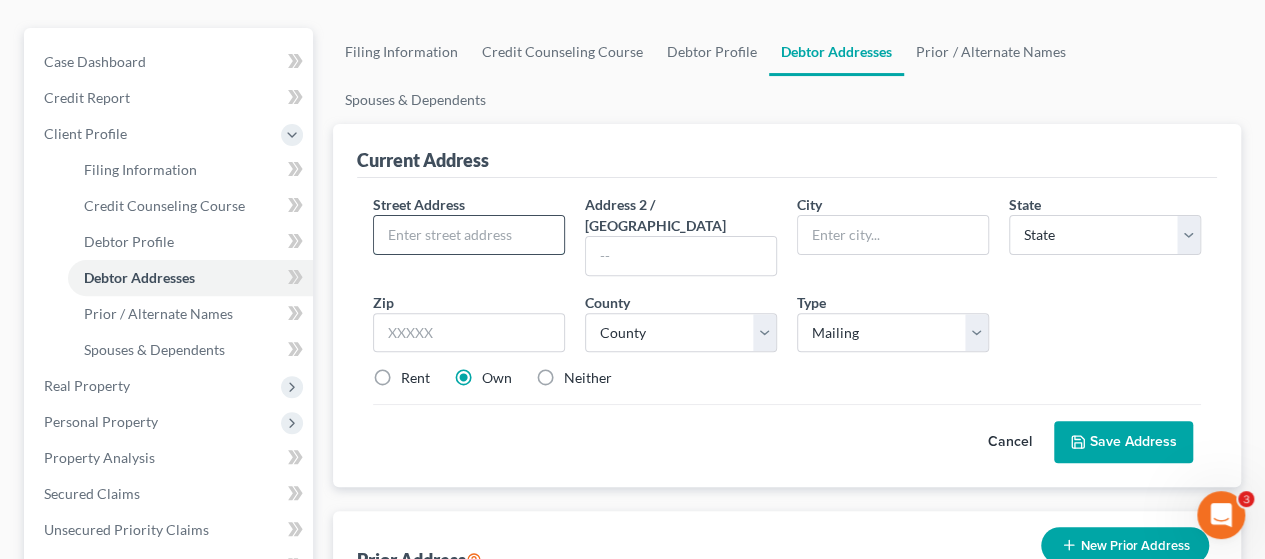 paste on "PO Box 474" 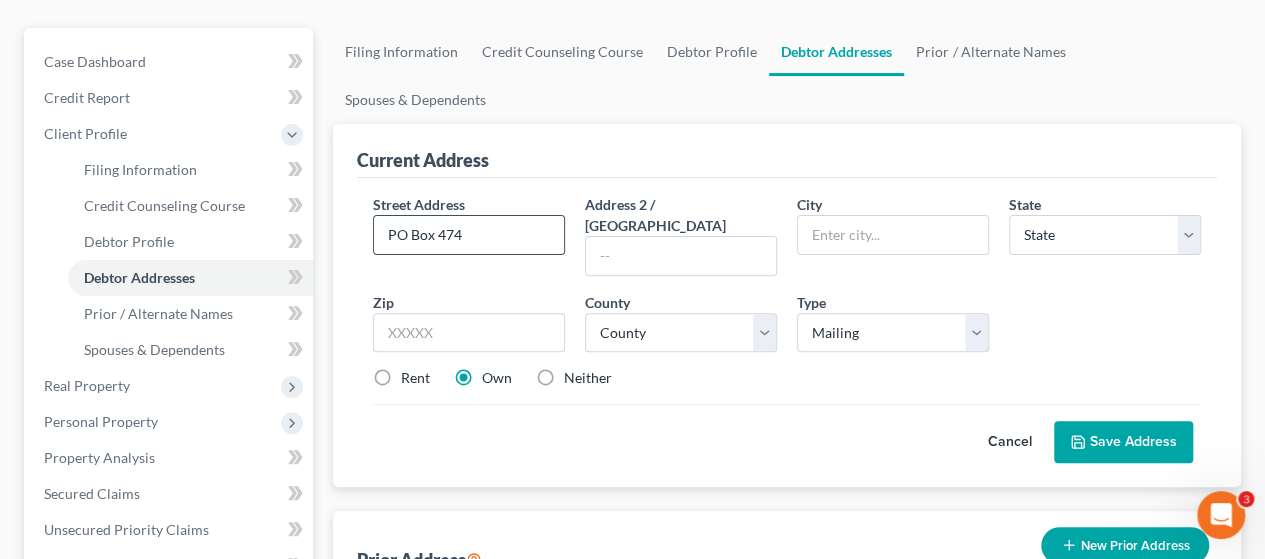 drag, startPoint x: 531, startPoint y: 189, endPoint x: 417, endPoint y: 184, distance: 114.1096 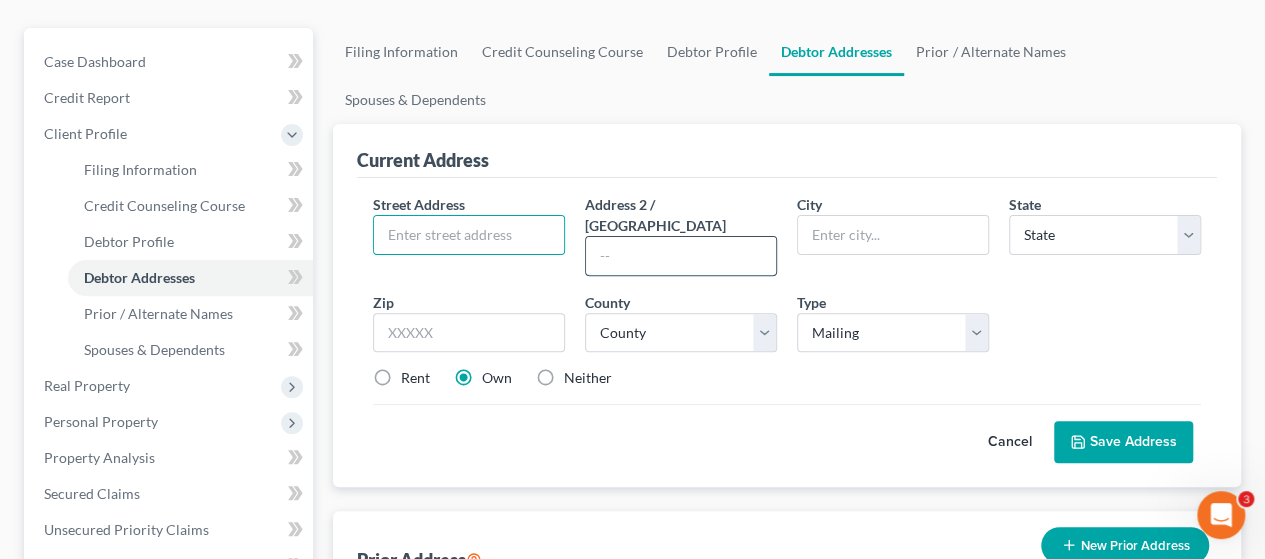 click at bounding box center (681, 256) 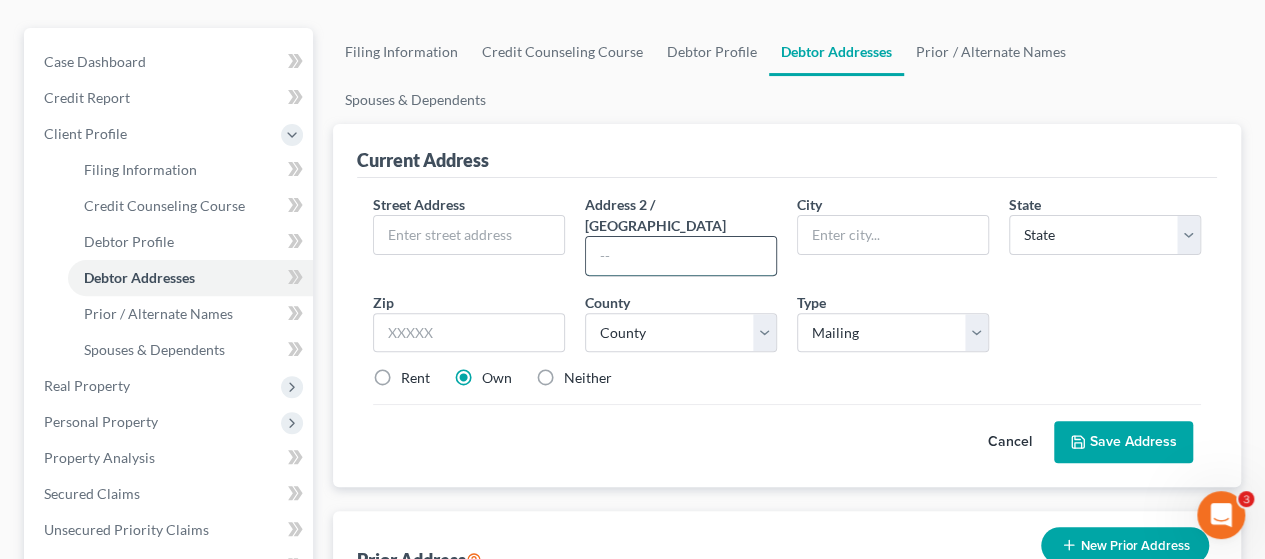 paste on "PO Box 474" 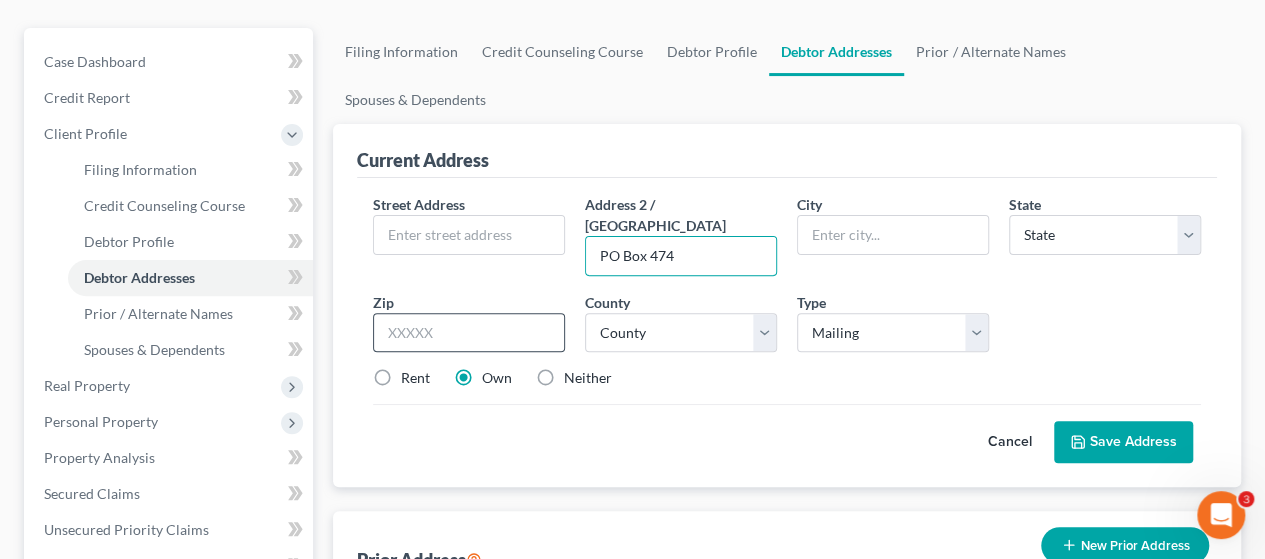 type on "PO Box 474" 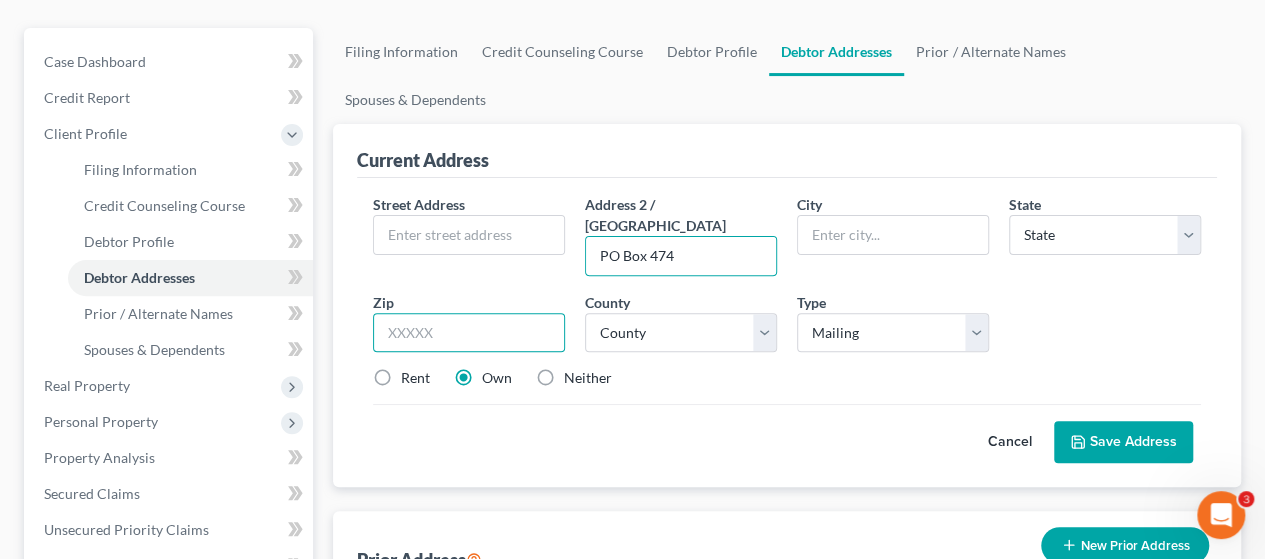 click at bounding box center (469, 333) 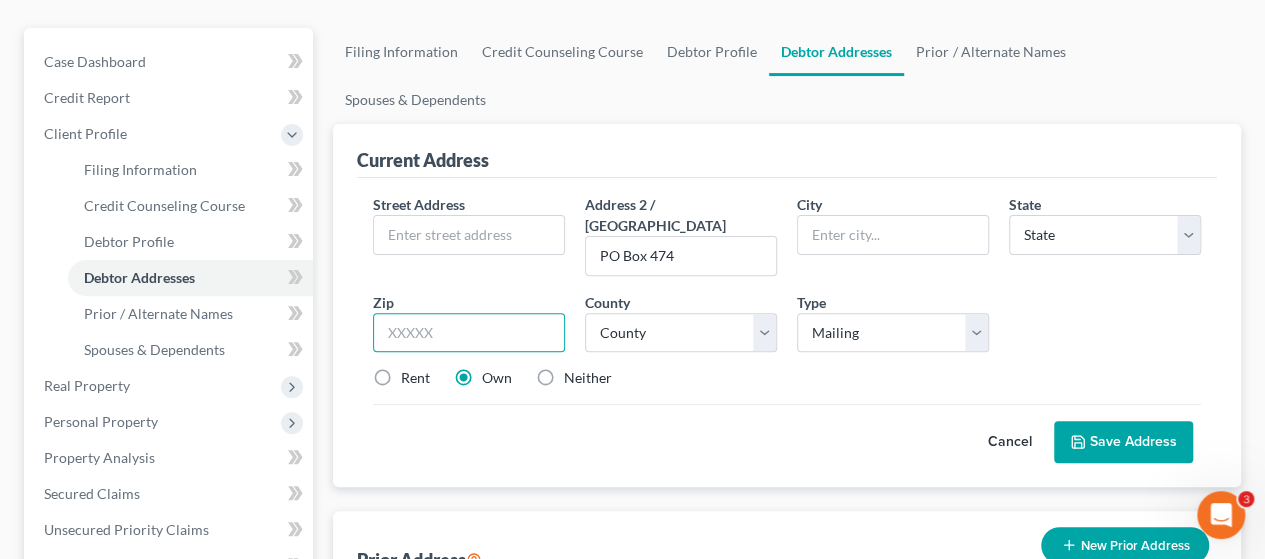 click at bounding box center [469, 333] 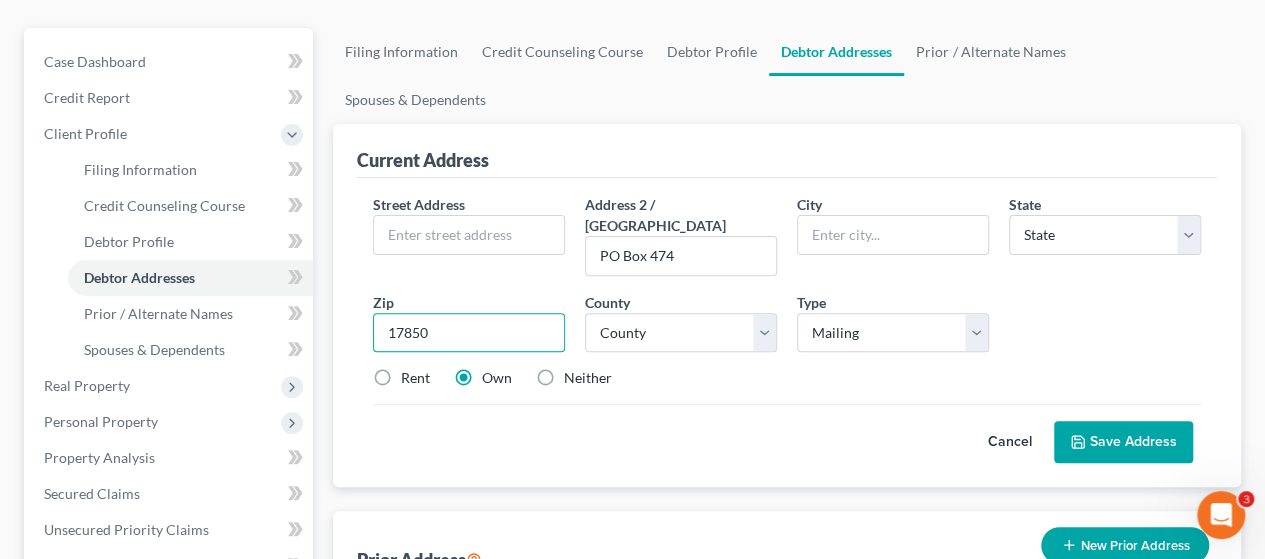 type on "17850" 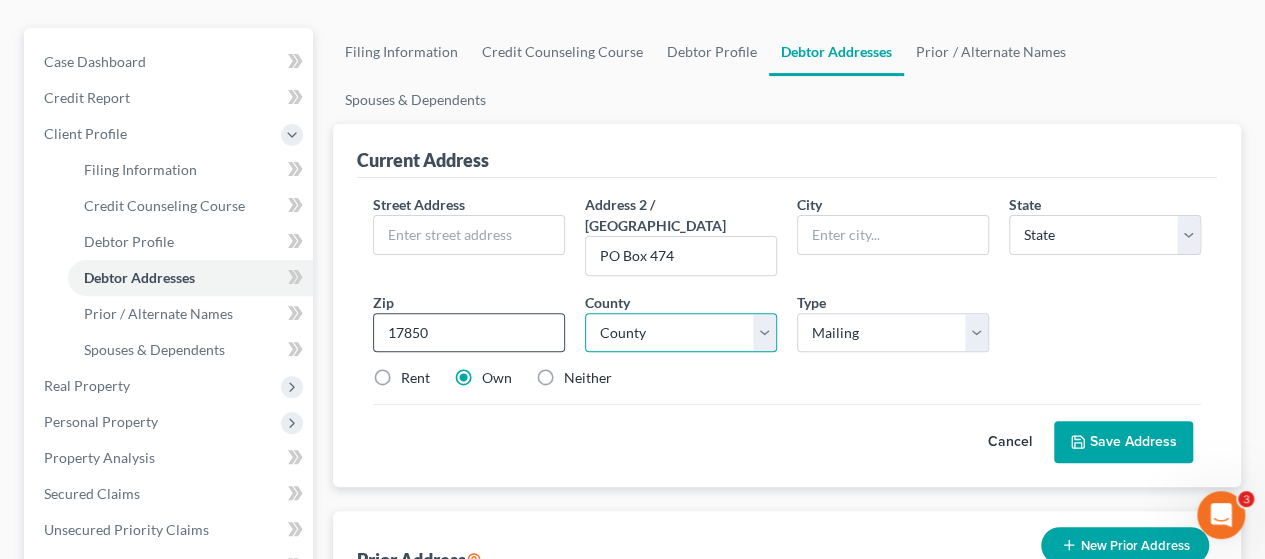 type on "[PERSON_NAME]" 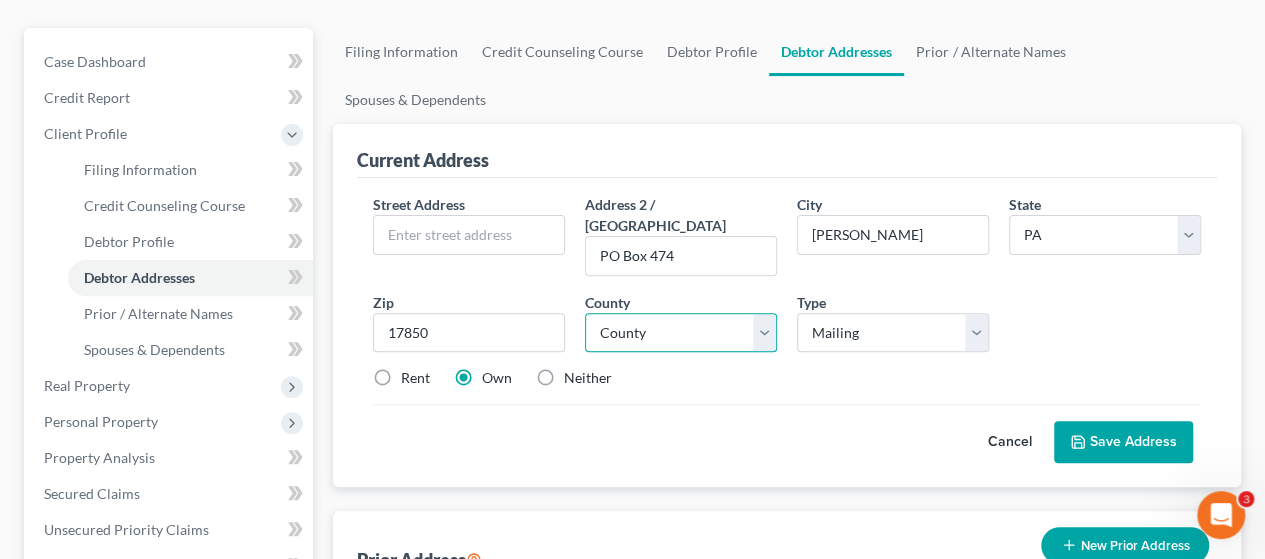 click on "County [GEOGRAPHIC_DATA] [GEOGRAPHIC_DATA] [GEOGRAPHIC_DATA] [GEOGRAPHIC_DATA] [GEOGRAPHIC_DATA] [GEOGRAPHIC_DATA] [GEOGRAPHIC_DATA] [GEOGRAPHIC_DATA] [GEOGRAPHIC_DATA] [GEOGRAPHIC_DATA] [GEOGRAPHIC_DATA] [GEOGRAPHIC_DATA] [GEOGRAPHIC_DATA] County [GEOGRAPHIC_DATA] [GEOGRAPHIC_DATA] [GEOGRAPHIC_DATA] [GEOGRAPHIC_DATA] [GEOGRAPHIC_DATA] [GEOGRAPHIC_DATA] [GEOGRAPHIC_DATA] [GEOGRAPHIC_DATA] [US_STATE][GEOGRAPHIC_DATA] [GEOGRAPHIC_DATA] [GEOGRAPHIC_DATA] [GEOGRAPHIC_DATA] [GEOGRAPHIC_DATA] [GEOGRAPHIC_DATA] [GEOGRAPHIC_DATA] [GEOGRAPHIC_DATA] [GEOGRAPHIC_DATA] [US_STATE][GEOGRAPHIC_DATA] [GEOGRAPHIC_DATA] [GEOGRAPHIC_DATA] [GEOGRAPHIC_DATA] [GEOGRAPHIC_DATA] [GEOGRAPHIC_DATA] [GEOGRAPHIC_DATA] [GEOGRAPHIC_DATA] [GEOGRAPHIC_DATA] [GEOGRAPHIC_DATA] [GEOGRAPHIC_DATA] [GEOGRAPHIC_DATA] [GEOGRAPHIC_DATA] [GEOGRAPHIC_DATA] [GEOGRAPHIC_DATA] [GEOGRAPHIC_DATA] [GEOGRAPHIC_DATA] [GEOGRAPHIC_DATA] [GEOGRAPHIC_DATA] [GEOGRAPHIC_DATA] [GEOGRAPHIC_DATA] [GEOGRAPHIC_DATA] [GEOGRAPHIC_DATA] [GEOGRAPHIC_DATA] [GEOGRAPHIC_DATA] [GEOGRAPHIC_DATA] [GEOGRAPHIC_DATA] [GEOGRAPHIC_DATA] [GEOGRAPHIC_DATA] [GEOGRAPHIC_DATA] [GEOGRAPHIC_DATA] [US_STATE][GEOGRAPHIC_DATA] [GEOGRAPHIC_DATA] [GEOGRAPHIC_DATA] [US_STATE][GEOGRAPHIC_DATA]" at bounding box center (681, 333) 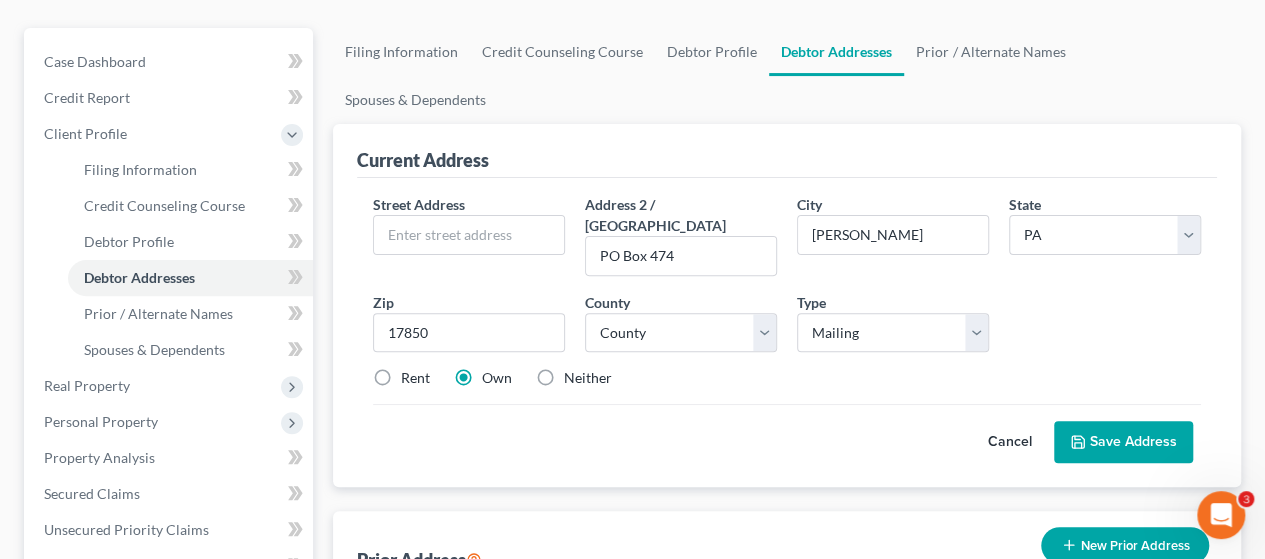 click on "Save Address" at bounding box center (1123, 442) 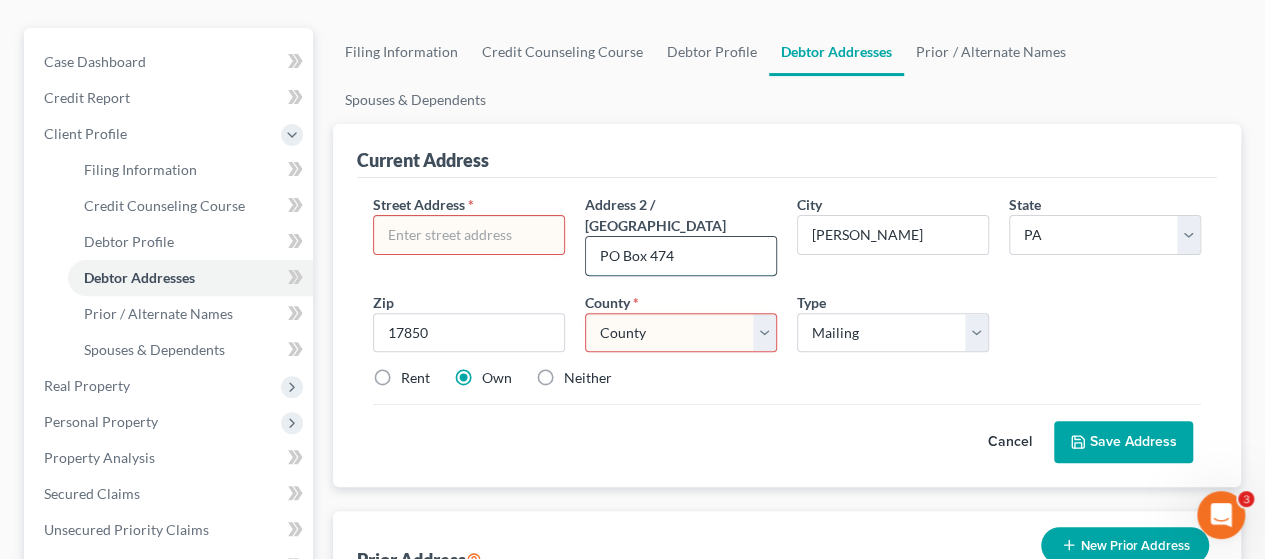 drag, startPoint x: 707, startPoint y: 188, endPoint x: 626, endPoint y: 179, distance: 81.49847 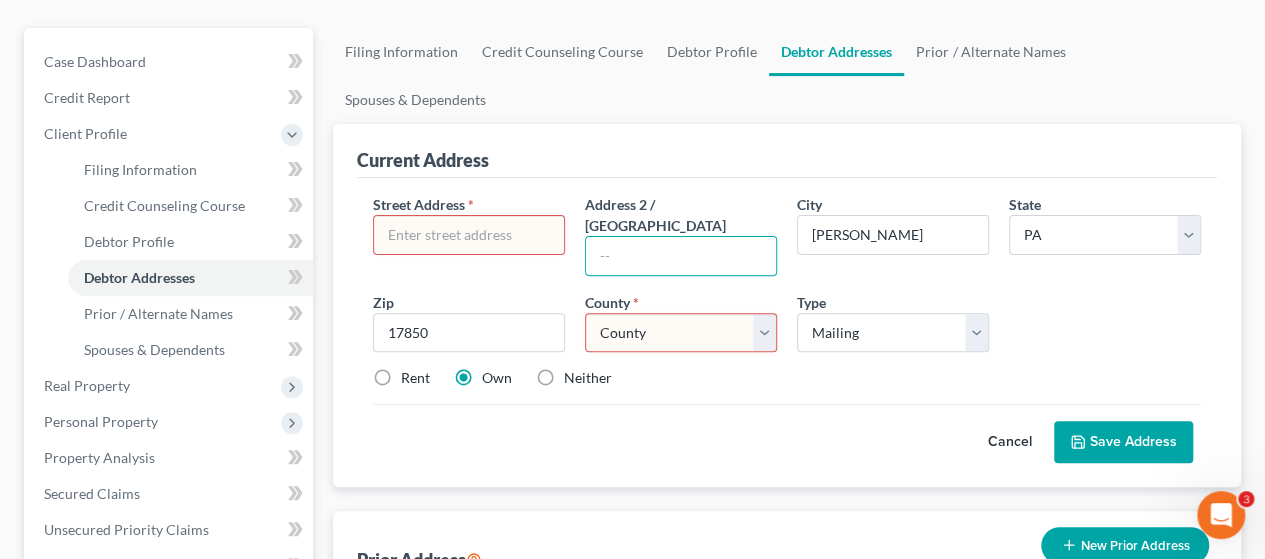 type 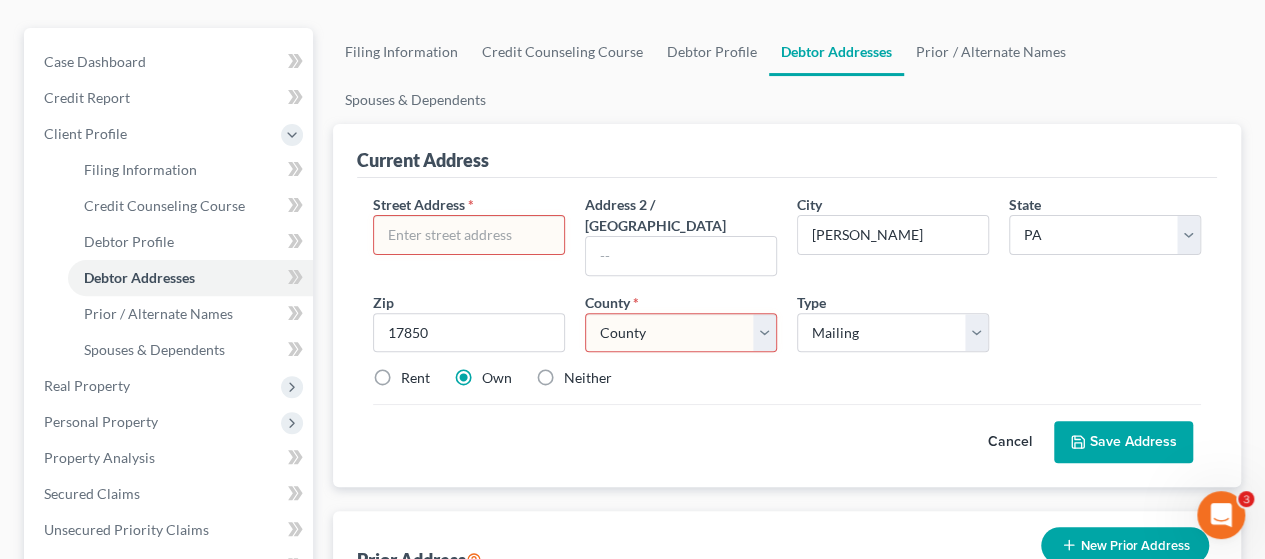 click at bounding box center (469, 235) 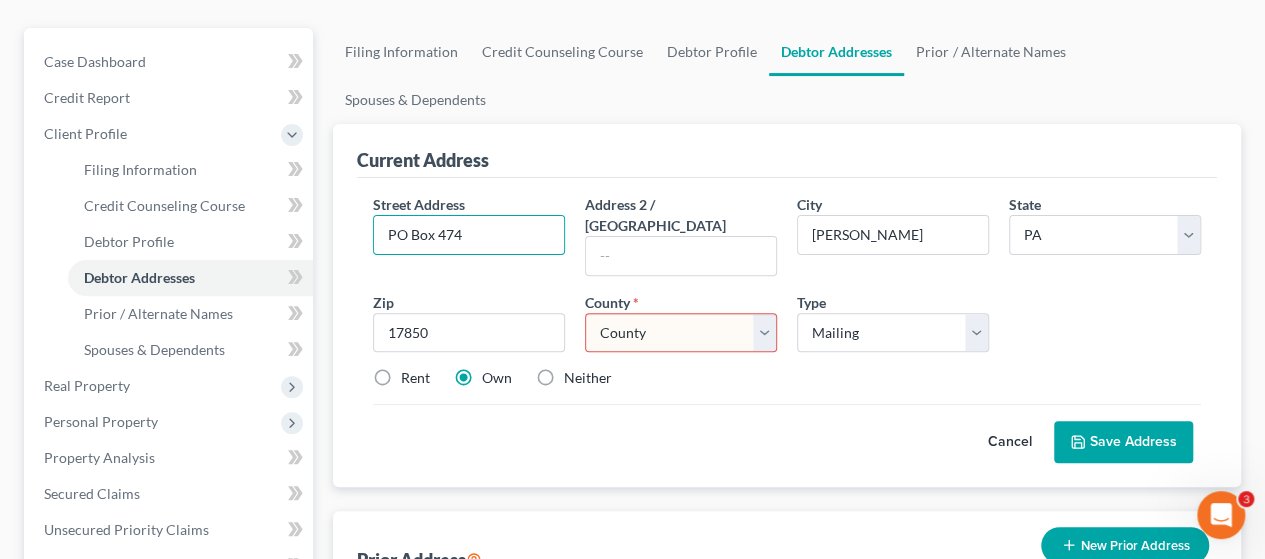 type on "PO Box 474" 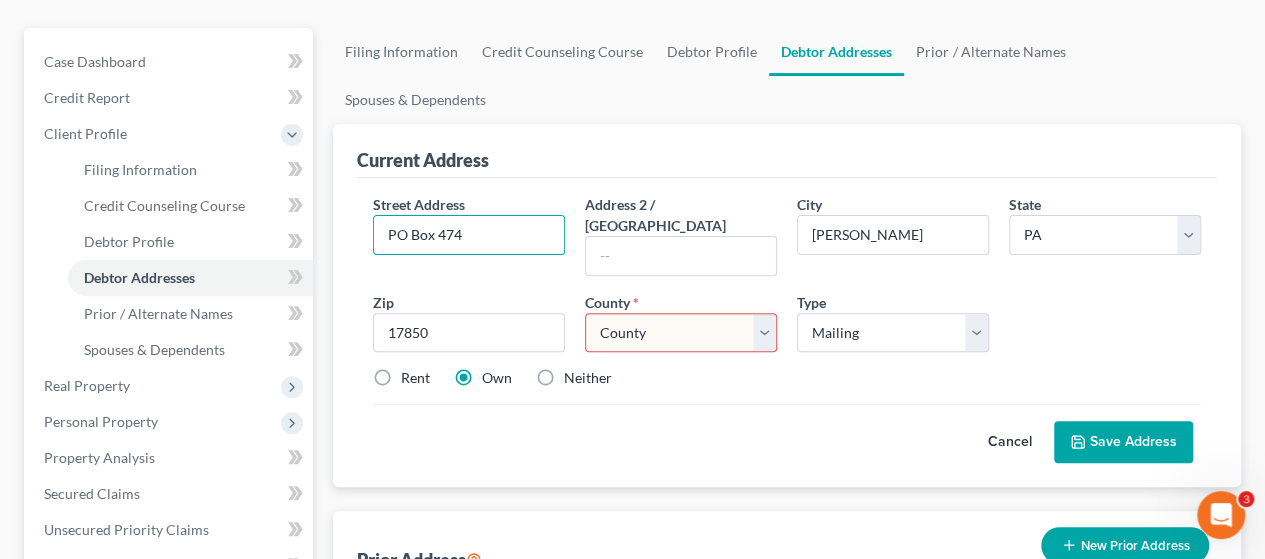 click on "Cancel Save Address" at bounding box center (787, 433) 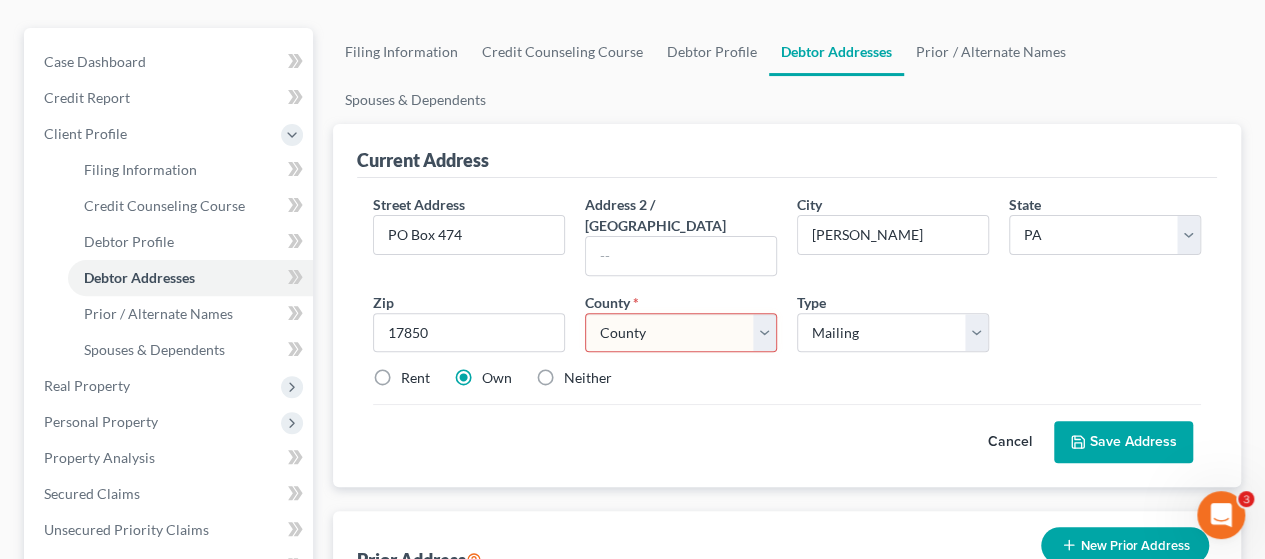 click on "County [GEOGRAPHIC_DATA] [GEOGRAPHIC_DATA] [GEOGRAPHIC_DATA] [GEOGRAPHIC_DATA] [GEOGRAPHIC_DATA] [GEOGRAPHIC_DATA] [GEOGRAPHIC_DATA] [GEOGRAPHIC_DATA] [GEOGRAPHIC_DATA] [GEOGRAPHIC_DATA] [GEOGRAPHIC_DATA] [GEOGRAPHIC_DATA] [GEOGRAPHIC_DATA] County [GEOGRAPHIC_DATA] [GEOGRAPHIC_DATA] [GEOGRAPHIC_DATA] [GEOGRAPHIC_DATA] [GEOGRAPHIC_DATA] [GEOGRAPHIC_DATA] [GEOGRAPHIC_DATA] [GEOGRAPHIC_DATA] [US_STATE][GEOGRAPHIC_DATA] [GEOGRAPHIC_DATA] [GEOGRAPHIC_DATA] [GEOGRAPHIC_DATA] [GEOGRAPHIC_DATA] [GEOGRAPHIC_DATA] [GEOGRAPHIC_DATA] [GEOGRAPHIC_DATA] [GEOGRAPHIC_DATA] [US_STATE][GEOGRAPHIC_DATA] [GEOGRAPHIC_DATA] [GEOGRAPHIC_DATA] [GEOGRAPHIC_DATA] [GEOGRAPHIC_DATA] [GEOGRAPHIC_DATA] [GEOGRAPHIC_DATA] [GEOGRAPHIC_DATA] [GEOGRAPHIC_DATA] [GEOGRAPHIC_DATA] [GEOGRAPHIC_DATA] [GEOGRAPHIC_DATA] [GEOGRAPHIC_DATA] [GEOGRAPHIC_DATA] [GEOGRAPHIC_DATA] [GEOGRAPHIC_DATA] [GEOGRAPHIC_DATA] [GEOGRAPHIC_DATA] [GEOGRAPHIC_DATA] [GEOGRAPHIC_DATA] [GEOGRAPHIC_DATA] [GEOGRAPHIC_DATA] [GEOGRAPHIC_DATA] [GEOGRAPHIC_DATA] [GEOGRAPHIC_DATA] [GEOGRAPHIC_DATA] [GEOGRAPHIC_DATA] [GEOGRAPHIC_DATA] [GEOGRAPHIC_DATA] [GEOGRAPHIC_DATA] [GEOGRAPHIC_DATA] [US_STATE][GEOGRAPHIC_DATA] [GEOGRAPHIC_DATA] [GEOGRAPHIC_DATA] [US_STATE][GEOGRAPHIC_DATA]" at bounding box center (681, 333) 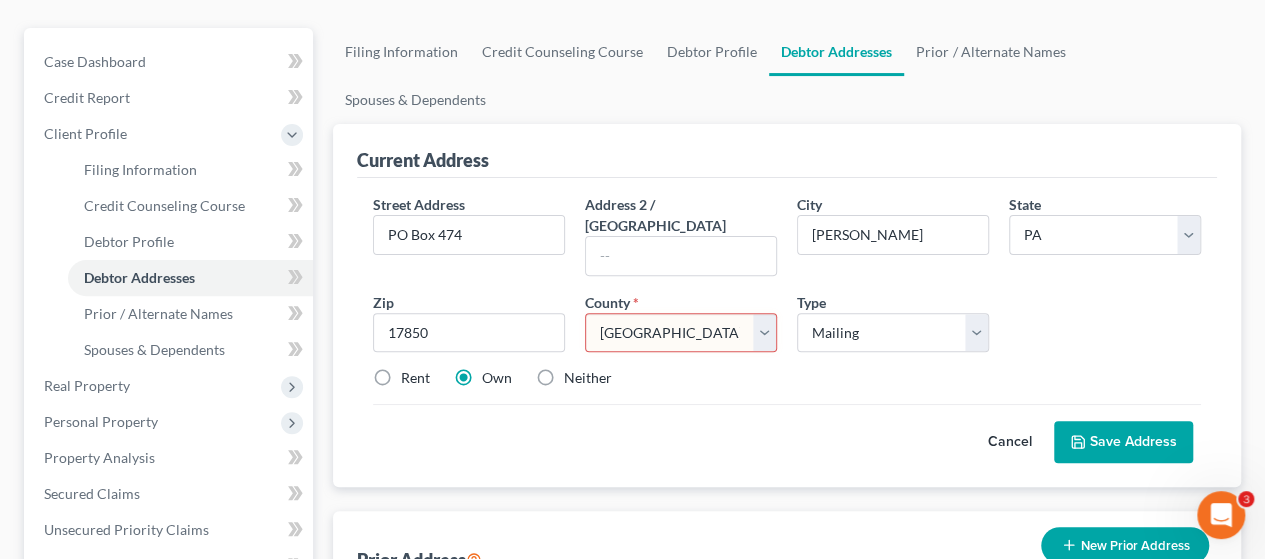 click on "County [GEOGRAPHIC_DATA] [GEOGRAPHIC_DATA] [GEOGRAPHIC_DATA] [GEOGRAPHIC_DATA] [GEOGRAPHIC_DATA] [GEOGRAPHIC_DATA] [GEOGRAPHIC_DATA] [GEOGRAPHIC_DATA] [GEOGRAPHIC_DATA] [GEOGRAPHIC_DATA] [GEOGRAPHIC_DATA] [GEOGRAPHIC_DATA] [GEOGRAPHIC_DATA] County [GEOGRAPHIC_DATA] [GEOGRAPHIC_DATA] [GEOGRAPHIC_DATA] [GEOGRAPHIC_DATA] [GEOGRAPHIC_DATA] [GEOGRAPHIC_DATA] [GEOGRAPHIC_DATA] [GEOGRAPHIC_DATA] [US_STATE][GEOGRAPHIC_DATA] [GEOGRAPHIC_DATA] [GEOGRAPHIC_DATA] [GEOGRAPHIC_DATA] [GEOGRAPHIC_DATA] [GEOGRAPHIC_DATA] [GEOGRAPHIC_DATA] [GEOGRAPHIC_DATA] [GEOGRAPHIC_DATA] [US_STATE][GEOGRAPHIC_DATA] [GEOGRAPHIC_DATA] [GEOGRAPHIC_DATA] [GEOGRAPHIC_DATA] [GEOGRAPHIC_DATA] [GEOGRAPHIC_DATA] [GEOGRAPHIC_DATA] [GEOGRAPHIC_DATA] [GEOGRAPHIC_DATA] [GEOGRAPHIC_DATA] [GEOGRAPHIC_DATA] [GEOGRAPHIC_DATA] [GEOGRAPHIC_DATA] [GEOGRAPHIC_DATA] [GEOGRAPHIC_DATA] [GEOGRAPHIC_DATA] [GEOGRAPHIC_DATA] [GEOGRAPHIC_DATA] [GEOGRAPHIC_DATA] [GEOGRAPHIC_DATA] [GEOGRAPHIC_DATA] [GEOGRAPHIC_DATA] [GEOGRAPHIC_DATA] [GEOGRAPHIC_DATA] [GEOGRAPHIC_DATA] [GEOGRAPHIC_DATA] [GEOGRAPHIC_DATA] [GEOGRAPHIC_DATA] [GEOGRAPHIC_DATA] [GEOGRAPHIC_DATA] [GEOGRAPHIC_DATA] [US_STATE][GEOGRAPHIC_DATA] [GEOGRAPHIC_DATA] [GEOGRAPHIC_DATA] [US_STATE][GEOGRAPHIC_DATA]" at bounding box center [681, 333] 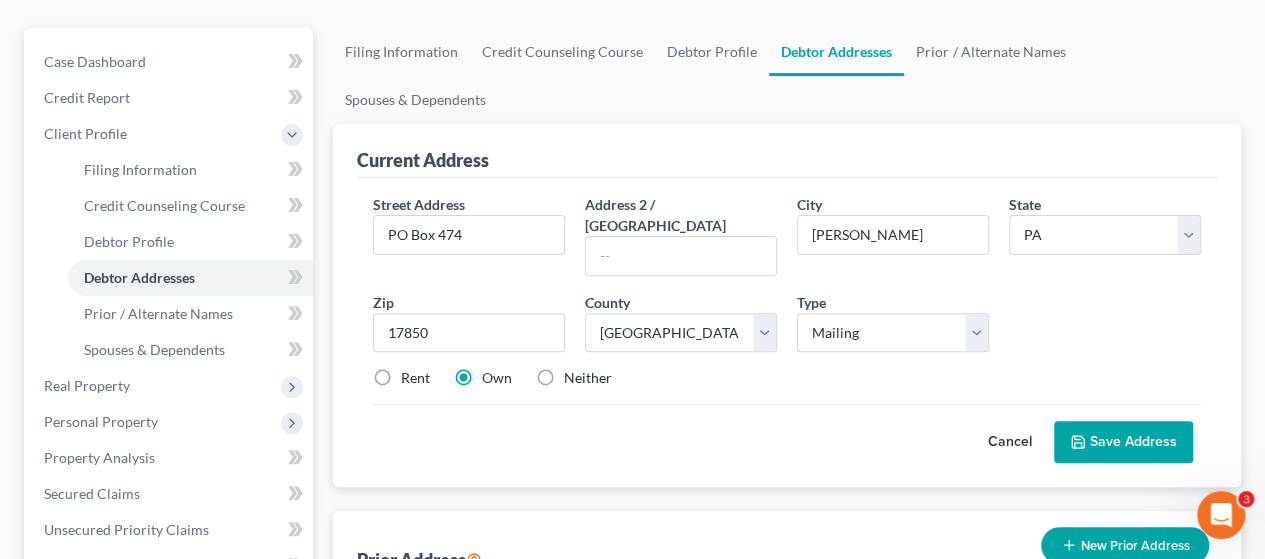 click on "Save Address" at bounding box center (1123, 442) 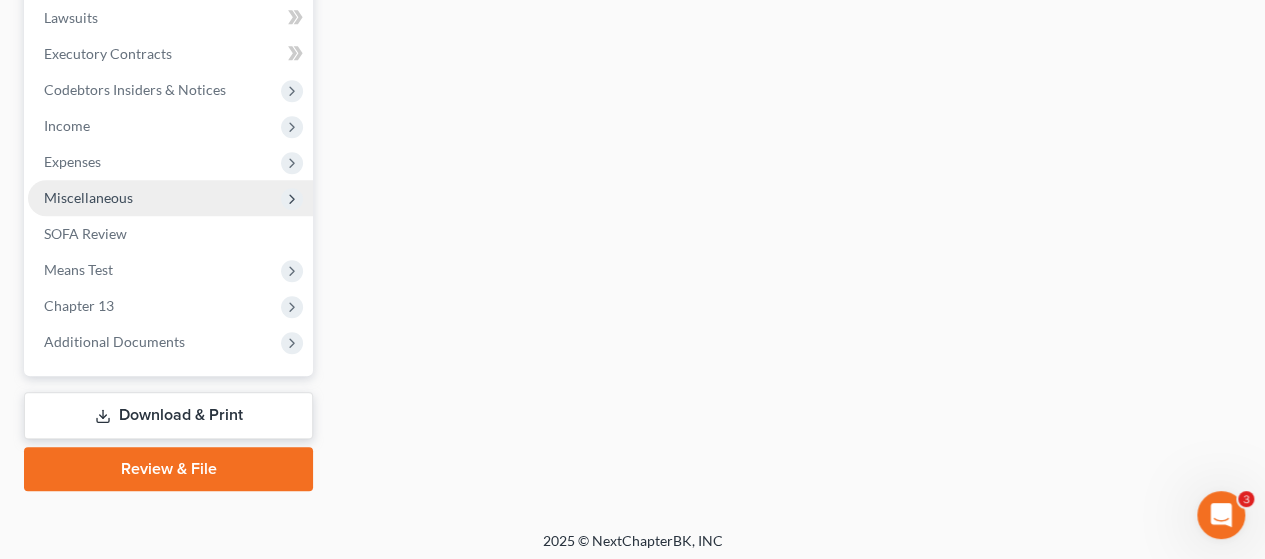 scroll, scrollTop: 788, scrollLeft: 0, axis: vertical 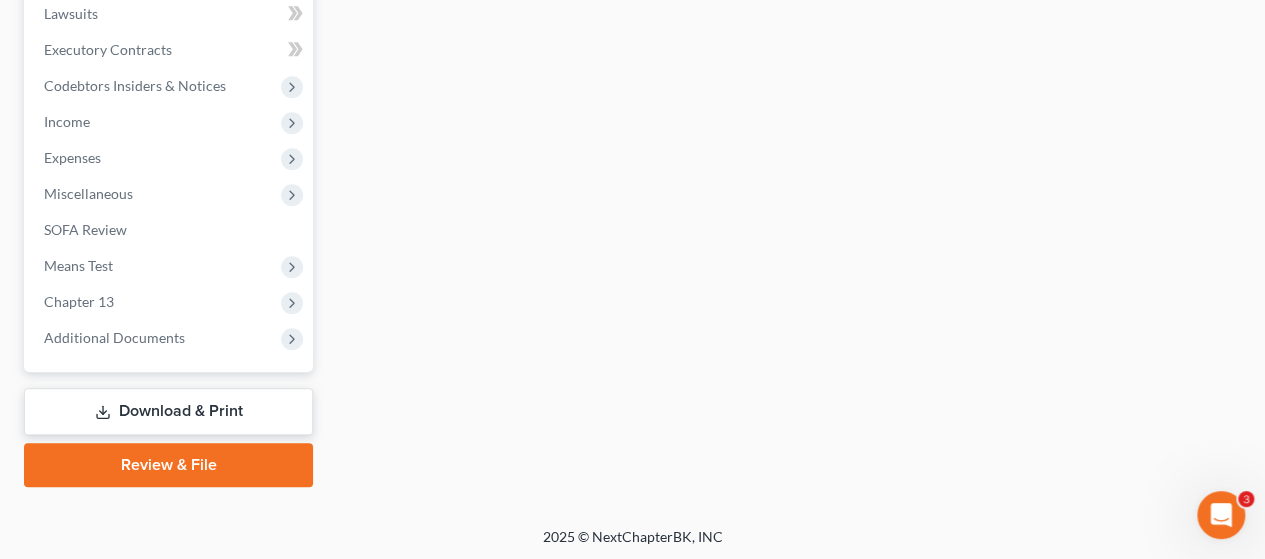 click on "Download & Print" at bounding box center [168, 411] 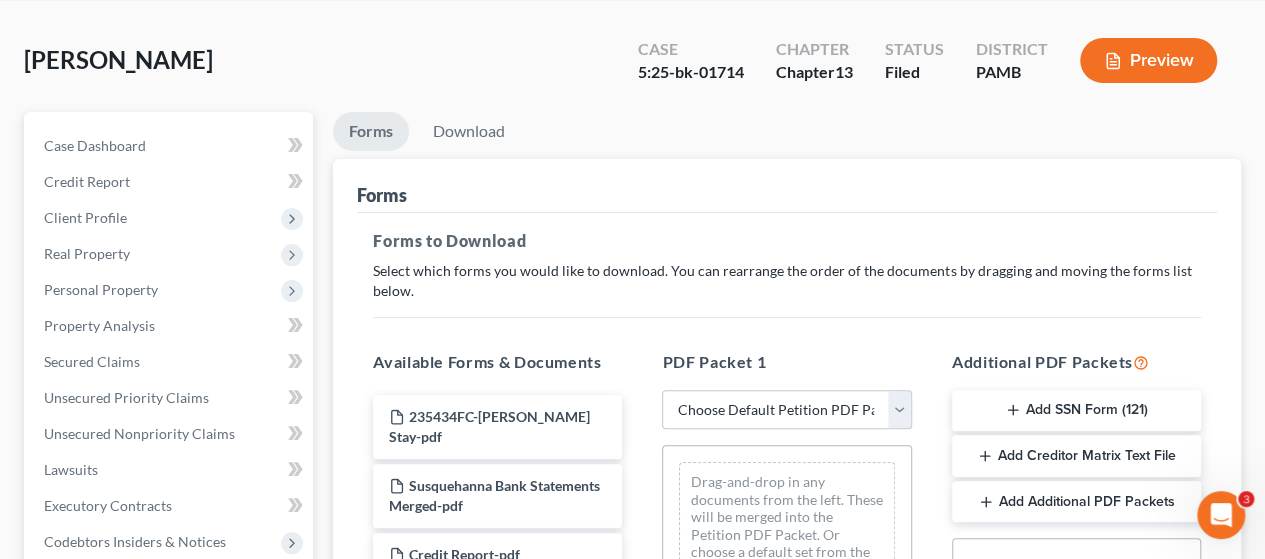 scroll, scrollTop: 300, scrollLeft: 0, axis: vertical 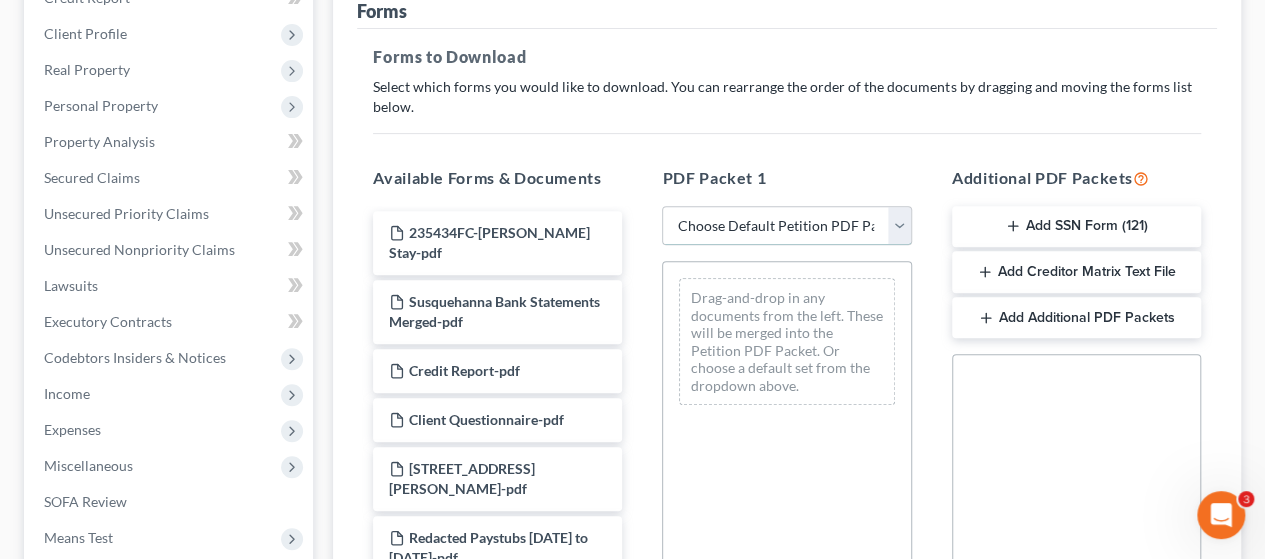 drag, startPoint x: 894, startPoint y: 219, endPoint x: 872, endPoint y: 239, distance: 29.732138 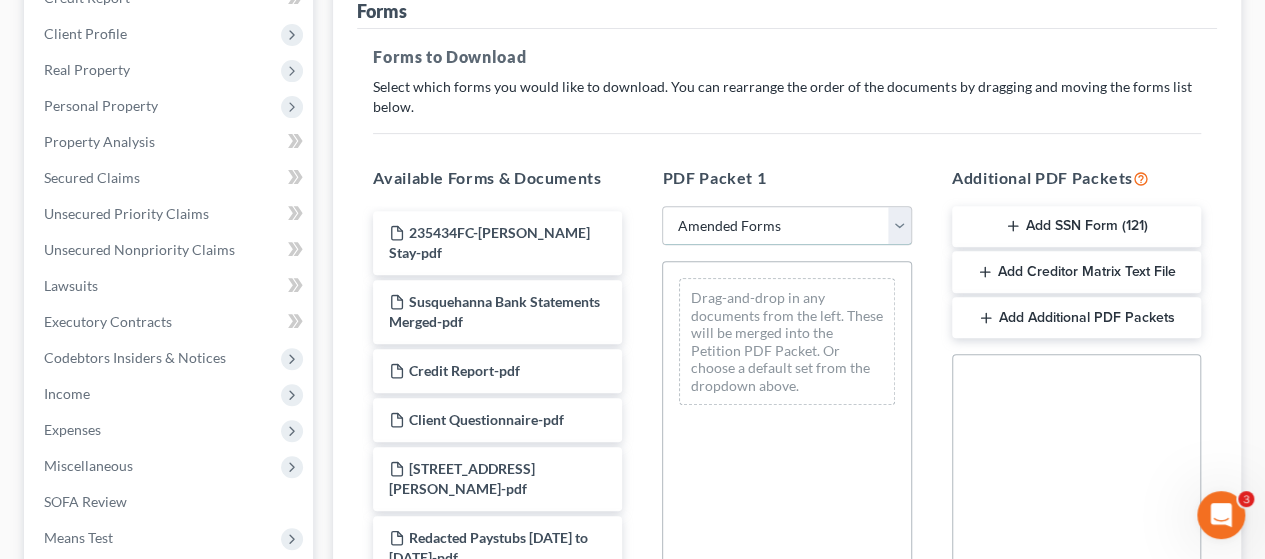 click on "Choose Default Petition PDF Packet Complete Bankruptcy Petition (all forms and schedules) Emergency Filing Forms (Petition and Creditor List Only) Amended Forms Signature Pages Only Supplemental Post Petition (Sch. I & J) Supplemental Post Petition (Sch. I) Supplemental Post Petition (Sch. J)" at bounding box center [786, 226] 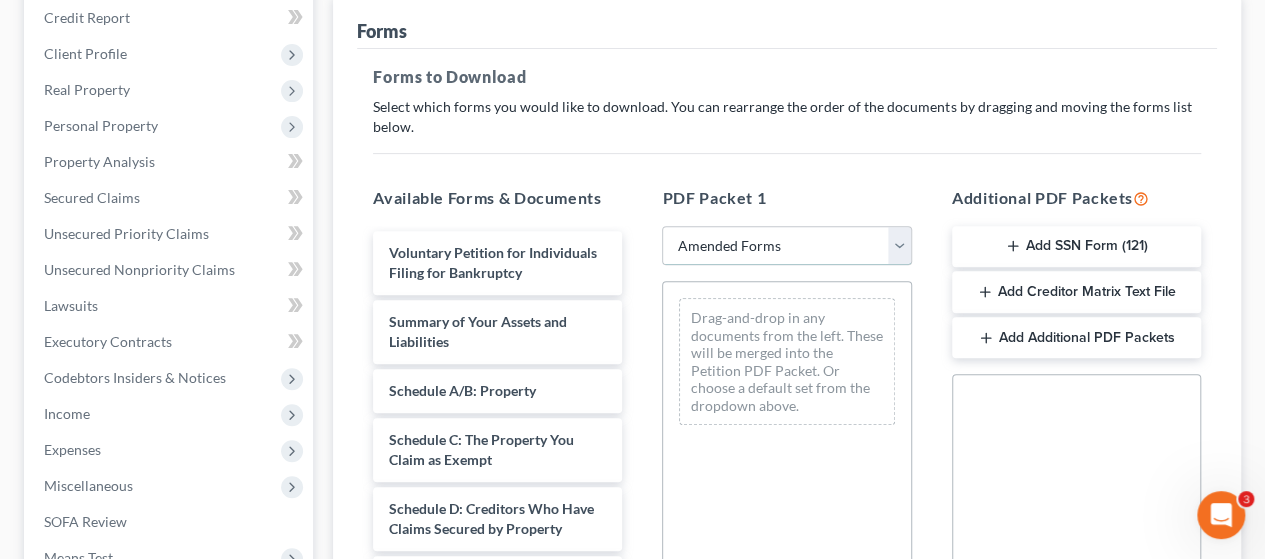 scroll, scrollTop: 300, scrollLeft: 0, axis: vertical 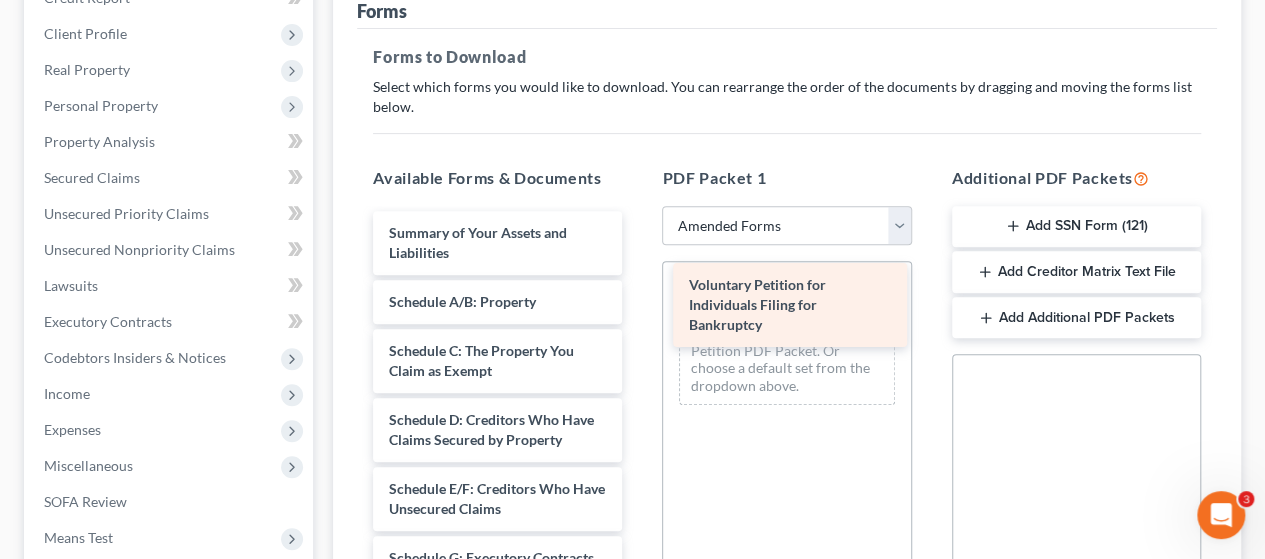 drag, startPoint x: 470, startPoint y: 237, endPoint x: 770, endPoint y: 291, distance: 304.82126 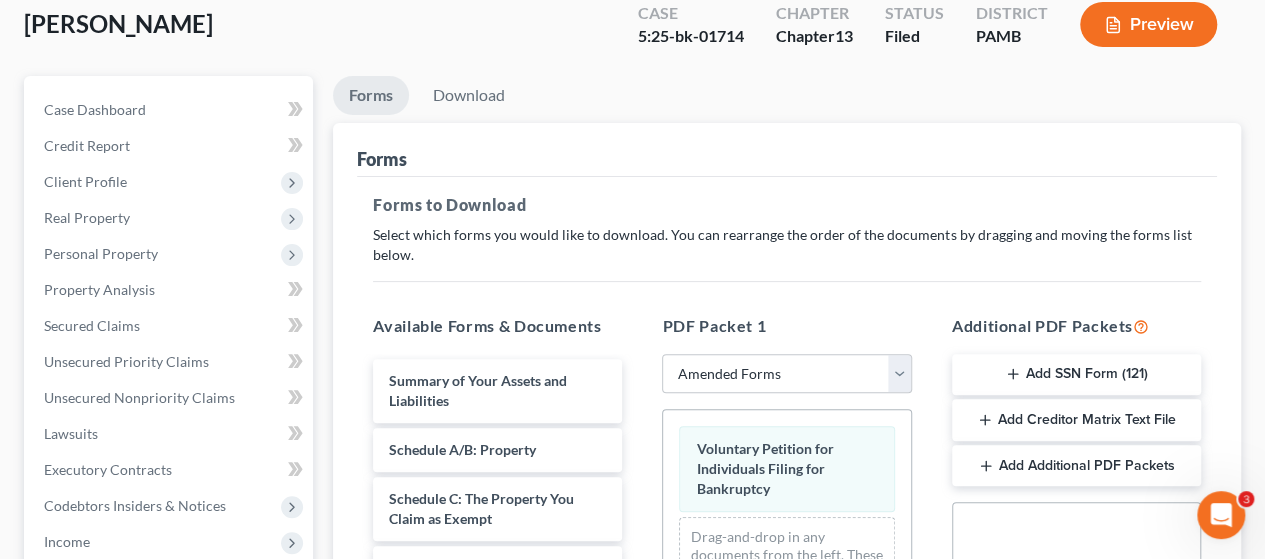 scroll, scrollTop: 100, scrollLeft: 0, axis: vertical 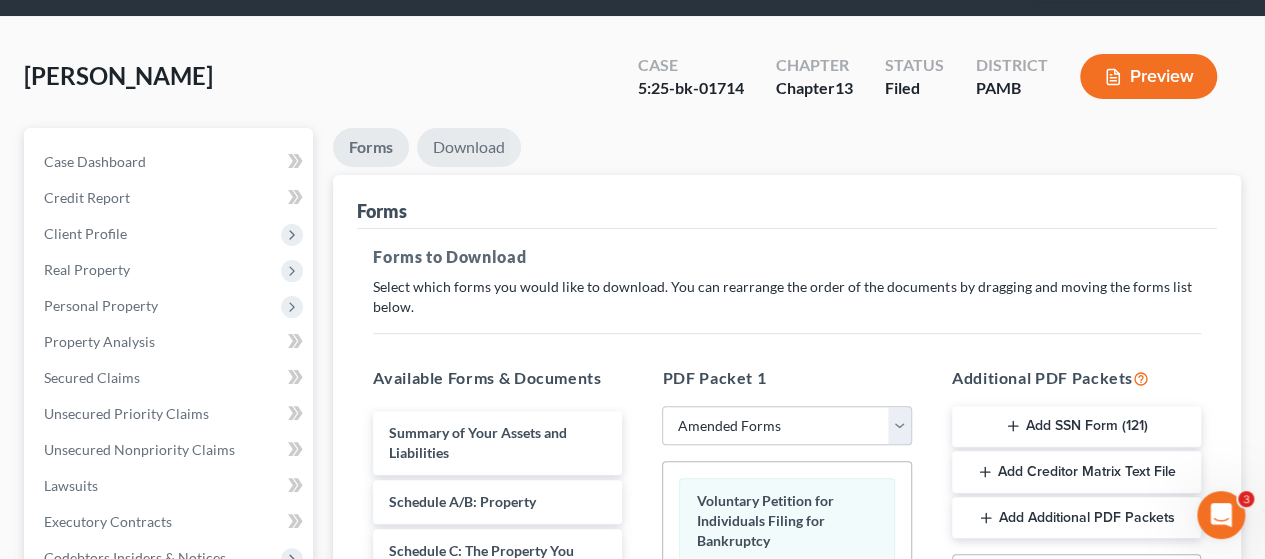 click on "Download" at bounding box center (469, 147) 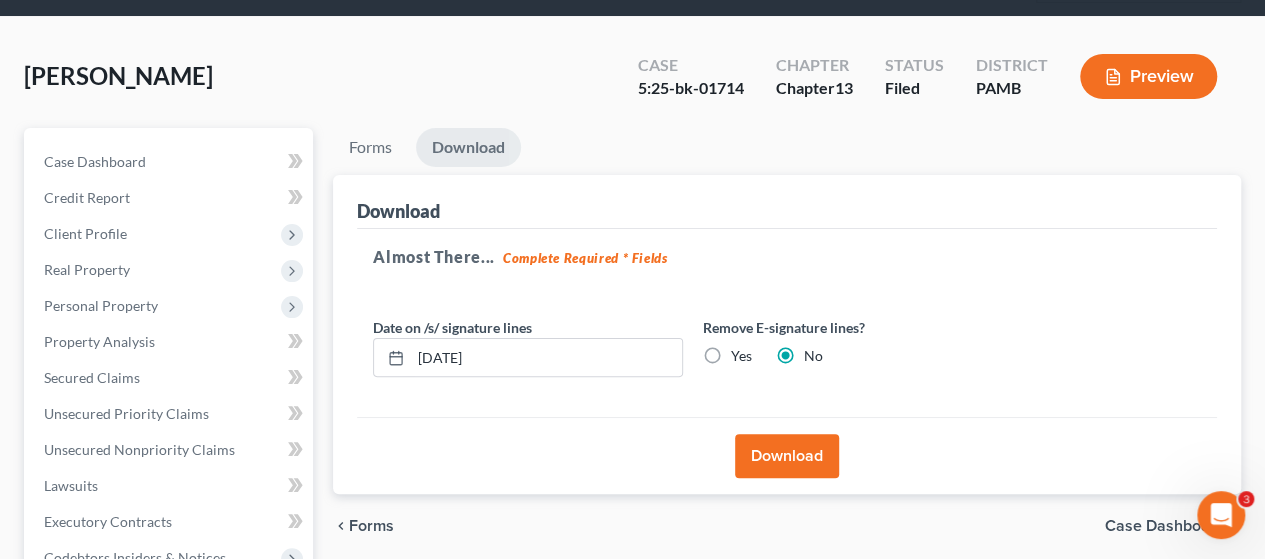 click on "Download" at bounding box center (787, 456) 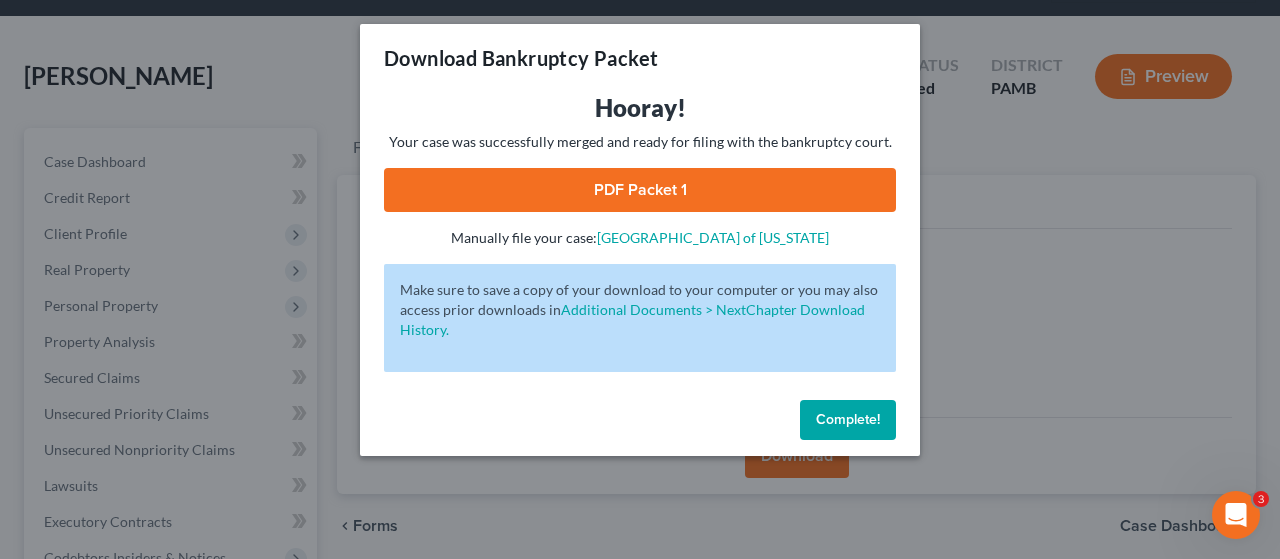 click on "PDF Packet 1" at bounding box center [640, 190] 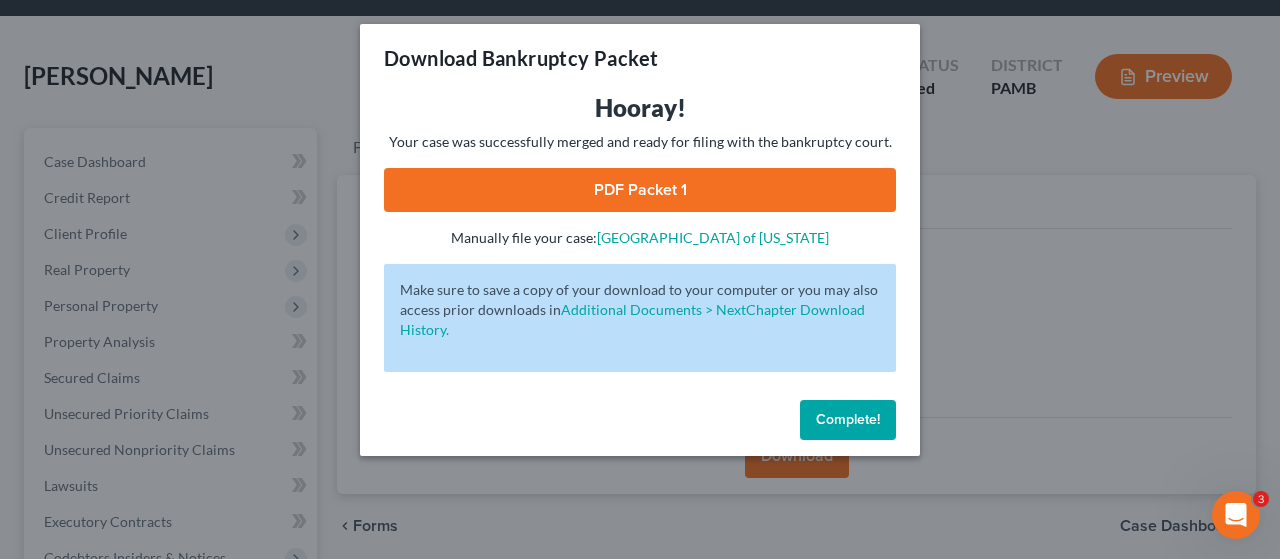 click on "Complete!" at bounding box center [848, 419] 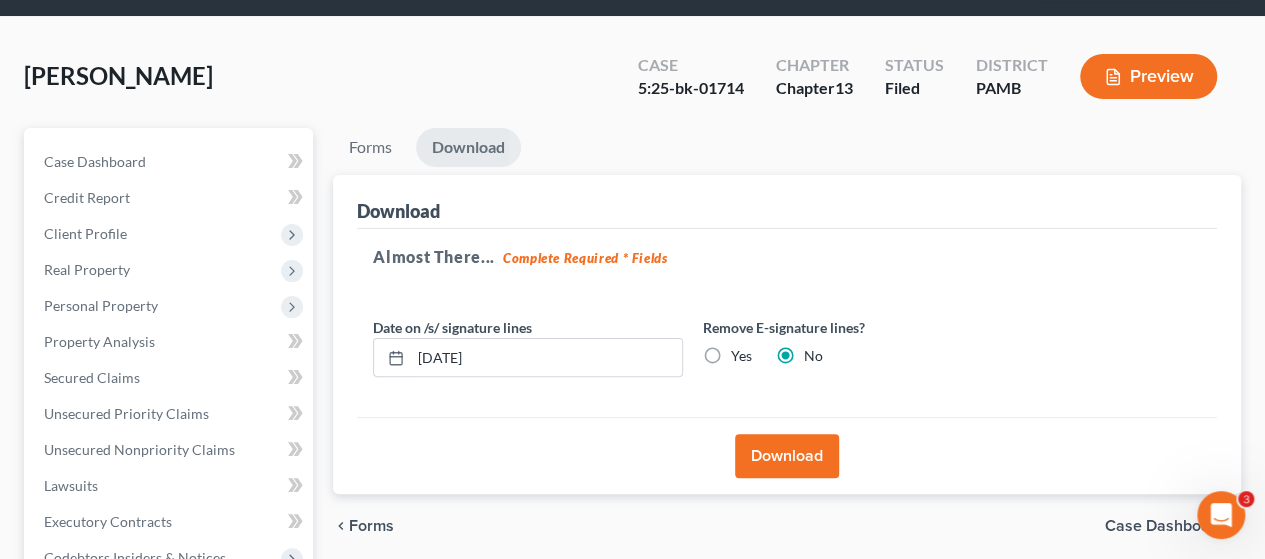 click on "Yes" at bounding box center [741, 356] 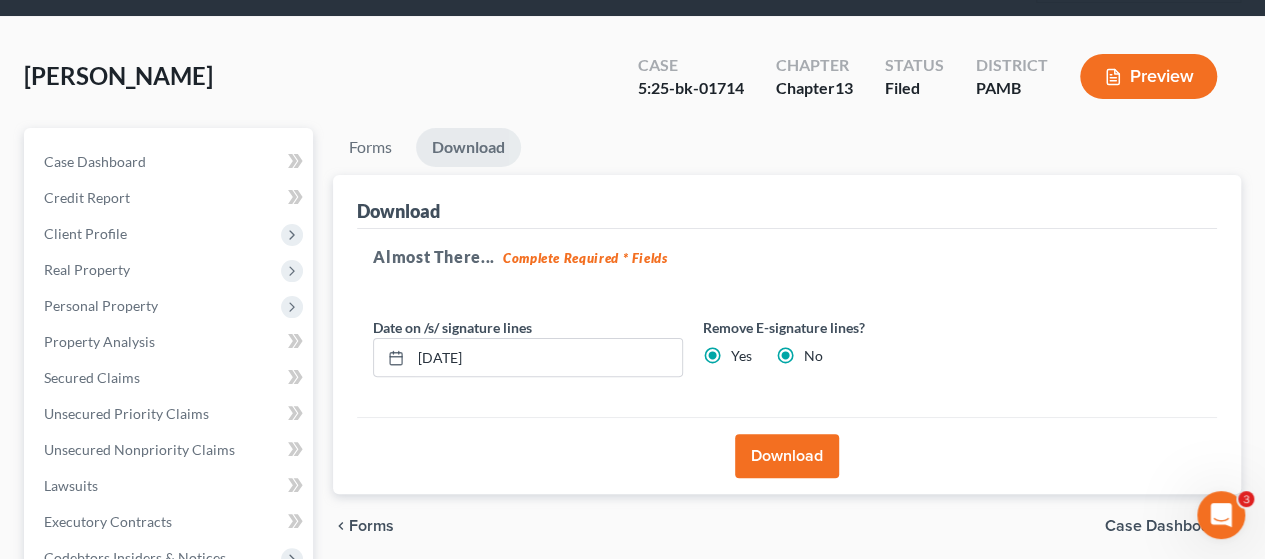 radio on "false" 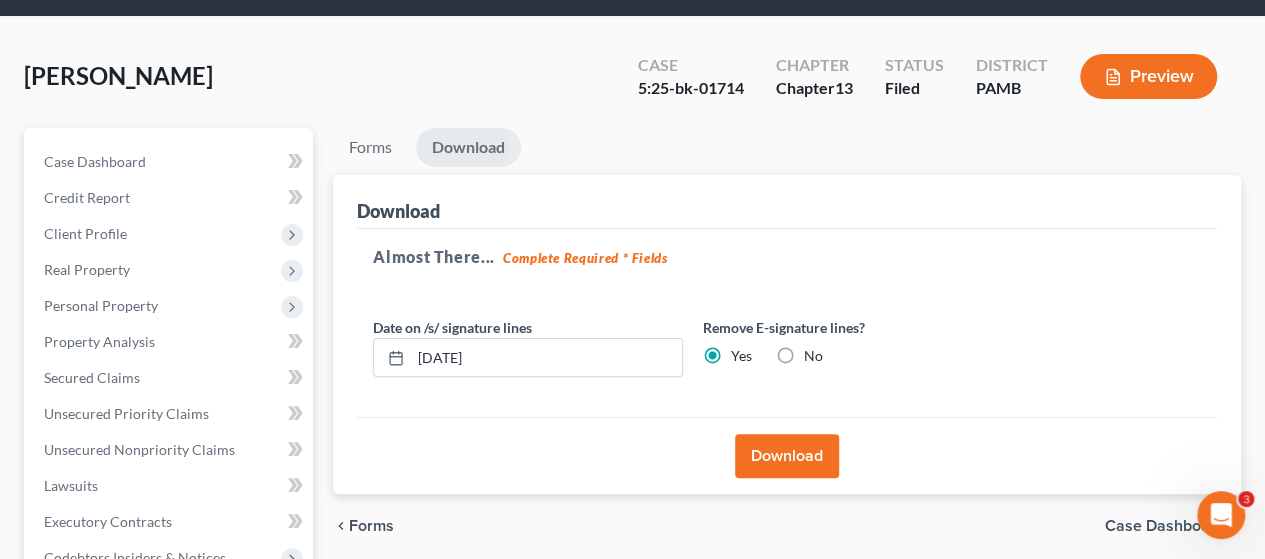 click on "Download" at bounding box center [787, 456] 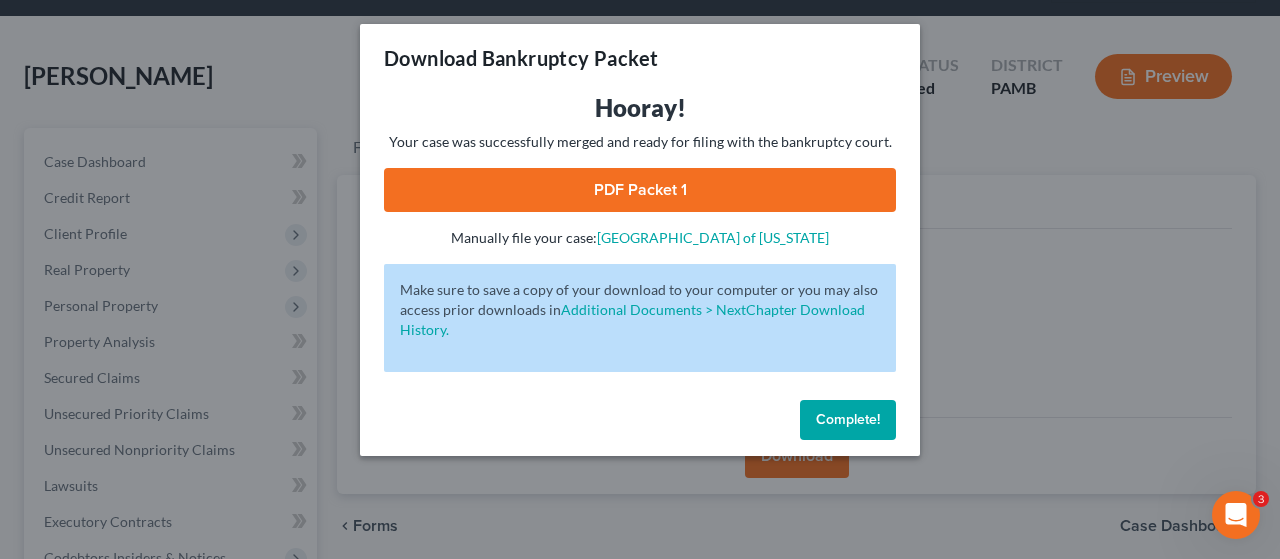 click on "PDF Packet 1" at bounding box center (640, 190) 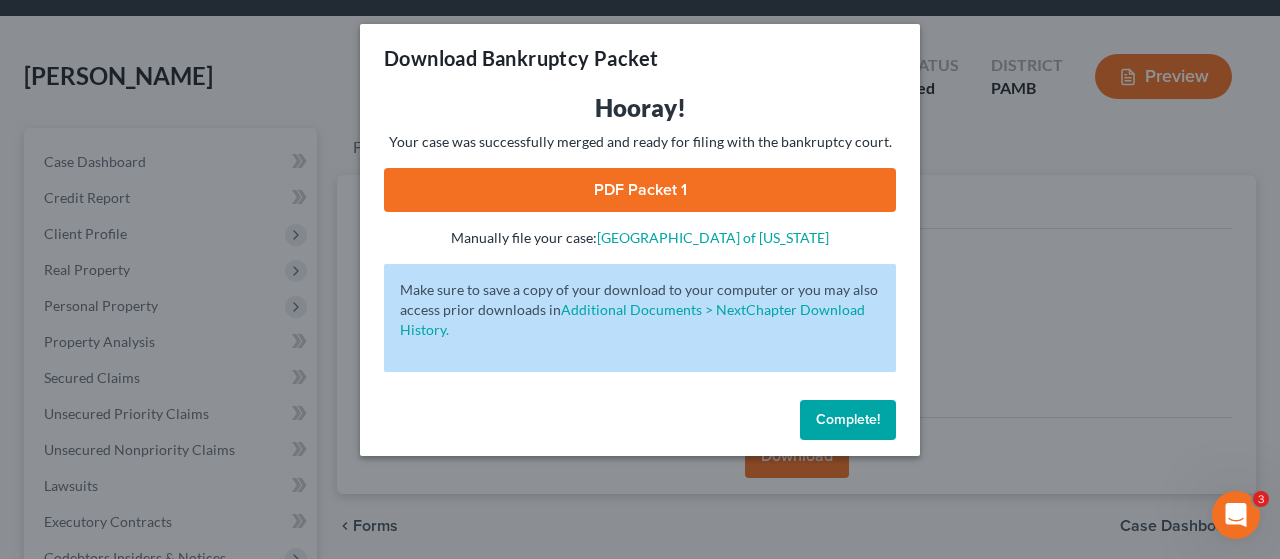 click on "Complete!" at bounding box center [848, 419] 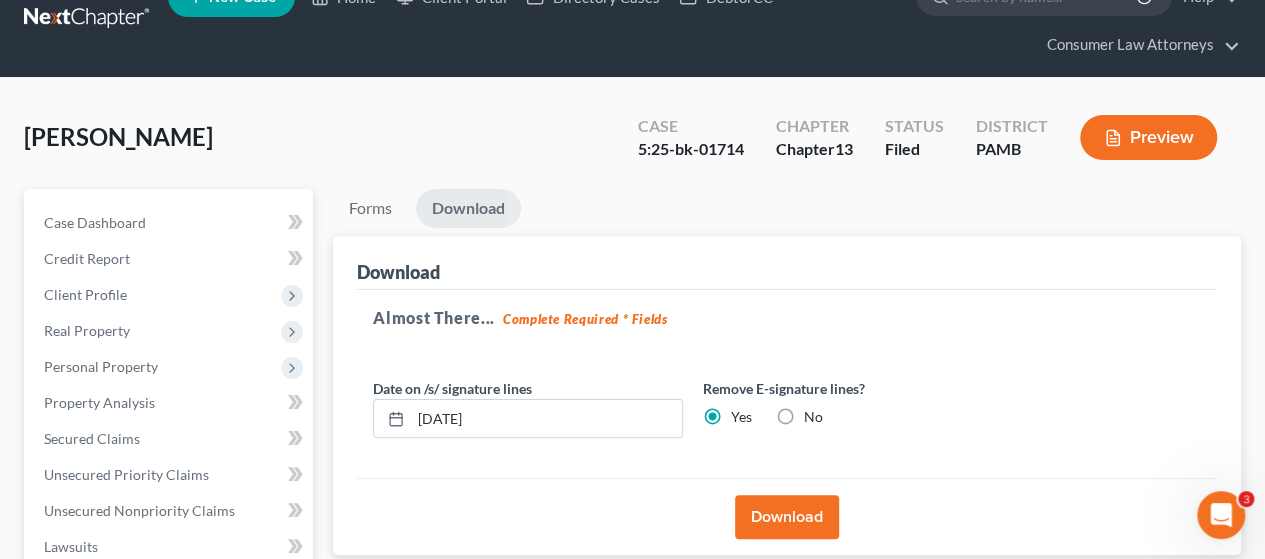 scroll, scrollTop: 0, scrollLeft: 0, axis: both 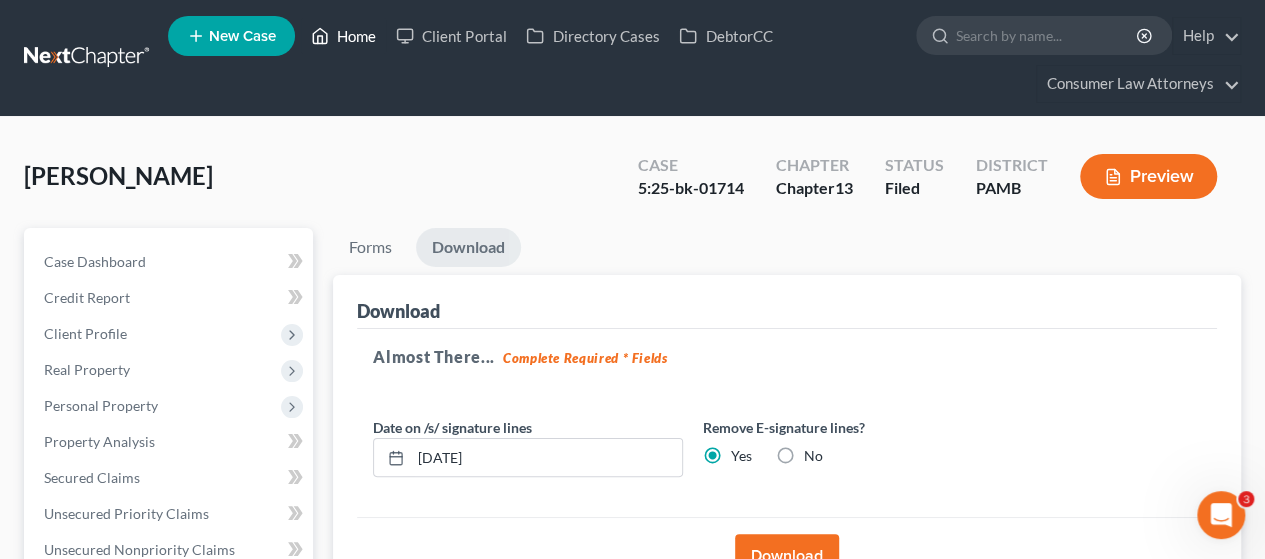 click on "Home" at bounding box center (343, 36) 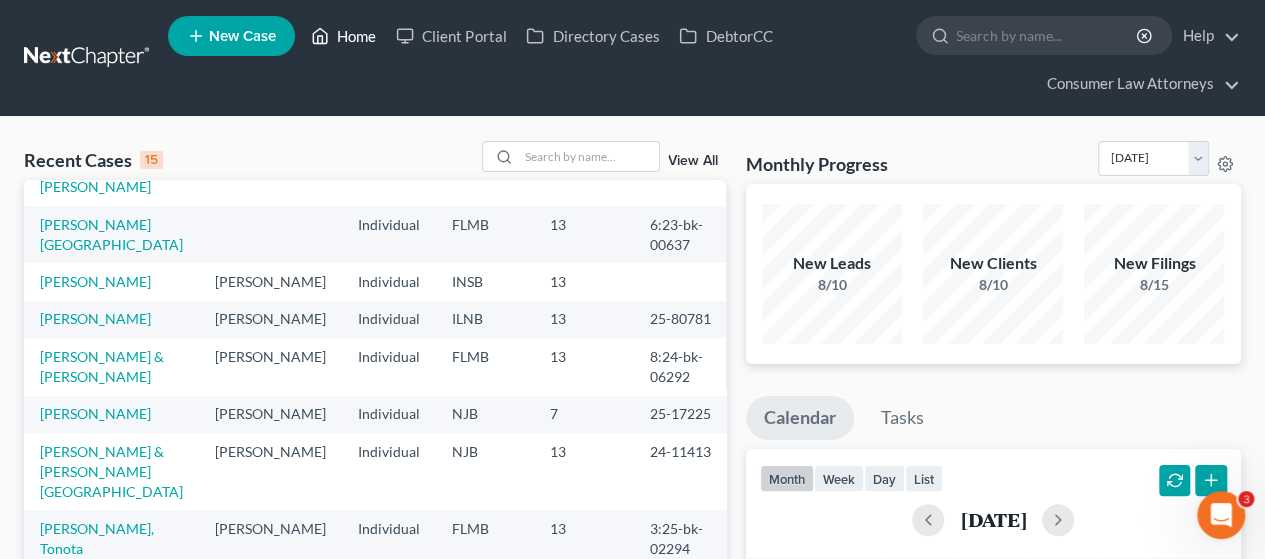 scroll, scrollTop: 300, scrollLeft: 0, axis: vertical 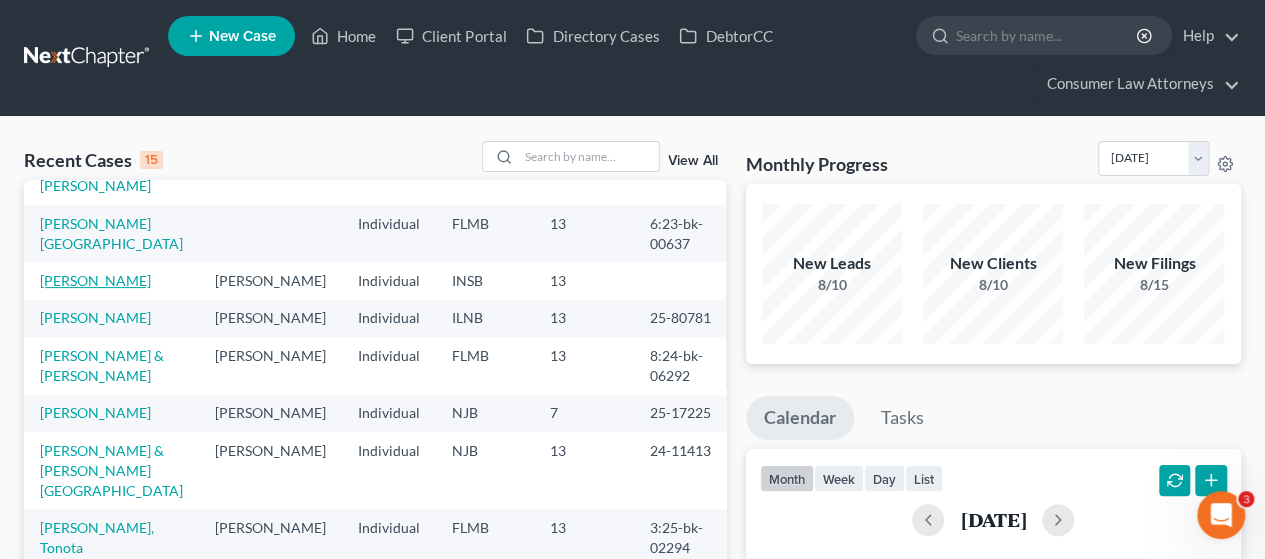 click on "[PERSON_NAME]" at bounding box center [95, 280] 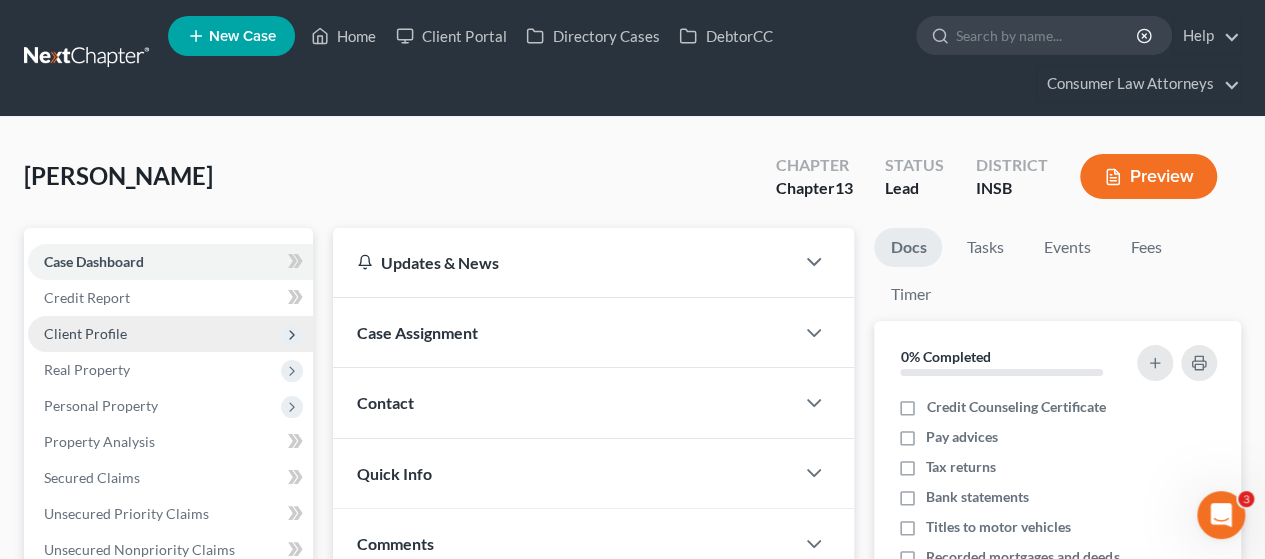 click on "Client Profile" at bounding box center (85, 333) 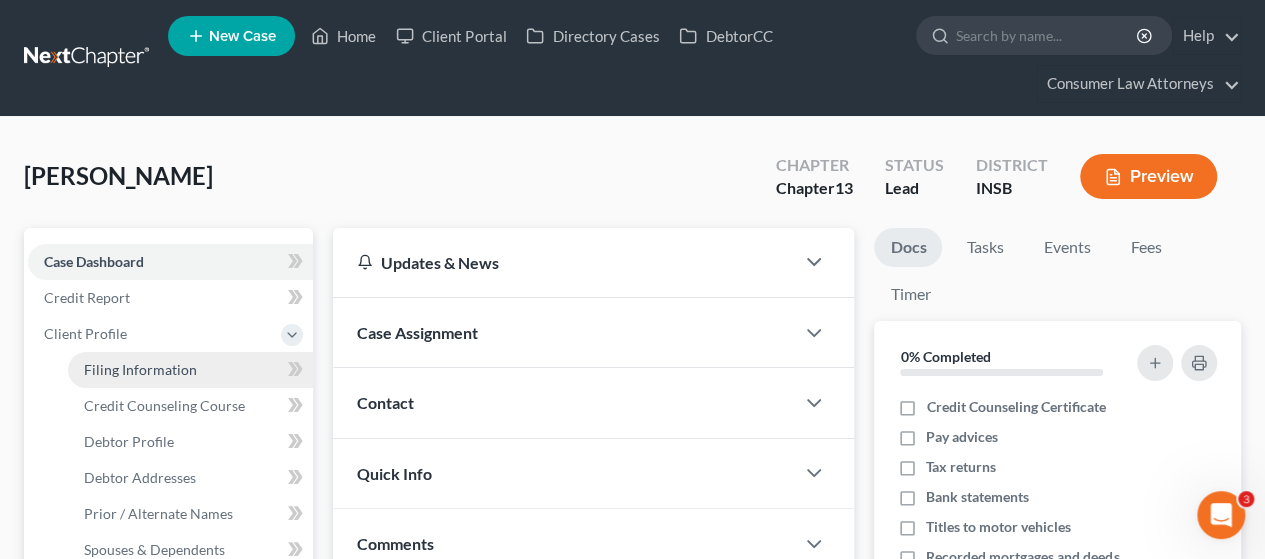click on "Filing Information" at bounding box center [140, 369] 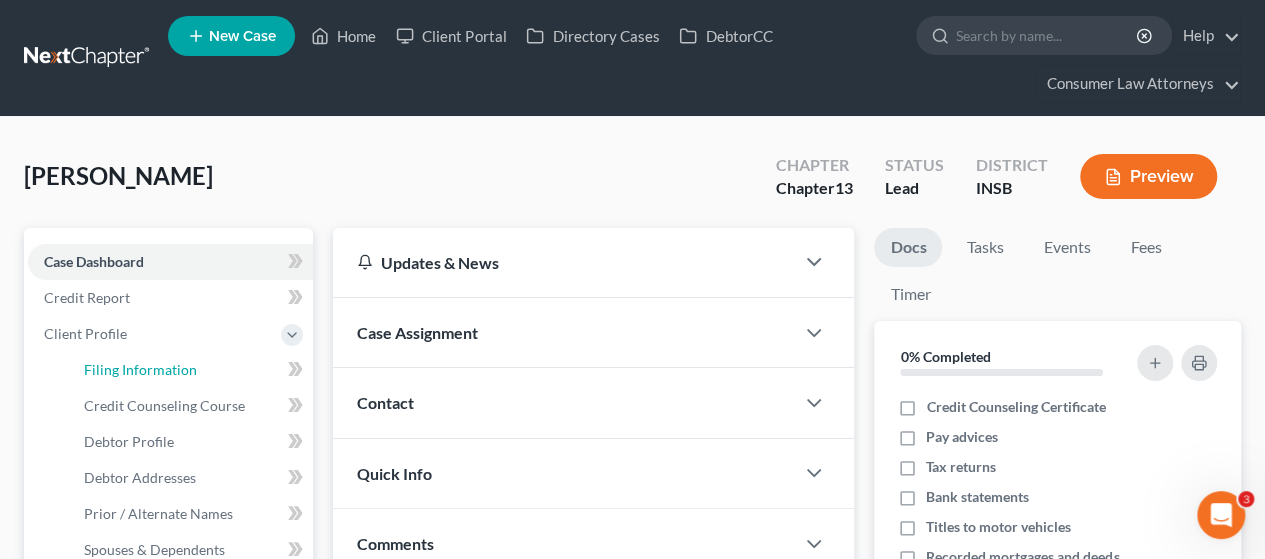 select on "1" 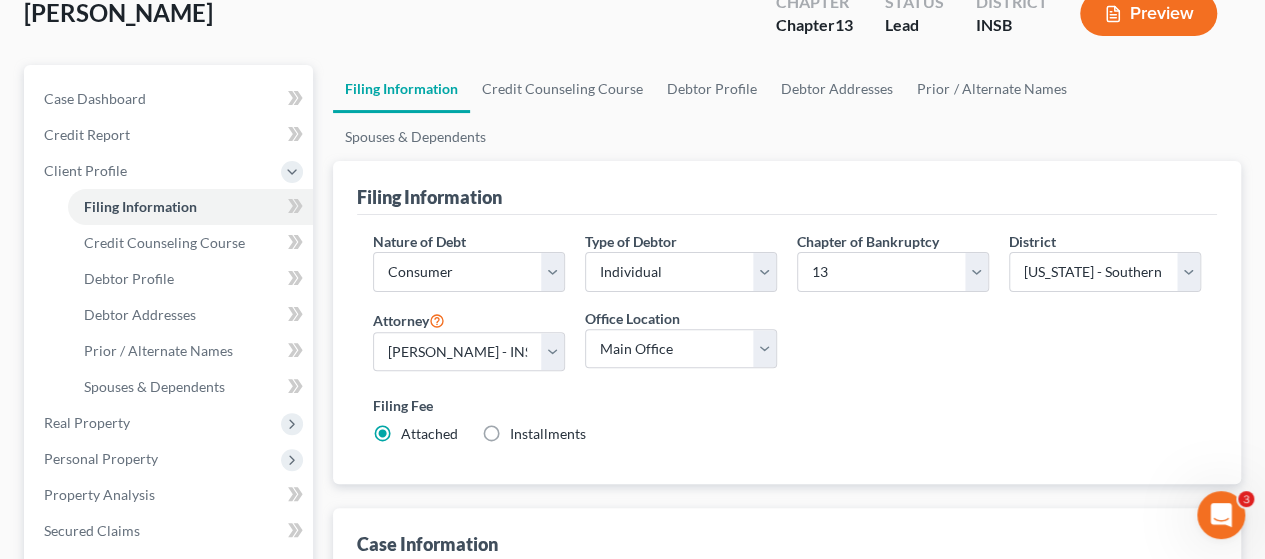 scroll, scrollTop: 200, scrollLeft: 0, axis: vertical 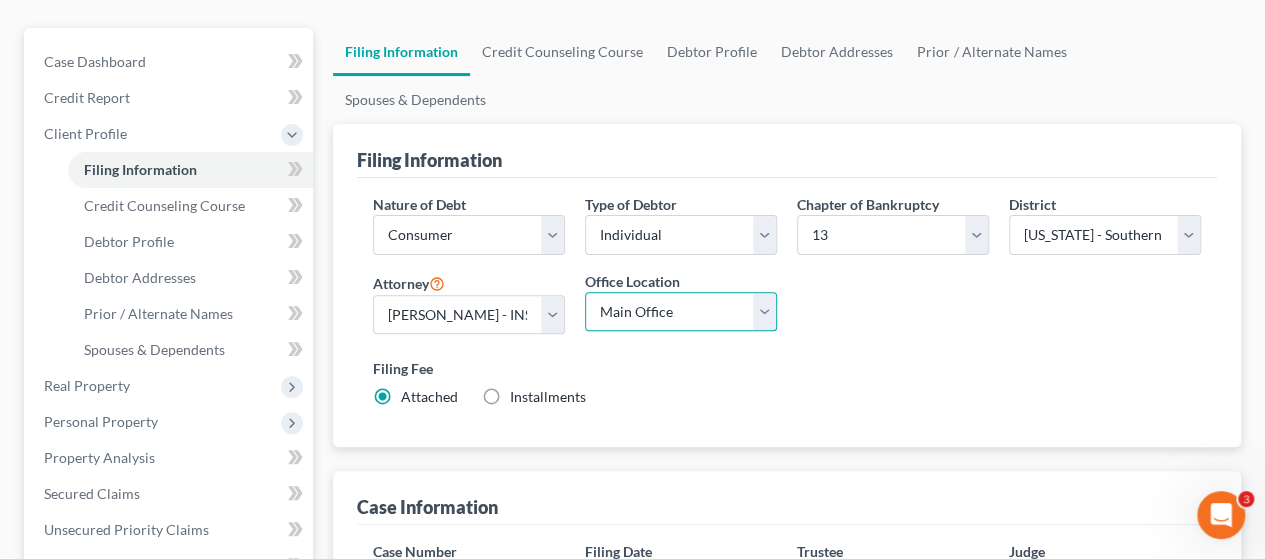 click on "Main Office [US_STATE] Office Consumer Law Attorneys [PERSON_NAME] Law Group, P.C. Law Office of [PERSON_NAME] Melville [GEOGRAPHIC_DATA] Address [PERSON_NAME]-[PERSON_NAME][GEOGRAPHIC_DATA][PERSON_NAME] Address [US_STATE][GEOGRAPHIC_DATA] [GEOGRAPHIC_DATA][PERSON_NAME] [GEOGRAPHIC_DATA] [GEOGRAPHIC_DATA] Law Office of [PERSON_NAME]" at bounding box center (681, 312) 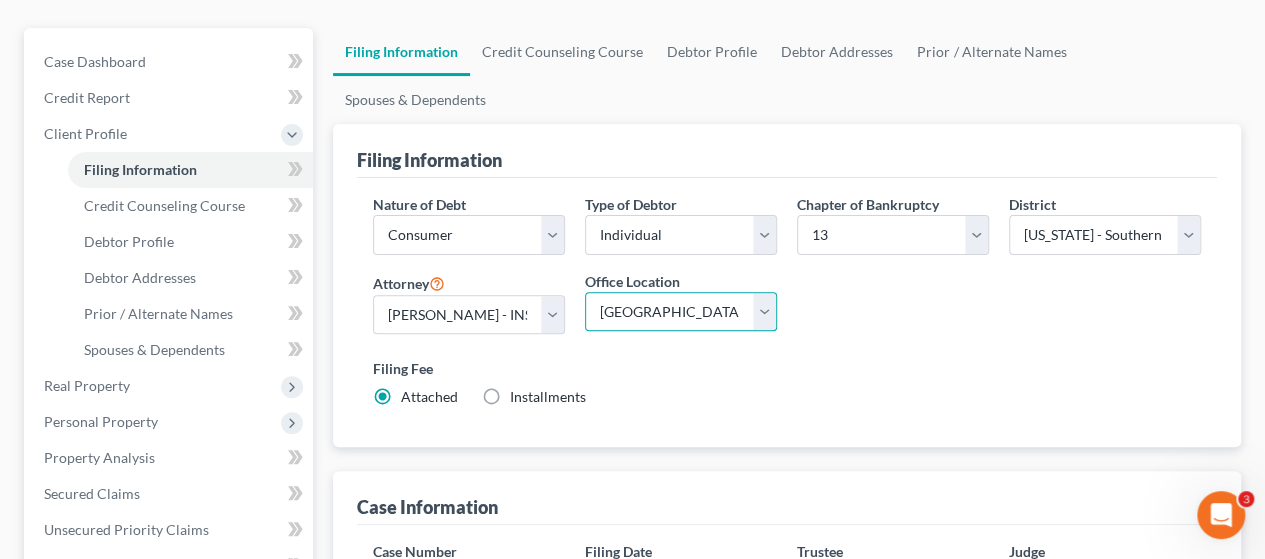 click on "Main Office [US_STATE] Office Consumer Law Attorneys [PERSON_NAME] Law Group, P.C. Law Office of [PERSON_NAME] Melville [GEOGRAPHIC_DATA] Address [PERSON_NAME]-[PERSON_NAME][GEOGRAPHIC_DATA][PERSON_NAME] Address [US_STATE][GEOGRAPHIC_DATA] [GEOGRAPHIC_DATA][PERSON_NAME] [GEOGRAPHIC_DATA] [GEOGRAPHIC_DATA] Law Office of [PERSON_NAME]" at bounding box center [681, 312] 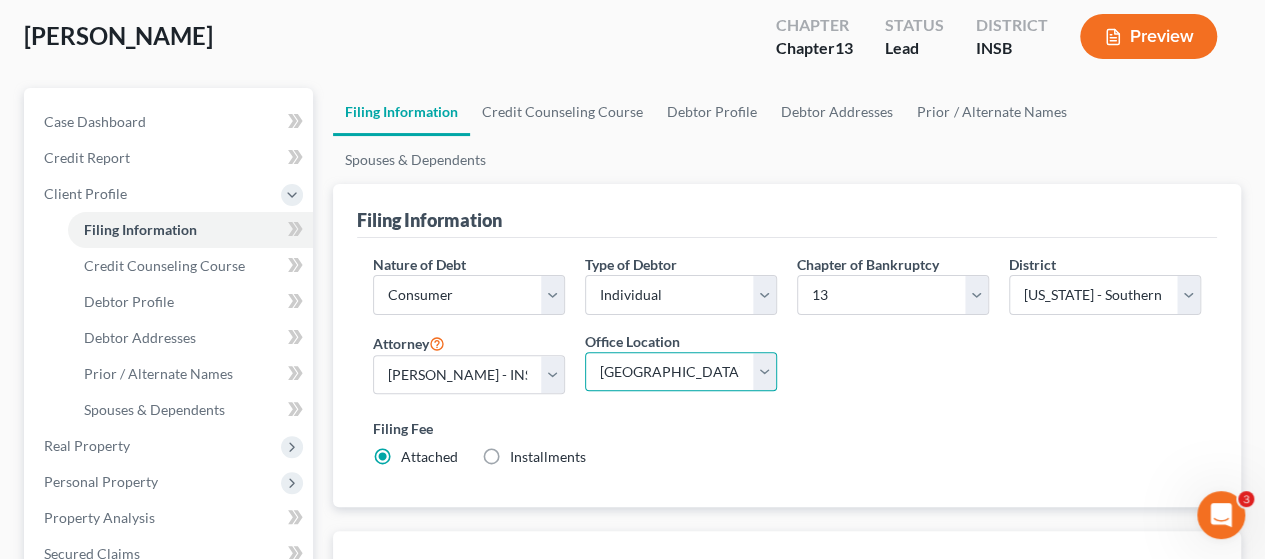 scroll, scrollTop: 100, scrollLeft: 0, axis: vertical 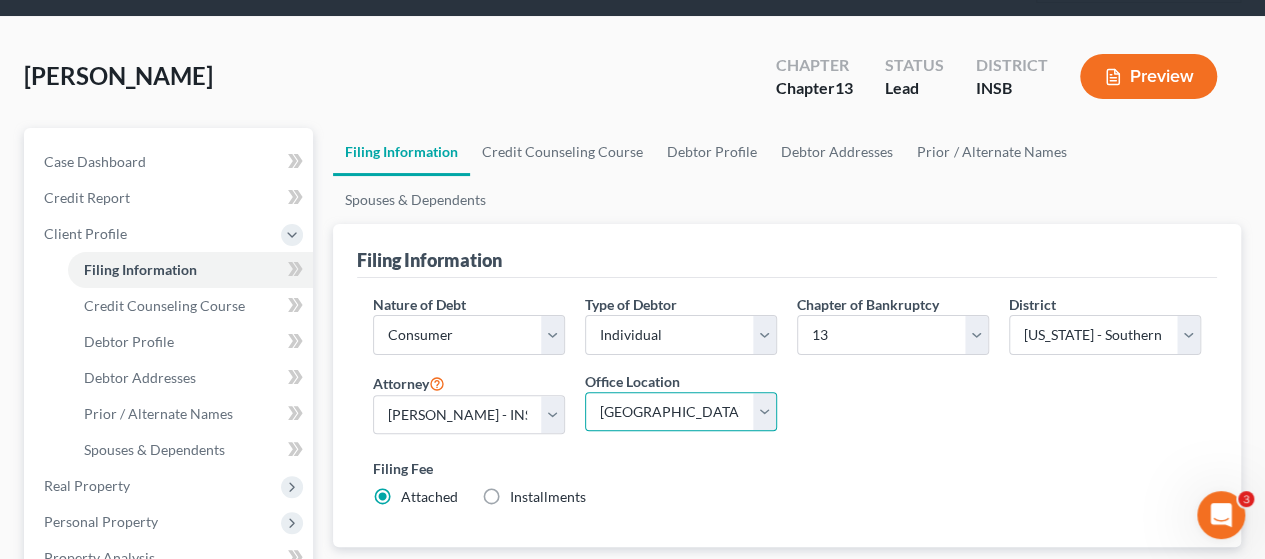 click on "Main Office [US_STATE] Office Consumer Law Attorneys [PERSON_NAME] Law Group, P.C. Law Office of [PERSON_NAME] Melville [GEOGRAPHIC_DATA] Address [PERSON_NAME]-[PERSON_NAME][GEOGRAPHIC_DATA][PERSON_NAME] Address [US_STATE][GEOGRAPHIC_DATA] [GEOGRAPHIC_DATA][PERSON_NAME] [GEOGRAPHIC_DATA] [GEOGRAPHIC_DATA] Law Office of [PERSON_NAME]" at bounding box center (681, 412) 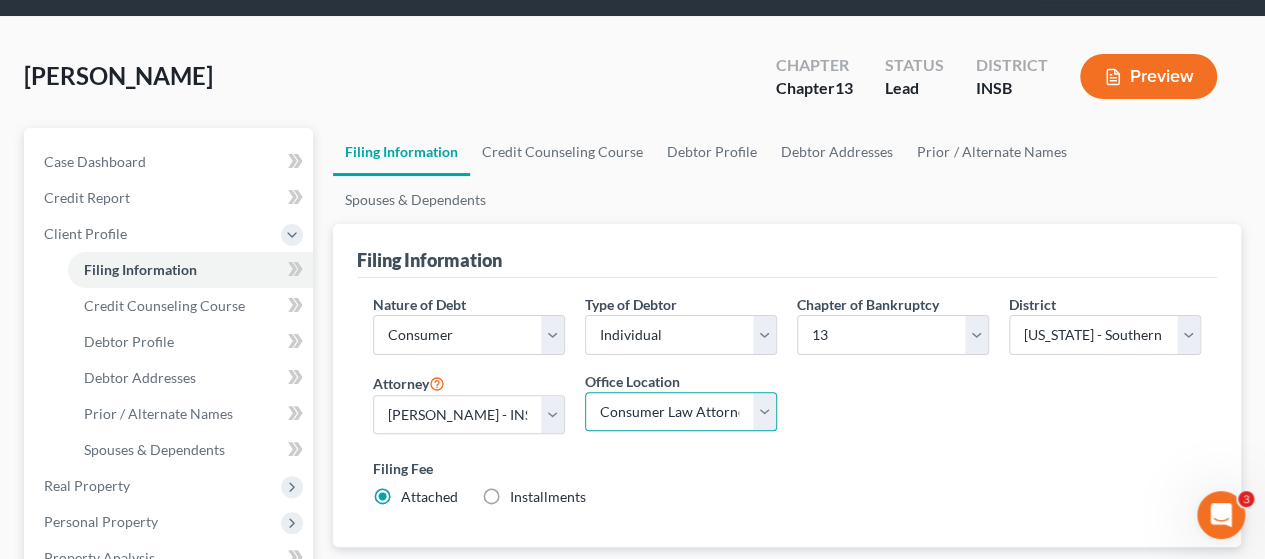 click on "Main Office [US_STATE] Office Consumer Law Attorneys [PERSON_NAME] Law Group, P.C. Law Office of [PERSON_NAME] Melville [GEOGRAPHIC_DATA] Address [PERSON_NAME]-[PERSON_NAME][GEOGRAPHIC_DATA][PERSON_NAME] Address [US_STATE][GEOGRAPHIC_DATA] [GEOGRAPHIC_DATA][PERSON_NAME] [GEOGRAPHIC_DATA] [GEOGRAPHIC_DATA] Law Office of [PERSON_NAME]" at bounding box center (681, 412) 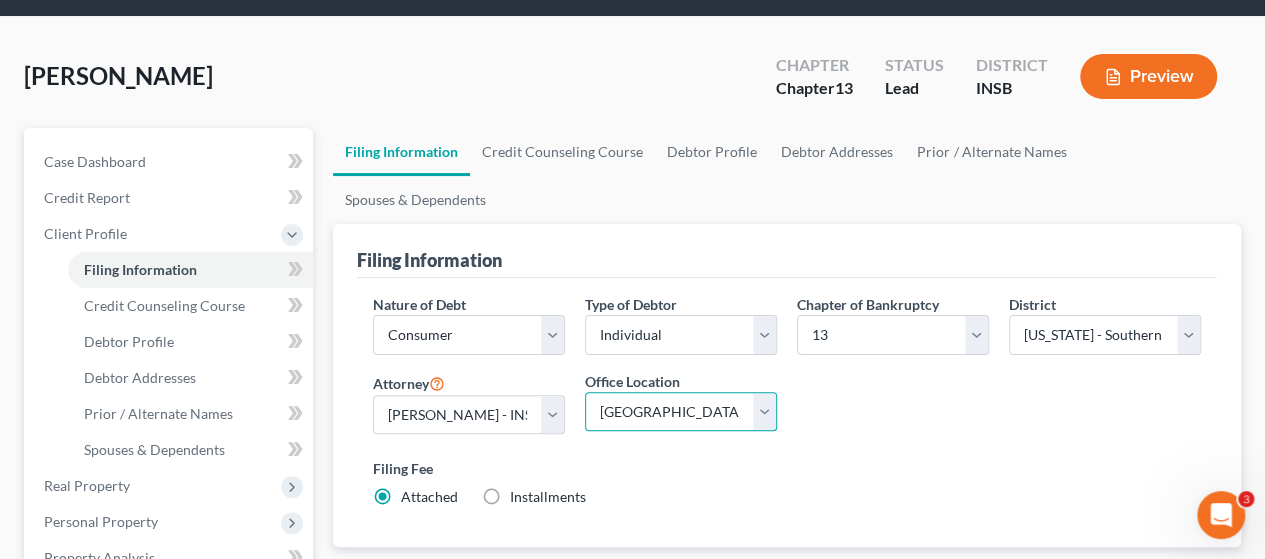 click on "Main Office [US_STATE] Office Consumer Law Attorneys [PERSON_NAME] Law Group, P.C. Law Office of [PERSON_NAME] Melville [GEOGRAPHIC_DATA] Address [PERSON_NAME]-[PERSON_NAME][GEOGRAPHIC_DATA][PERSON_NAME] Address [US_STATE][GEOGRAPHIC_DATA] [GEOGRAPHIC_DATA][PERSON_NAME] [GEOGRAPHIC_DATA] [GEOGRAPHIC_DATA] Law Office of [PERSON_NAME]" at bounding box center [681, 412] 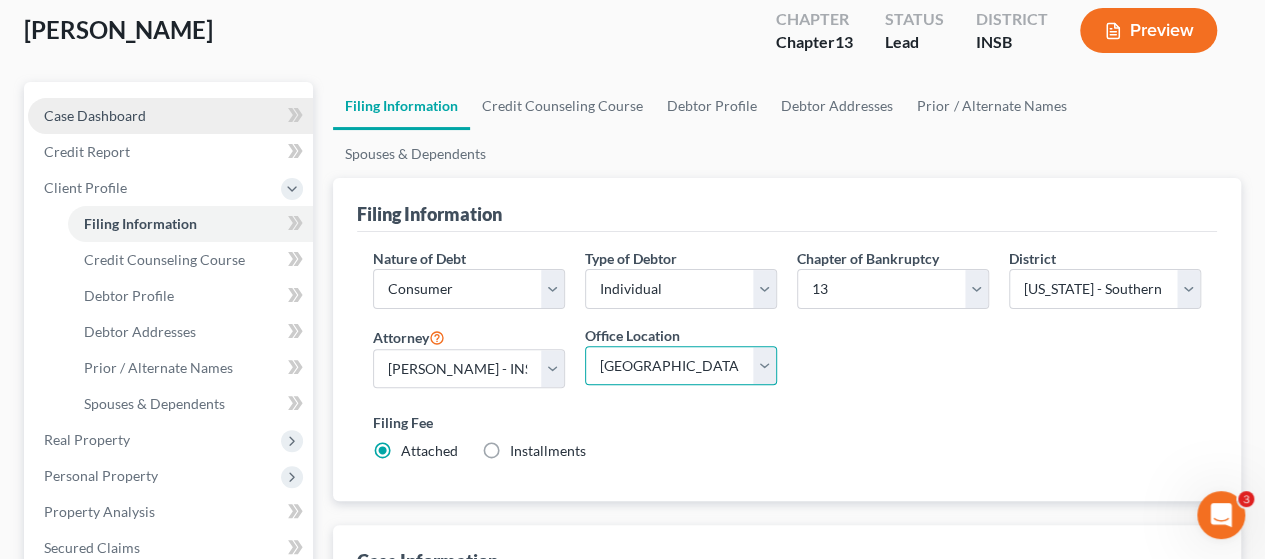 scroll, scrollTop: 100, scrollLeft: 0, axis: vertical 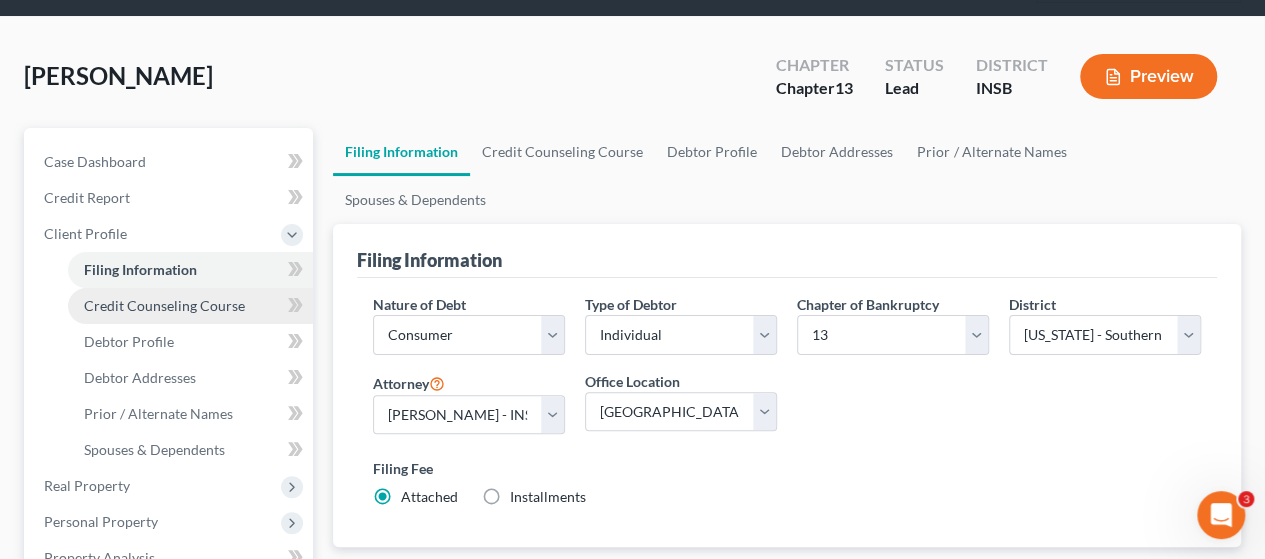 click on "Credit Counseling Course" at bounding box center [164, 305] 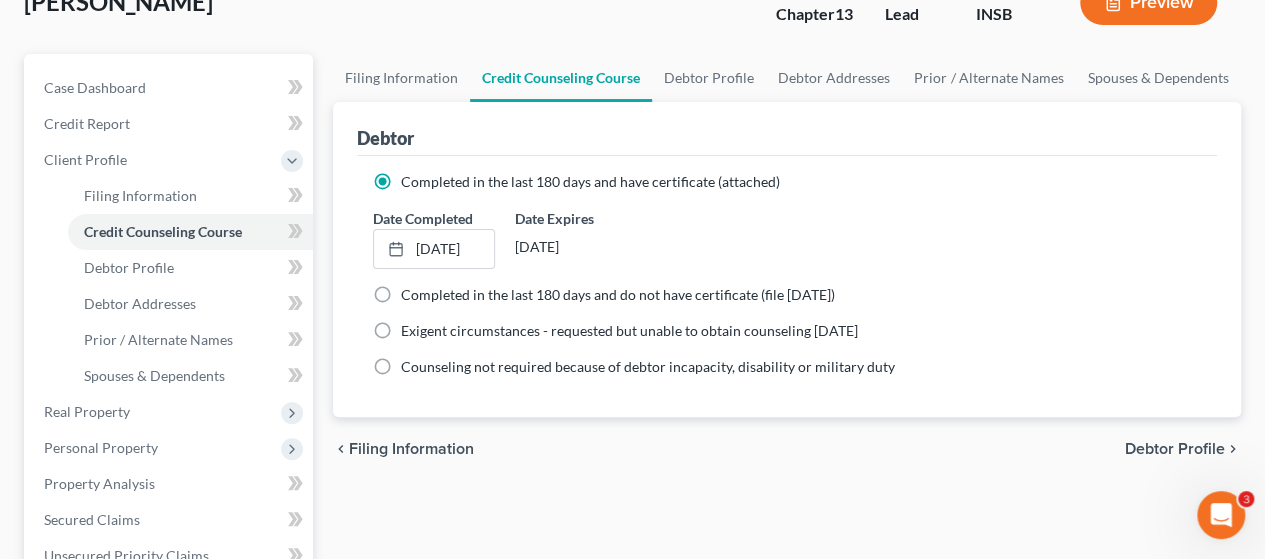 scroll, scrollTop: 200, scrollLeft: 0, axis: vertical 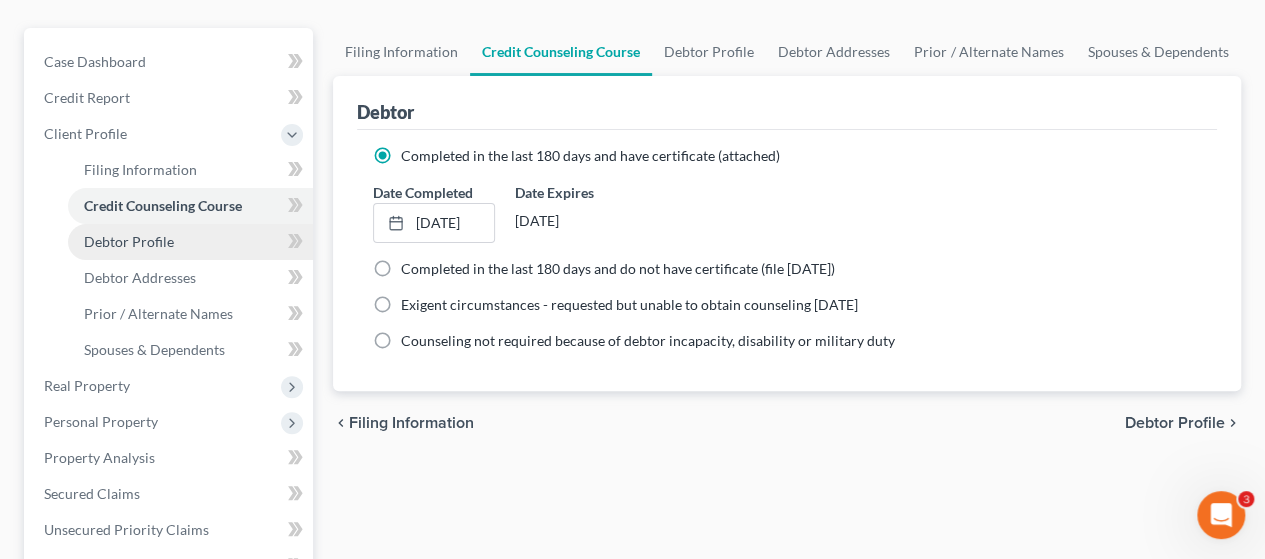 click on "Debtor Profile" at bounding box center (129, 241) 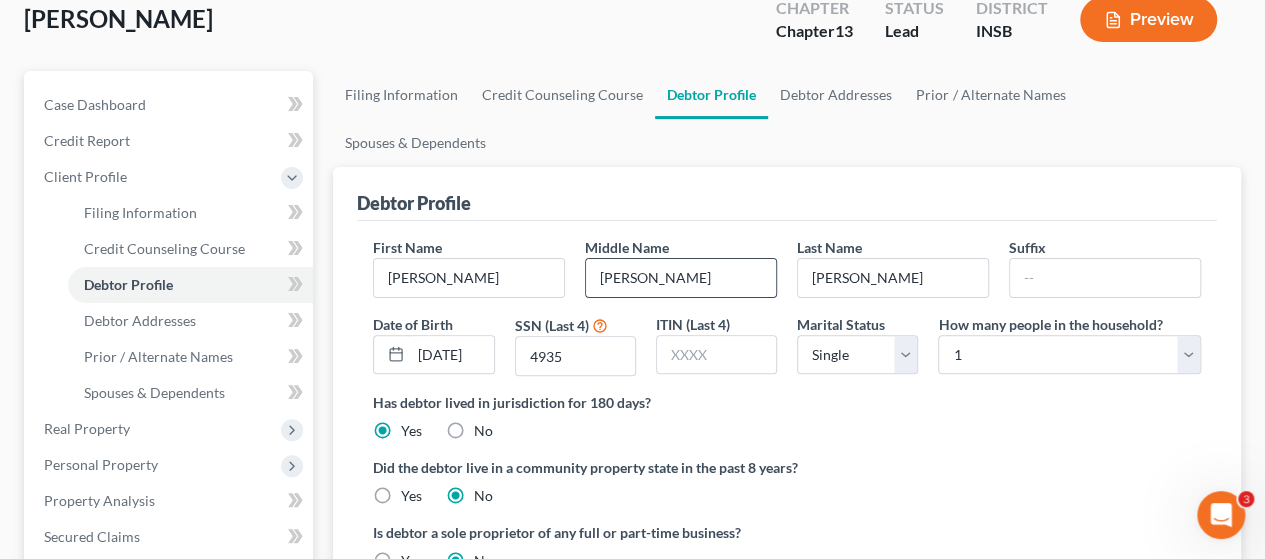 scroll, scrollTop: 0, scrollLeft: 0, axis: both 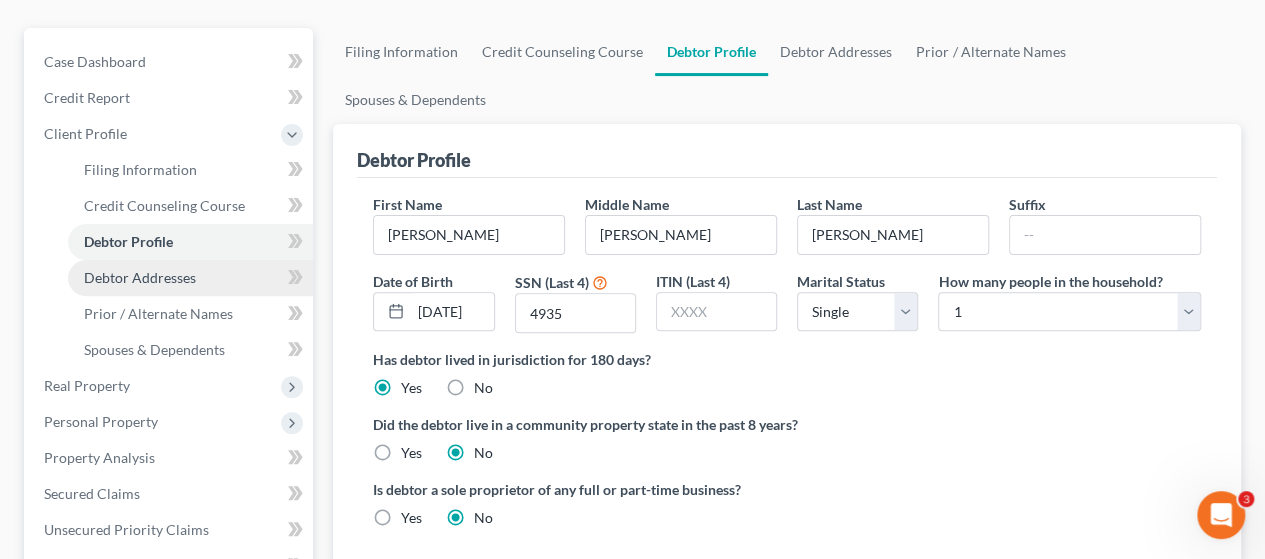 click on "Debtor Addresses" at bounding box center (140, 277) 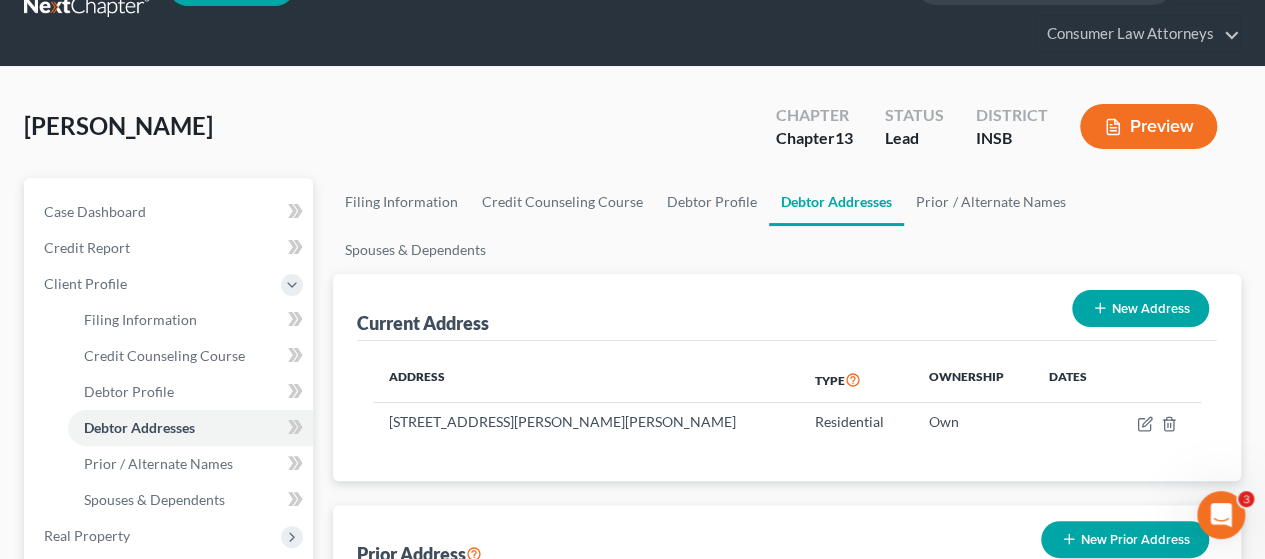 scroll, scrollTop: 100, scrollLeft: 0, axis: vertical 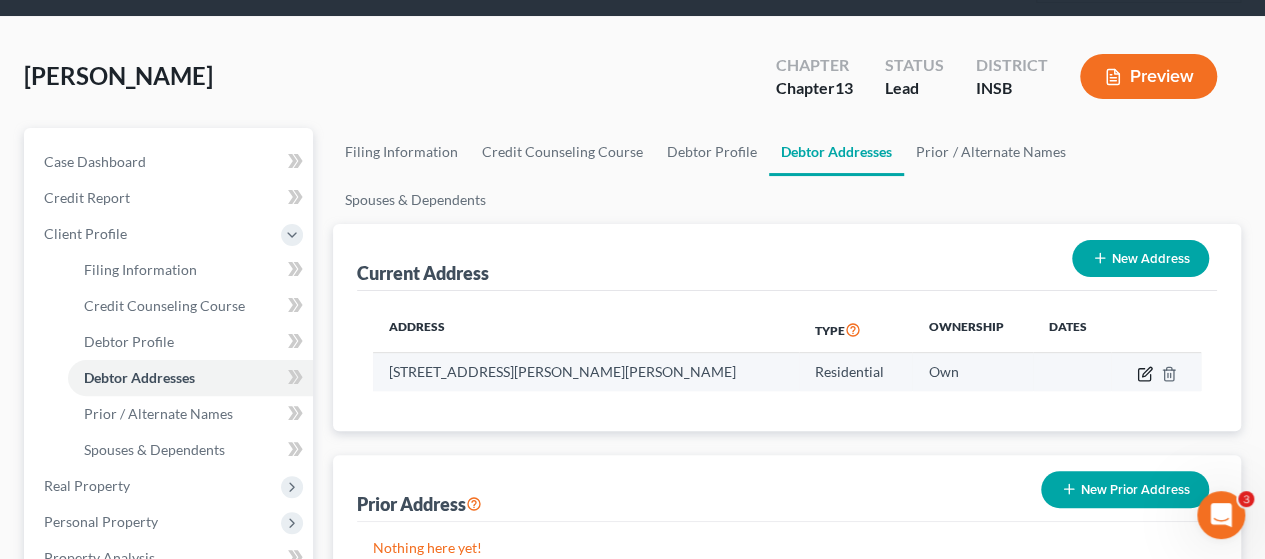 click 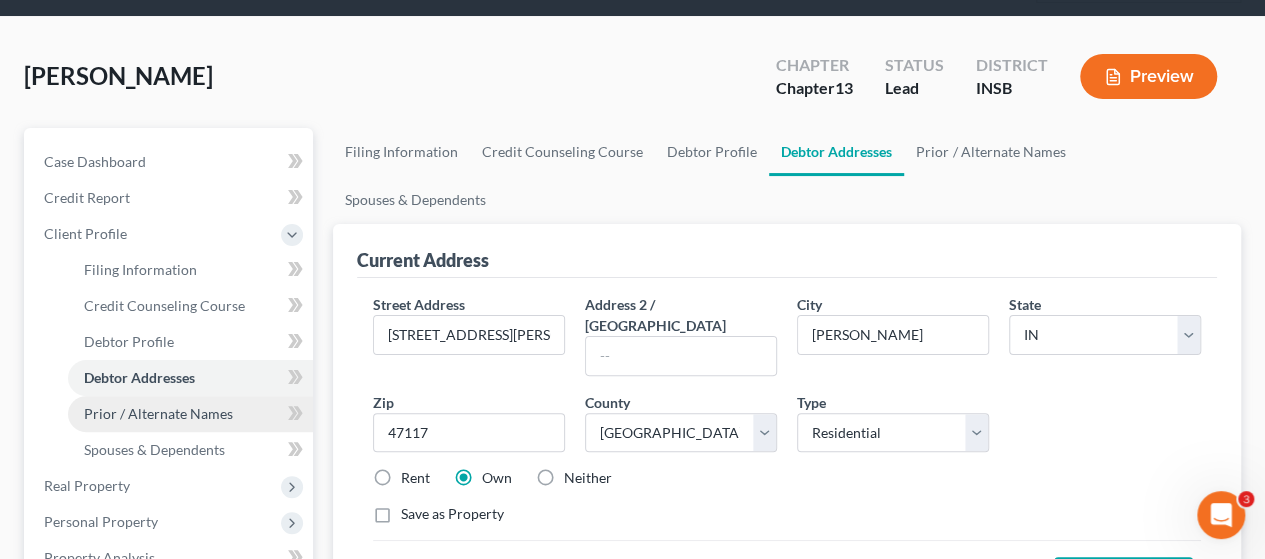 click on "Prior / Alternate Names" at bounding box center [158, 413] 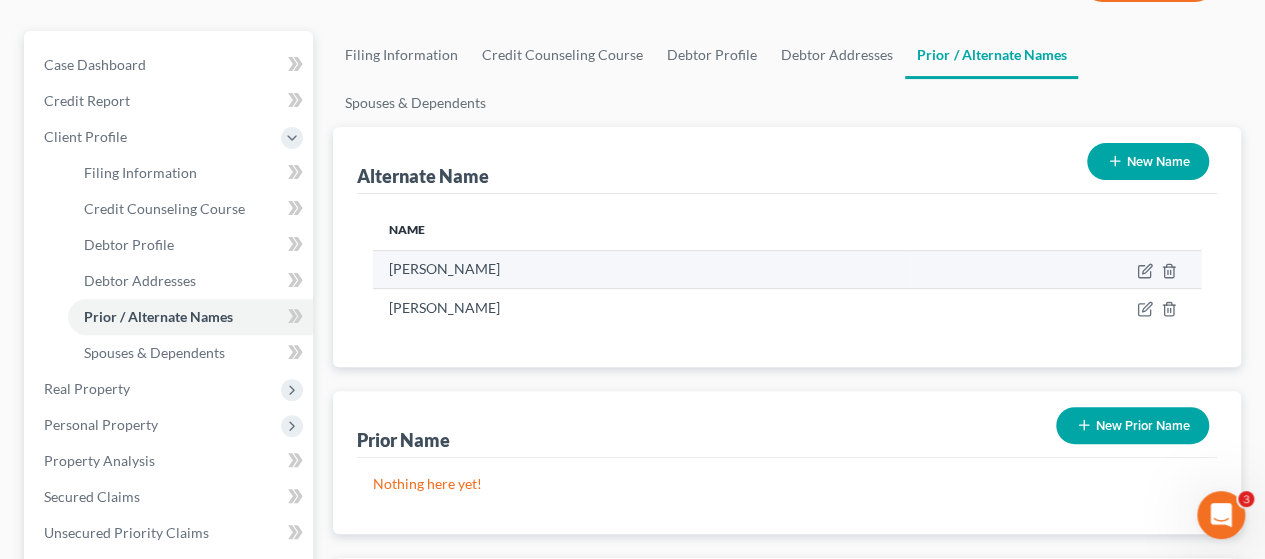 scroll, scrollTop: 200, scrollLeft: 0, axis: vertical 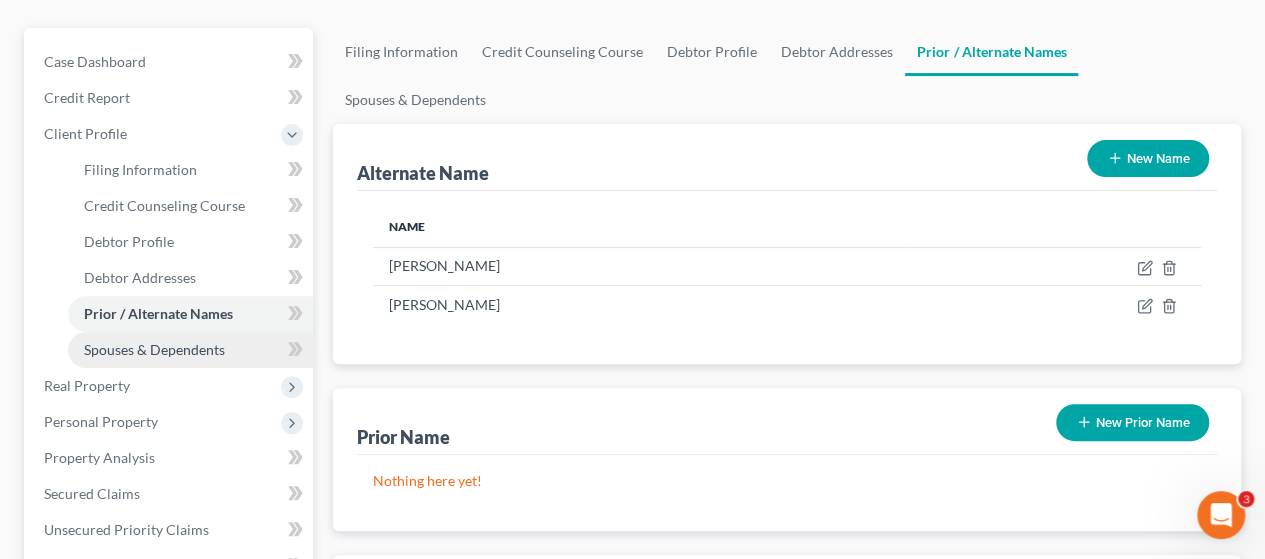 click on "Spouses & Dependents" at bounding box center (154, 349) 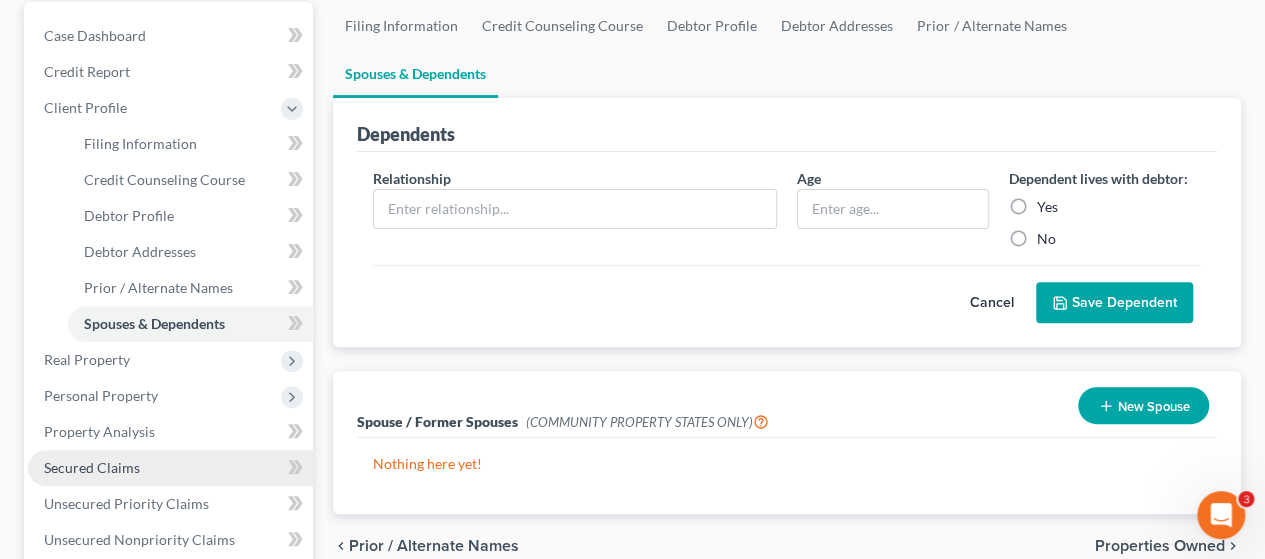 scroll, scrollTop: 300, scrollLeft: 0, axis: vertical 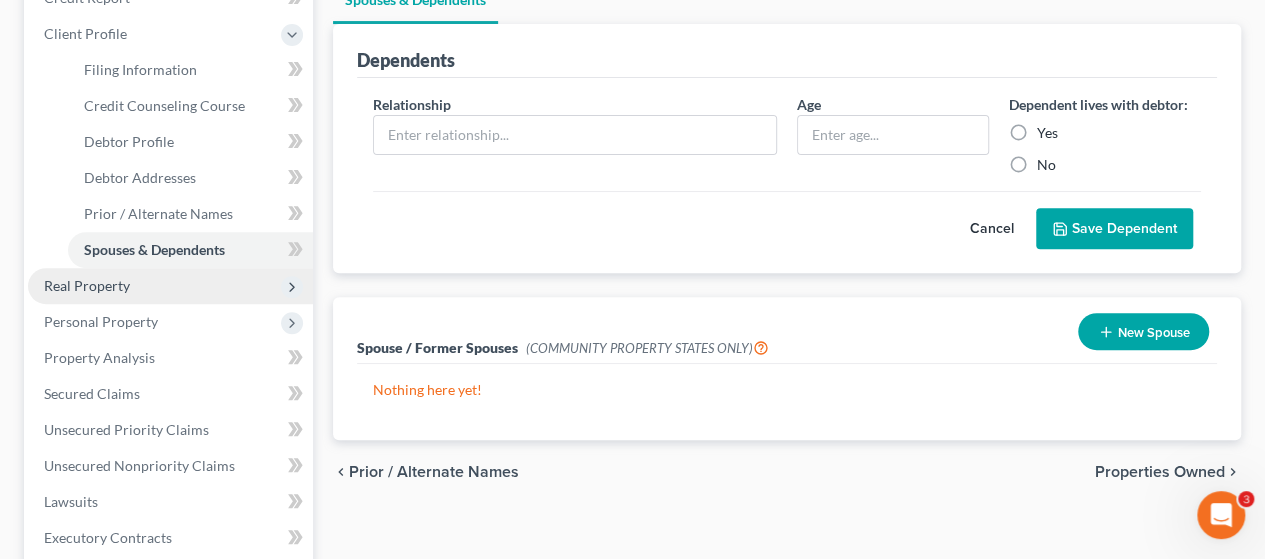click on "Real Property" at bounding box center [87, 285] 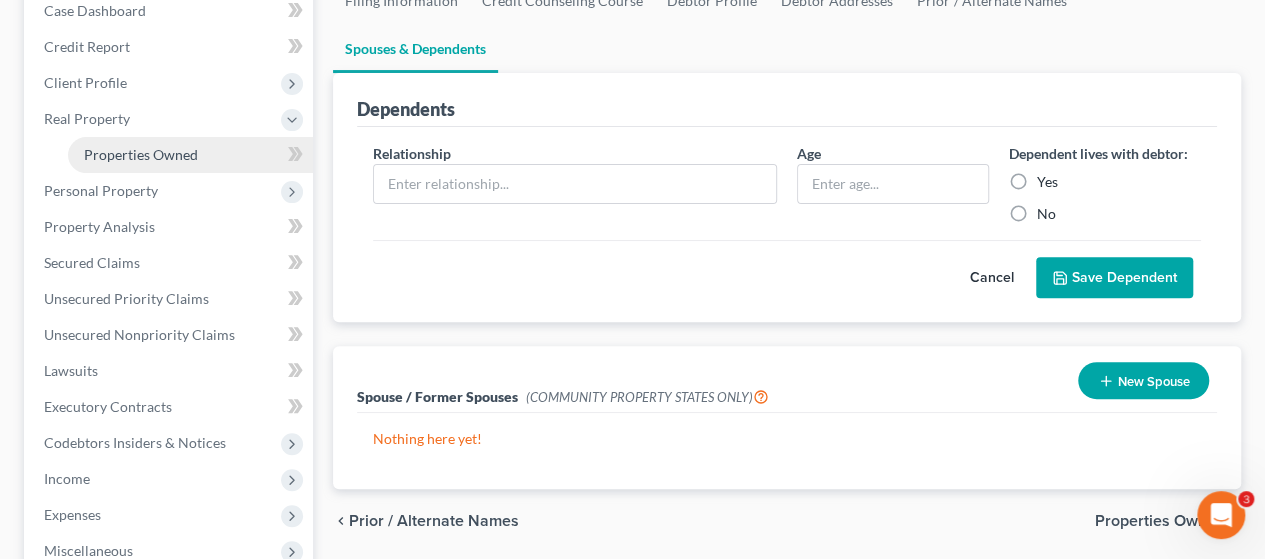 scroll, scrollTop: 200, scrollLeft: 0, axis: vertical 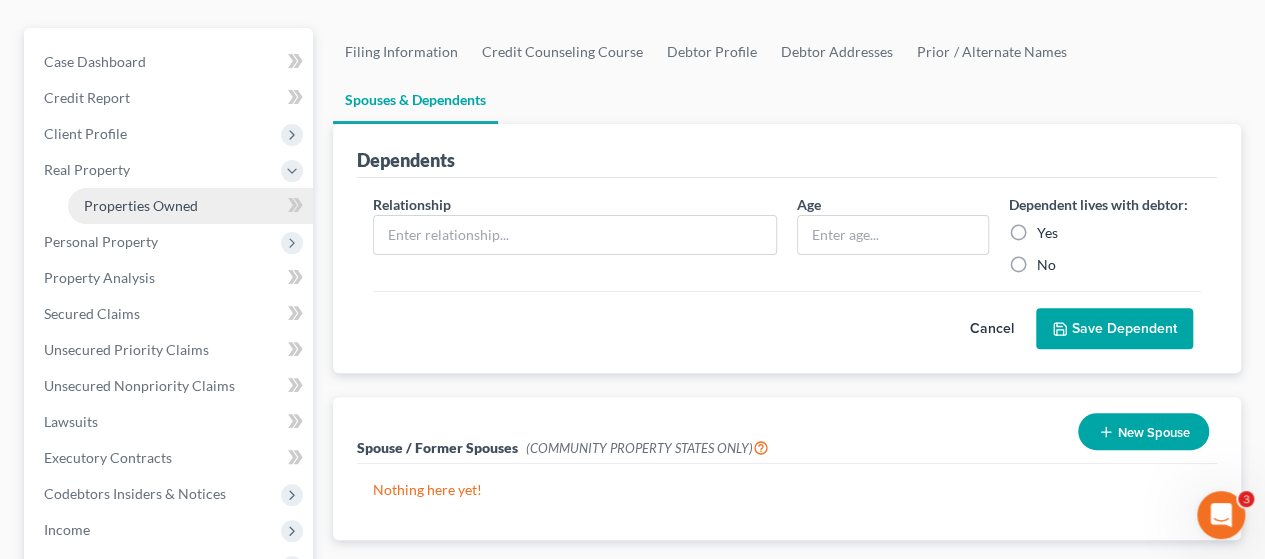 click on "Properties Owned" at bounding box center (141, 205) 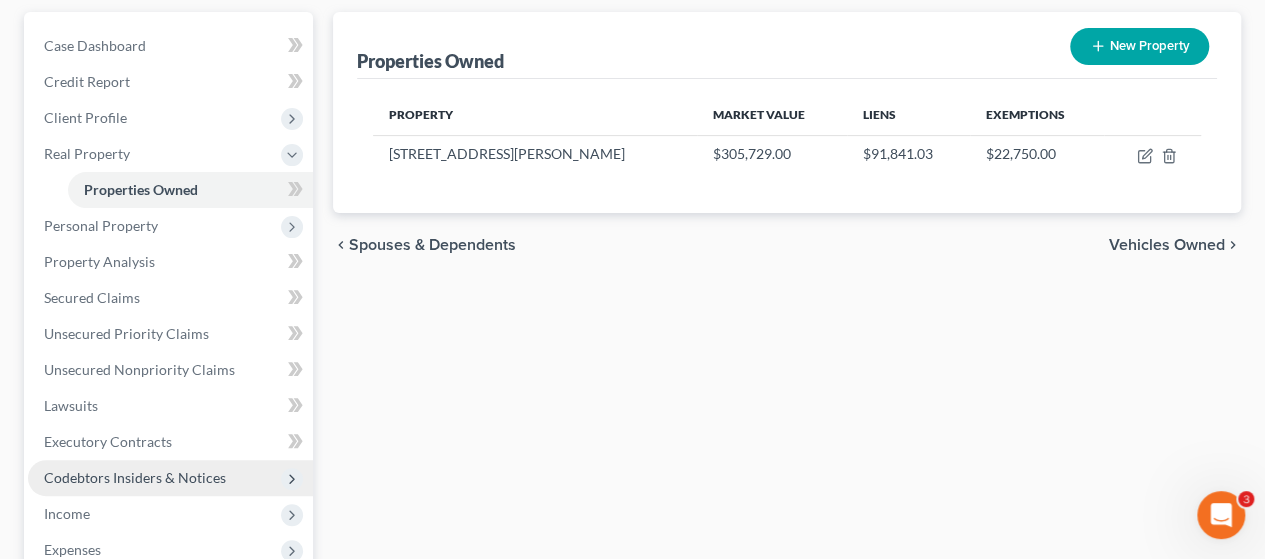 scroll, scrollTop: 200, scrollLeft: 0, axis: vertical 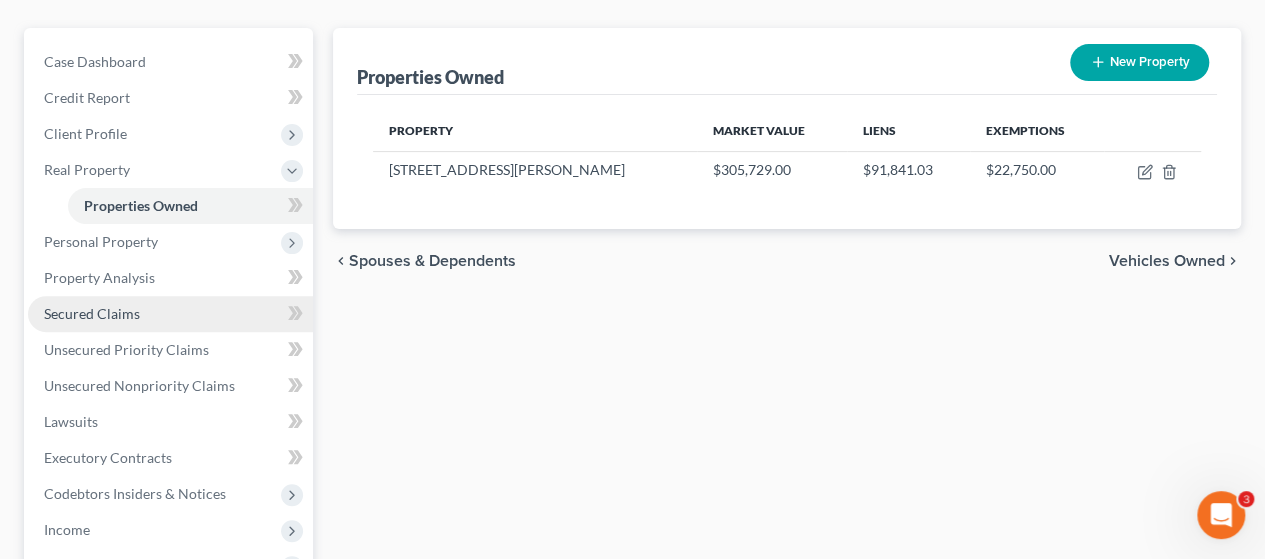 click on "Secured Claims" at bounding box center (92, 313) 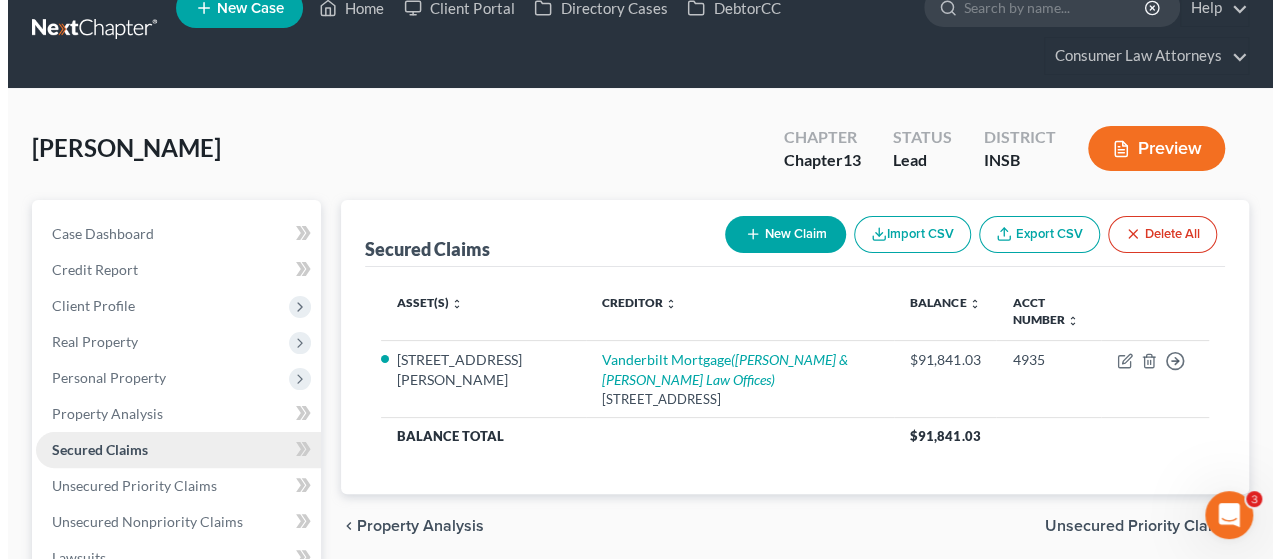 scroll, scrollTop: 0, scrollLeft: 0, axis: both 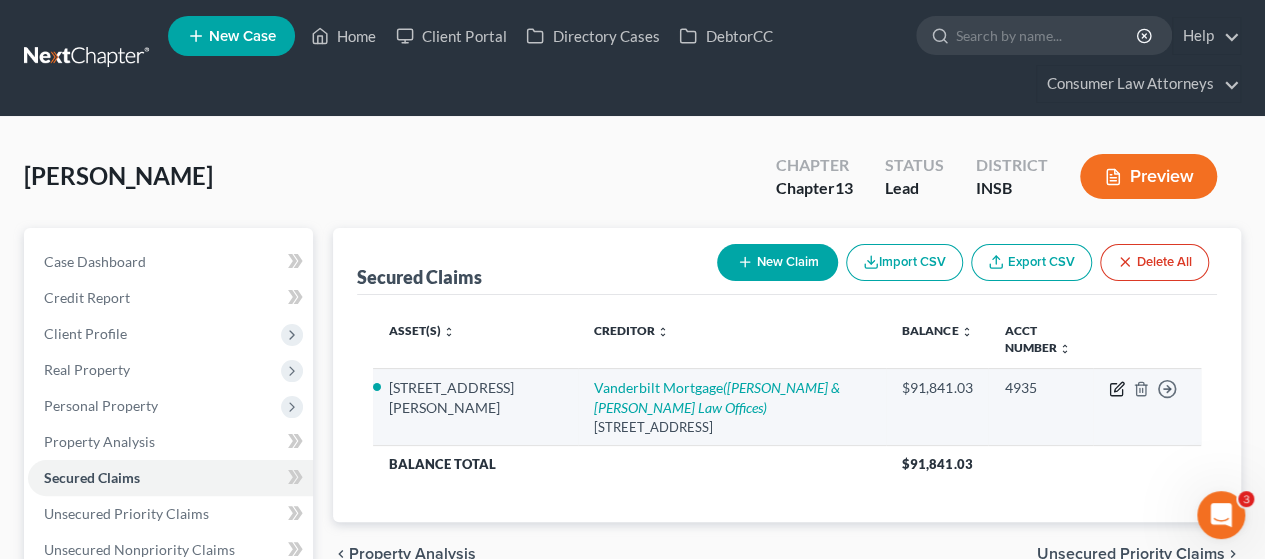 click 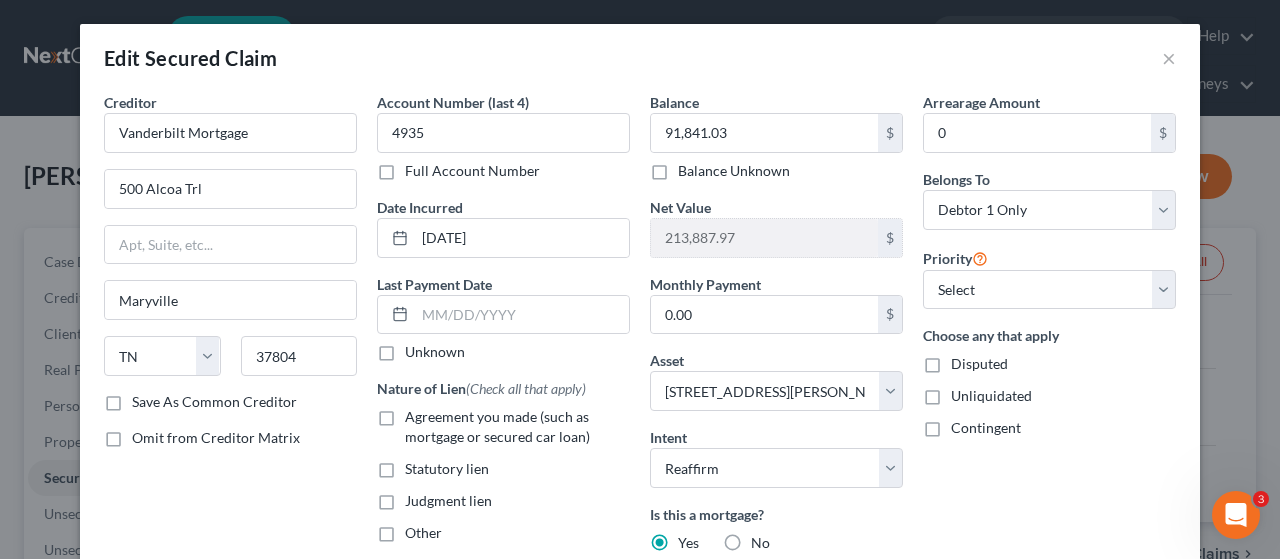 click on "Agreement you made (such as mortgage or secured car loan)" at bounding box center (517, 427) 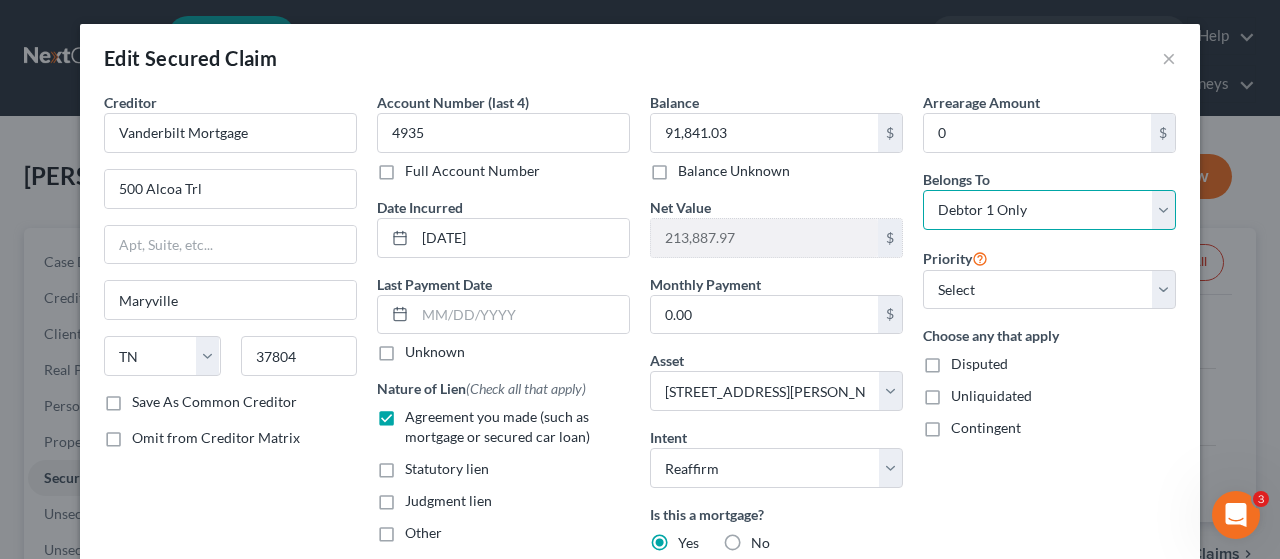 drag, startPoint x: 1152, startPoint y: 205, endPoint x: 1130, endPoint y: 227, distance: 31.112698 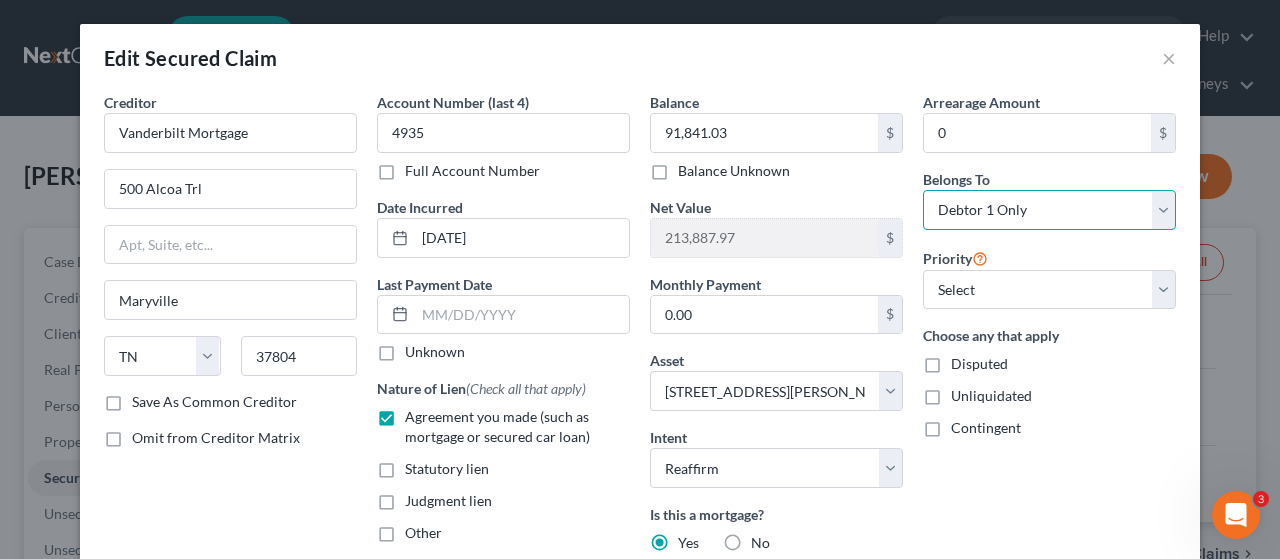 select on "3" 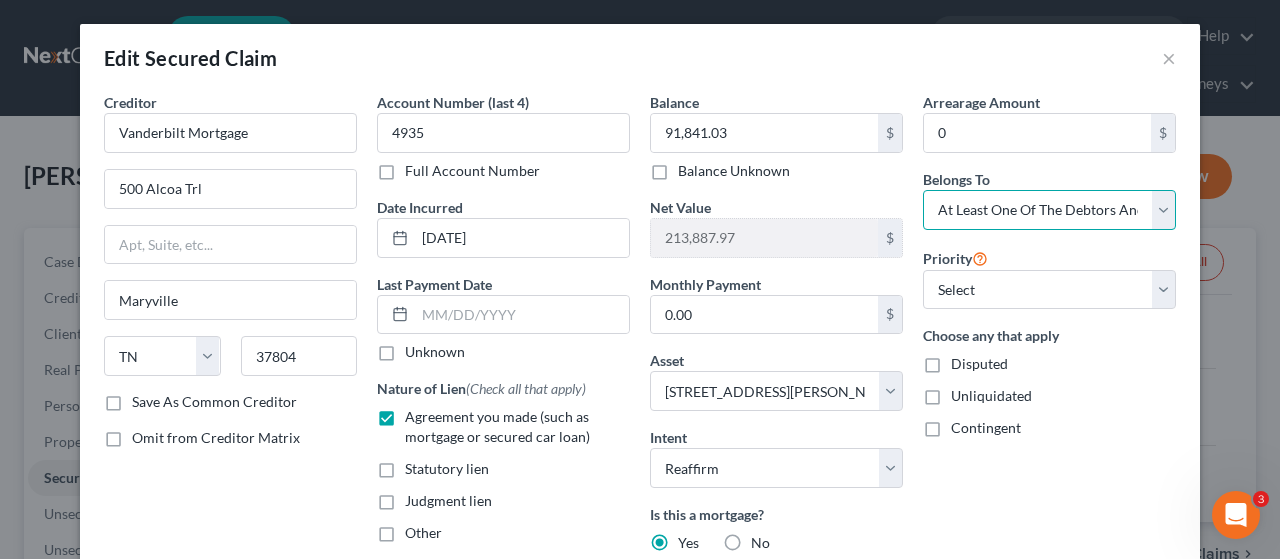 click on "Select Debtor 1 Only Debtor 2 Only Debtor 1 And Debtor 2 Only At Least One Of The Debtors And Another Community Property" at bounding box center [1049, 210] 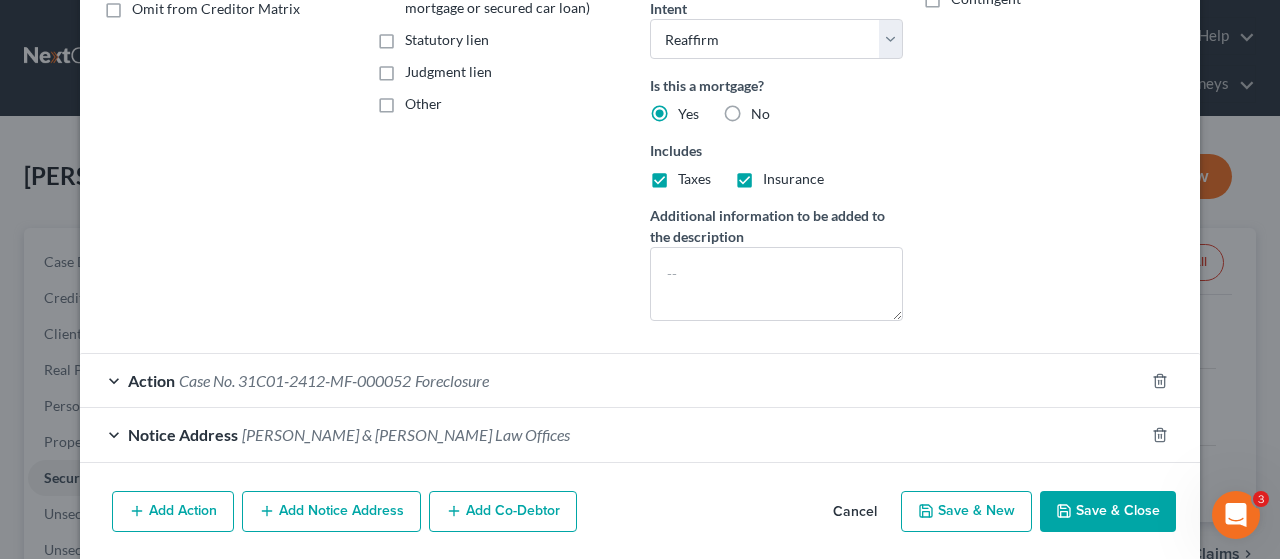 scroll, scrollTop: 452, scrollLeft: 0, axis: vertical 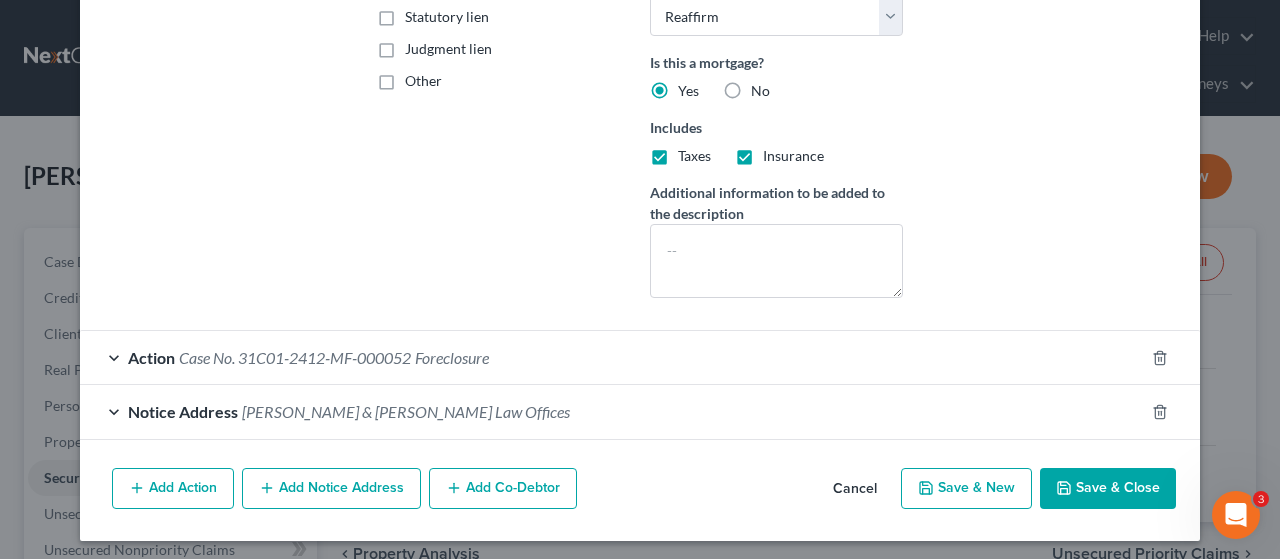 click on "Case No. 31C01-2412-MF-000052" at bounding box center [295, 357] 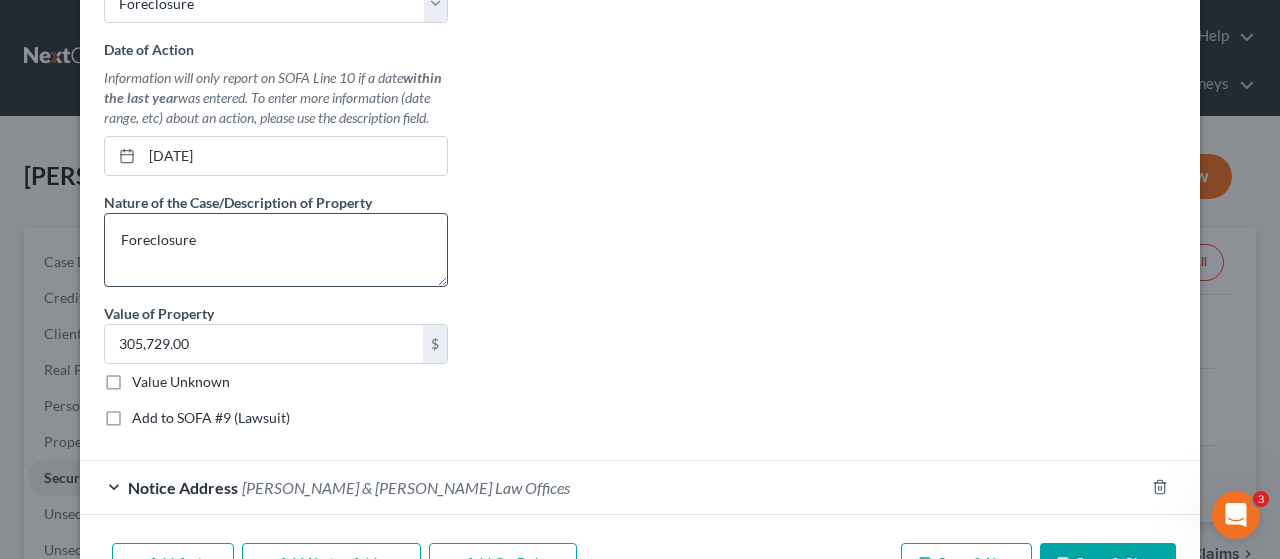 scroll, scrollTop: 952, scrollLeft: 0, axis: vertical 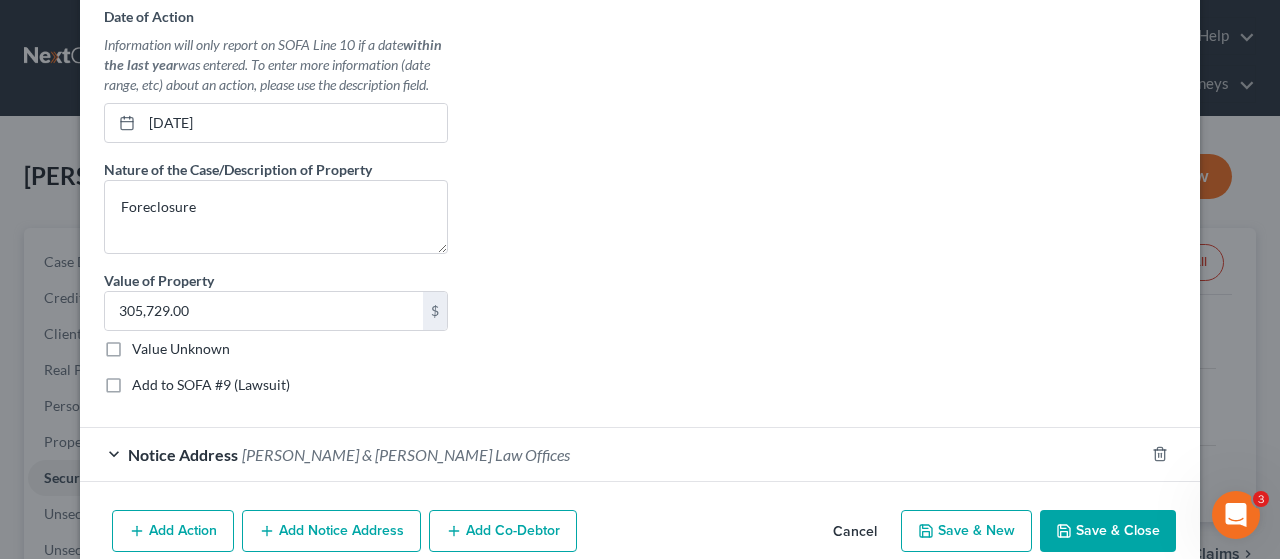 click on "Add to SOFA #9 (Lawsuit)" at bounding box center [211, 385] 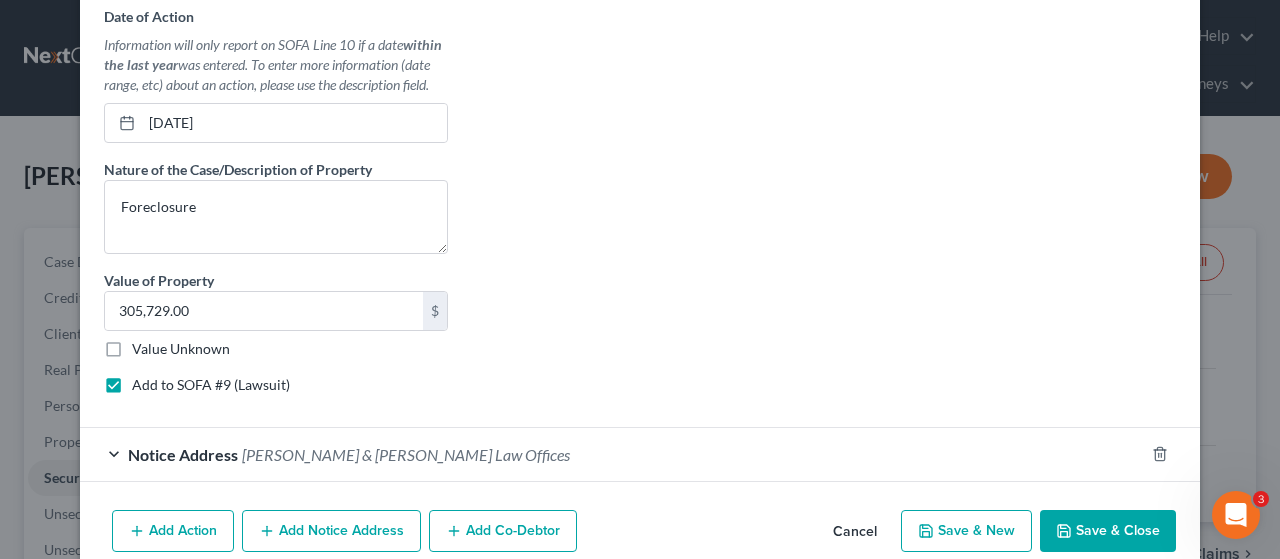 select on "15" 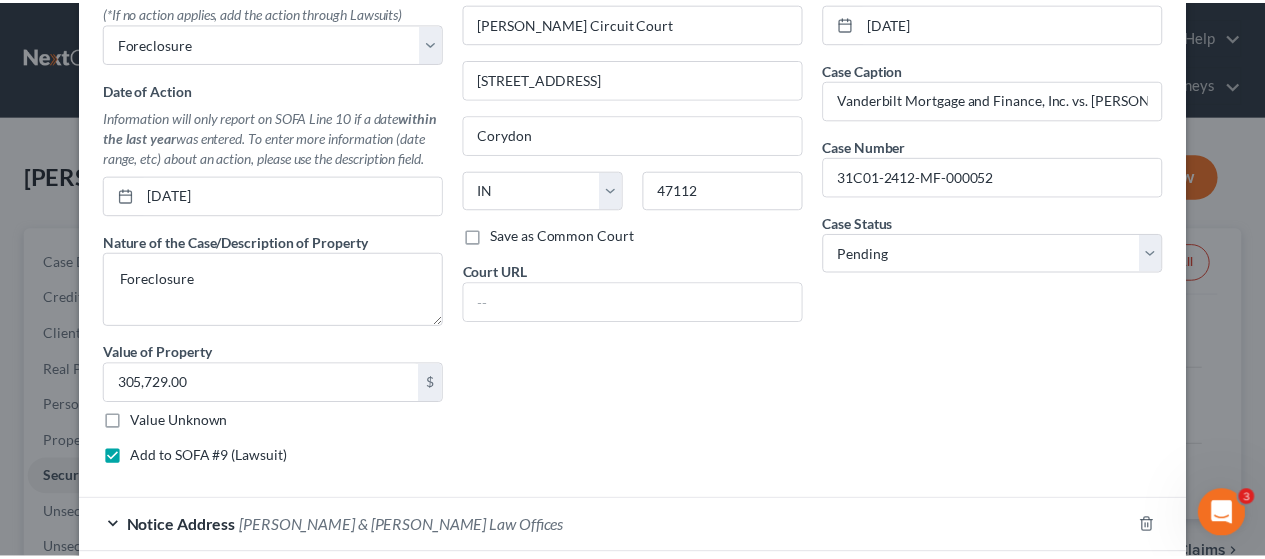 scroll, scrollTop: 992, scrollLeft: 0, axis: vertical 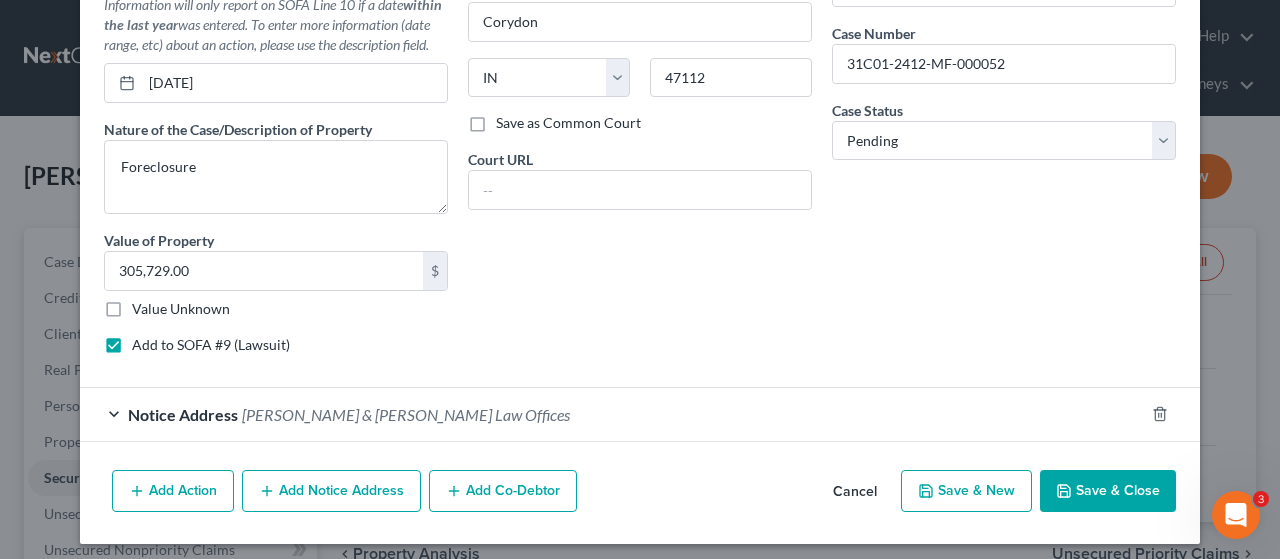 click on "Save & Close" at bounding box center [1108, 491] 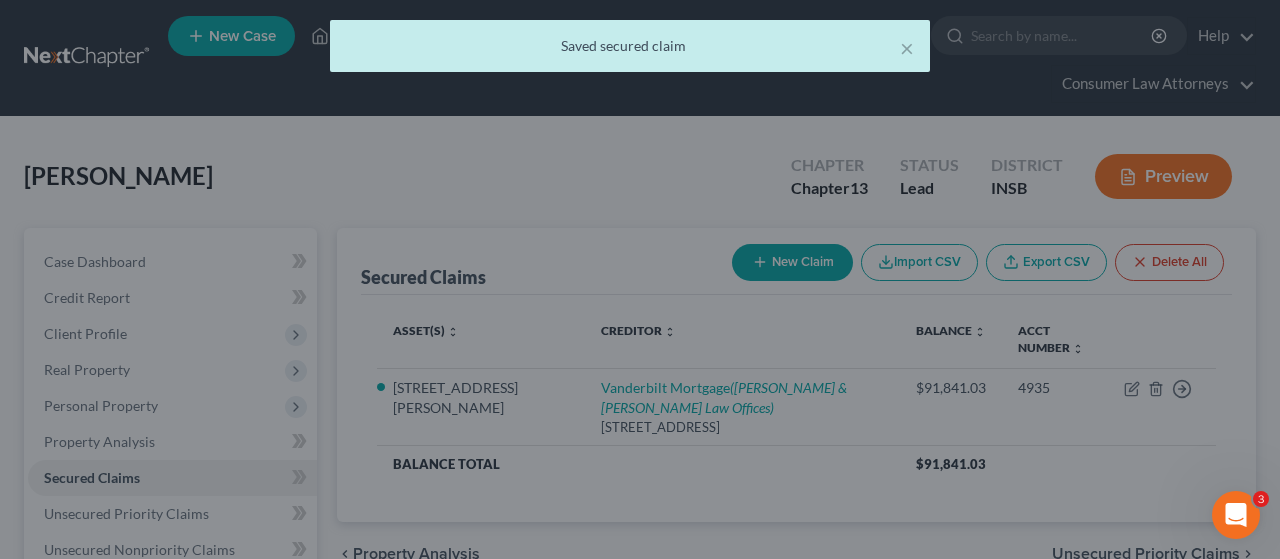 scroll, scrollTop: 0, scrollLeft: 0, axis: both 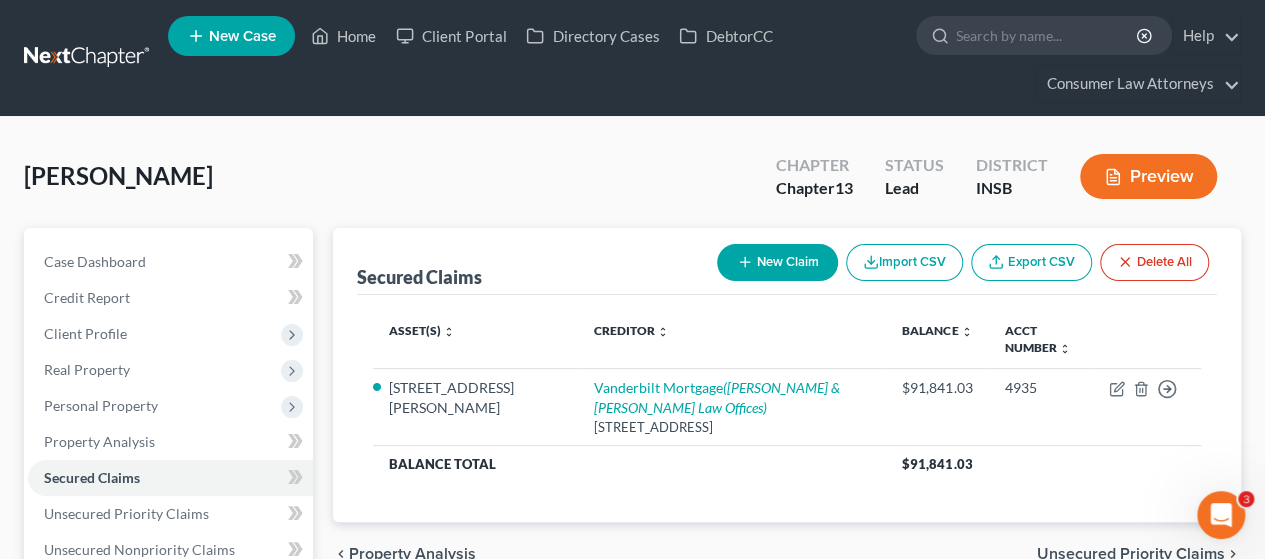 click on "New Claim" at bounding box center [777, 262] 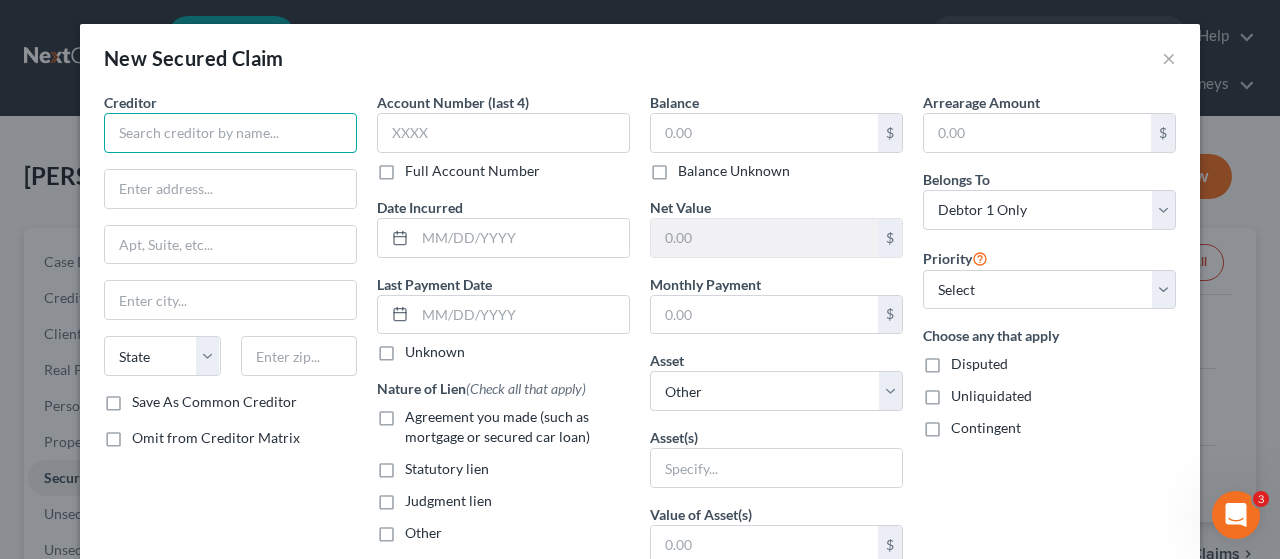 click at bounding box center [230, 133] 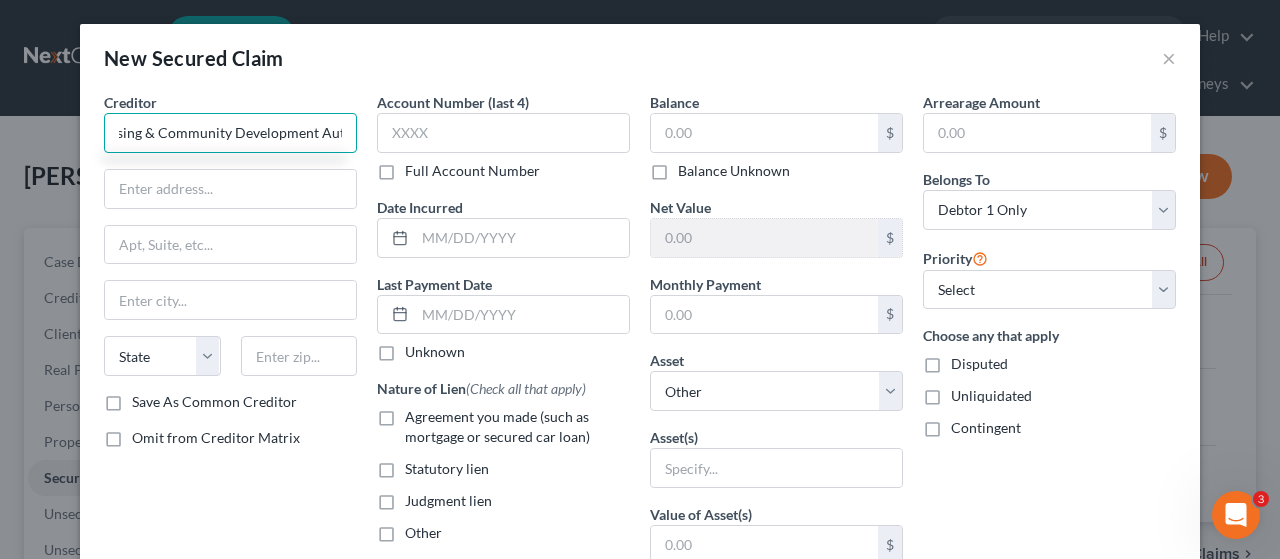 scroll, scrollTop: 0, scrollLeft: 110, axis: horizontal 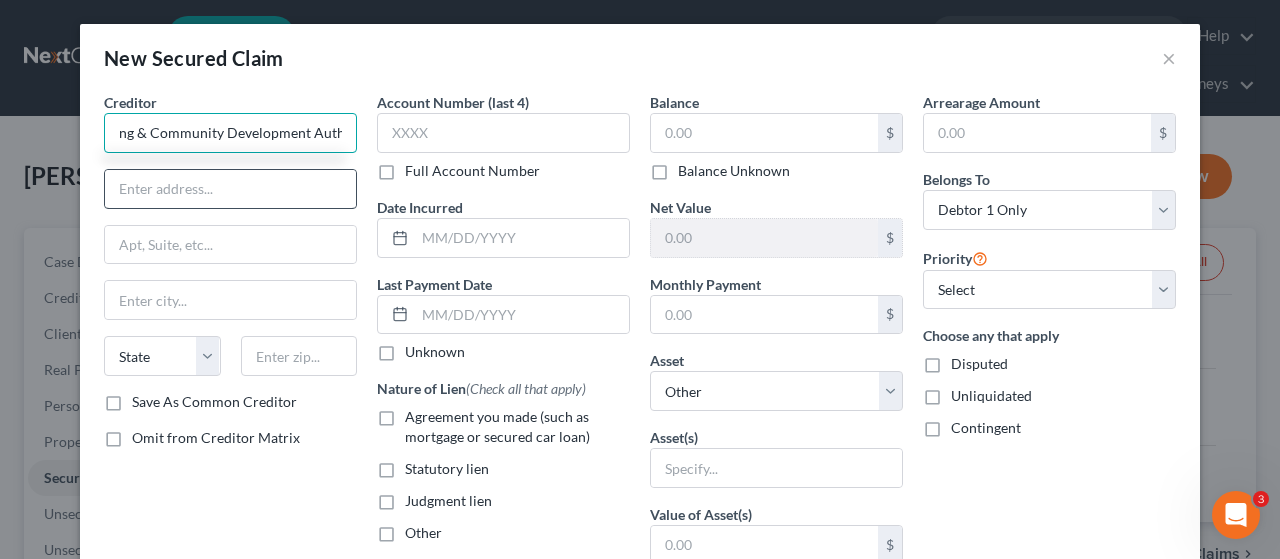 type on "[US_STATE] Housing & Community Development Authority" 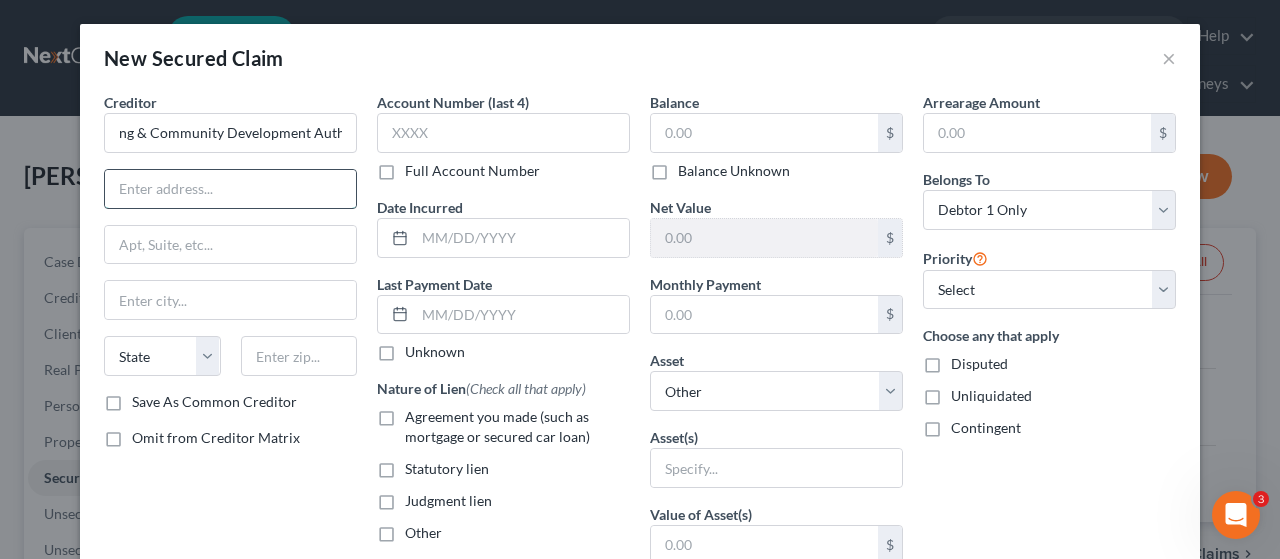 click at bounding box center (230, 189) 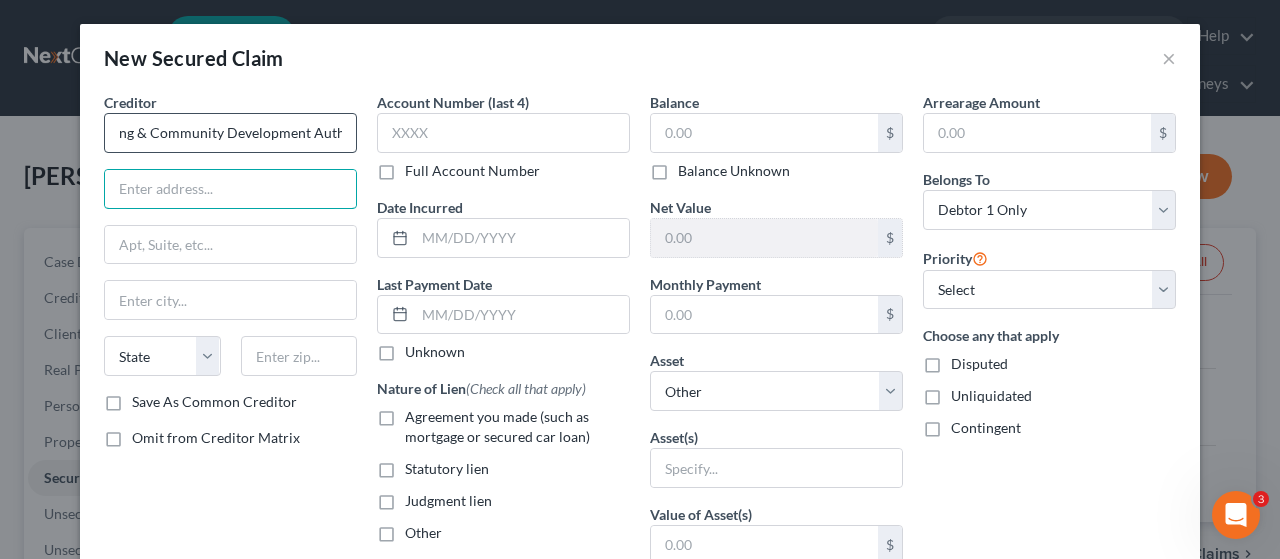 scroll, scrollTop: 0, scrollLeft: 0, axis: both 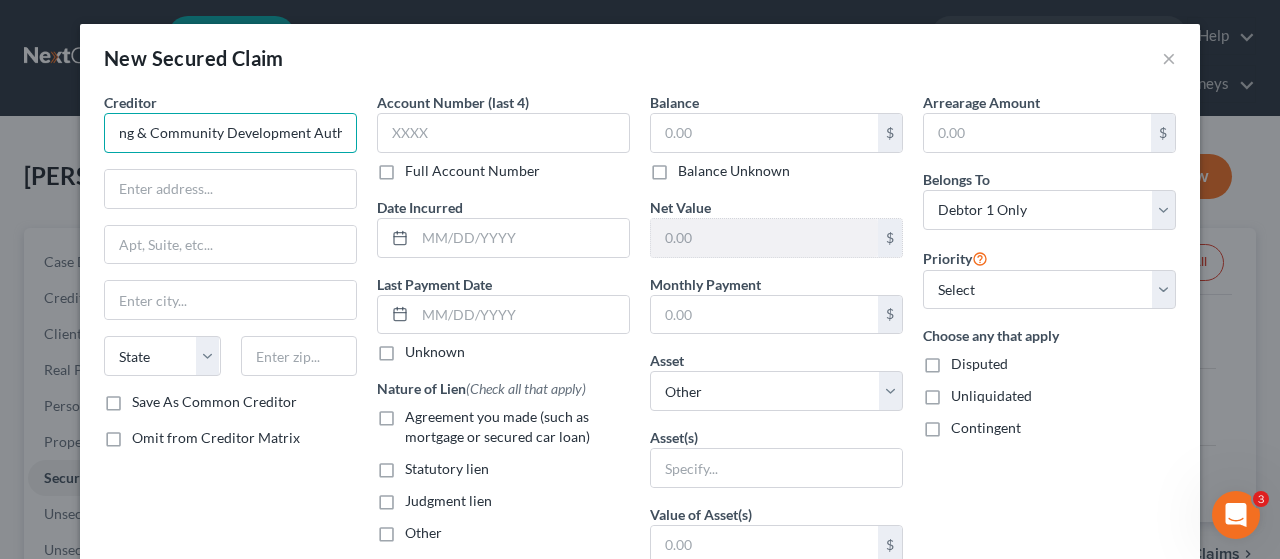 drag, startPoint x: 102, startPoint y: 134, endPoint x: 255, endPoint y: 137, distance: 153.0294 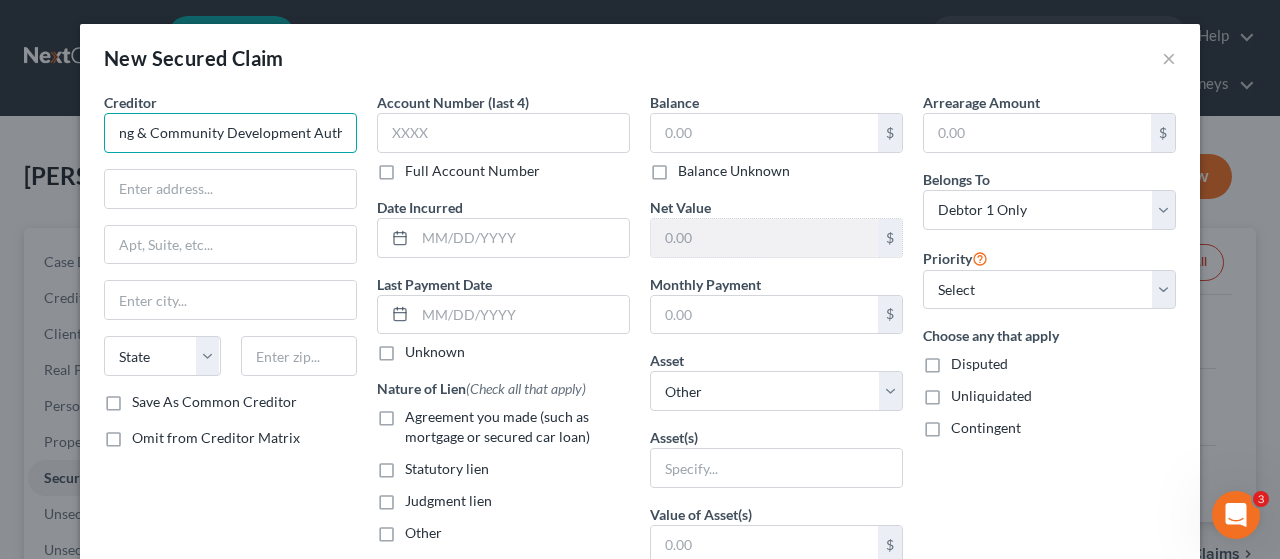 scroll, scrollTop: 0, scrollLeft: 0, axis: both 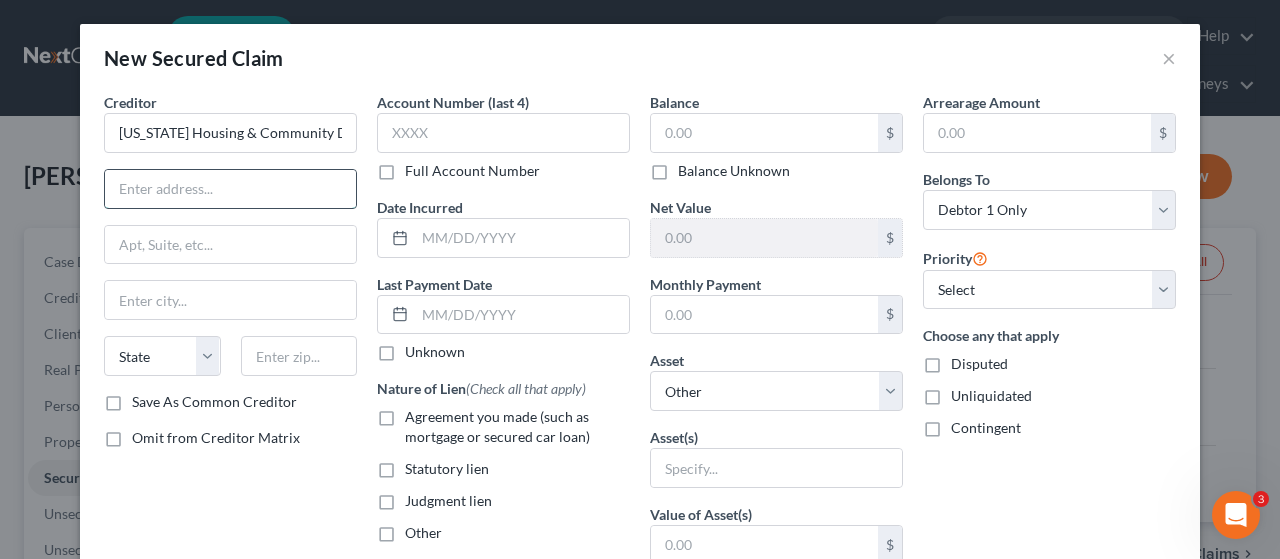click at bounding box center [230, 189] 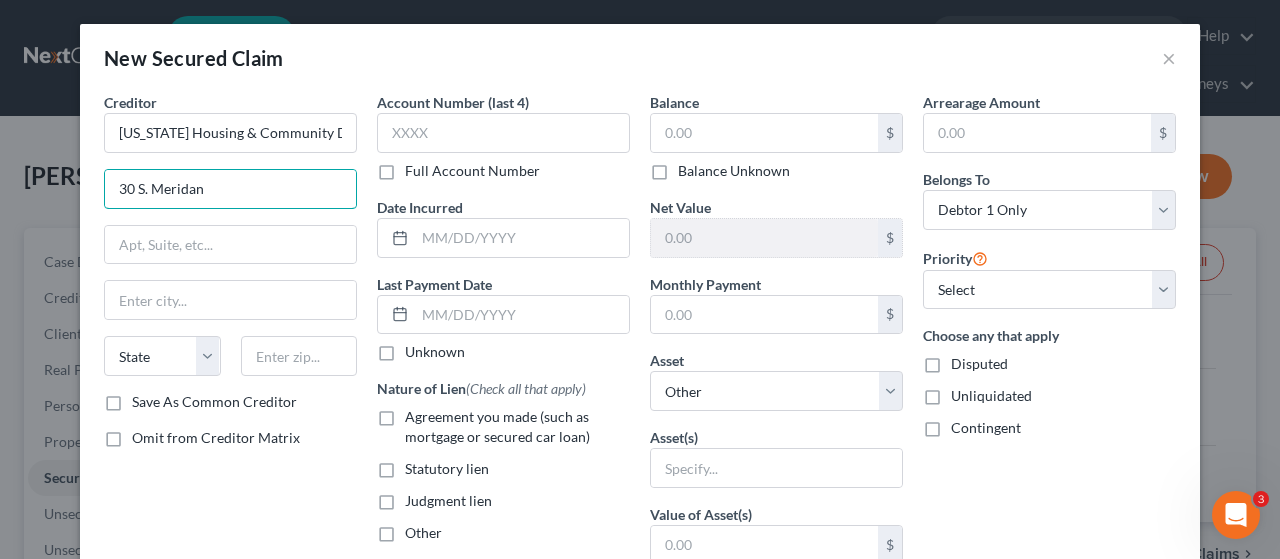 type on "30 S. Meridan" 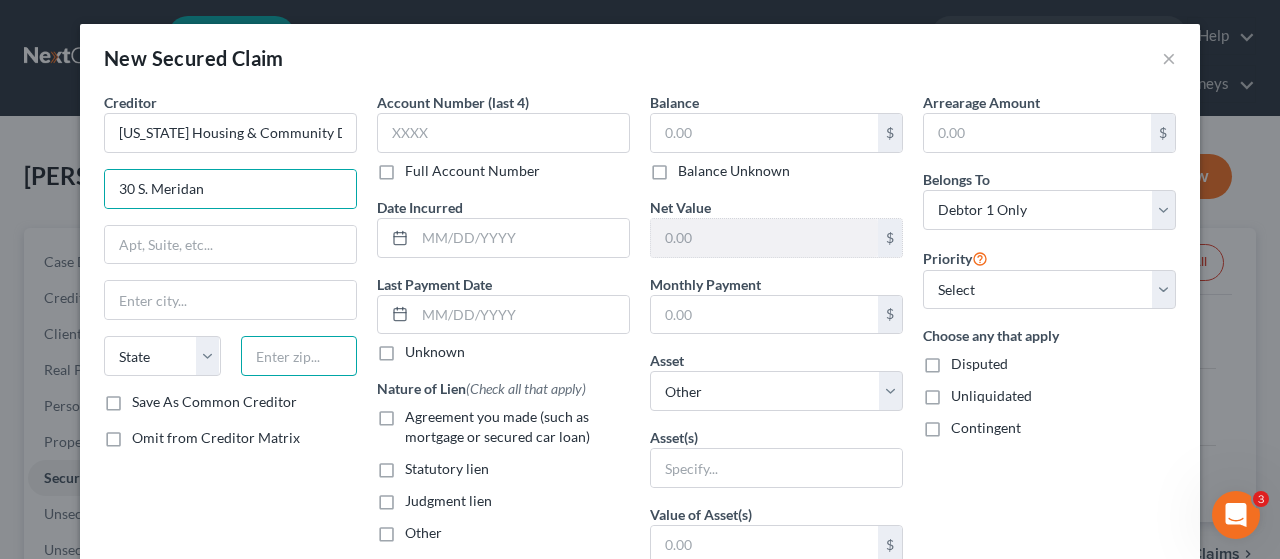 click at bounding box center (299, 356) 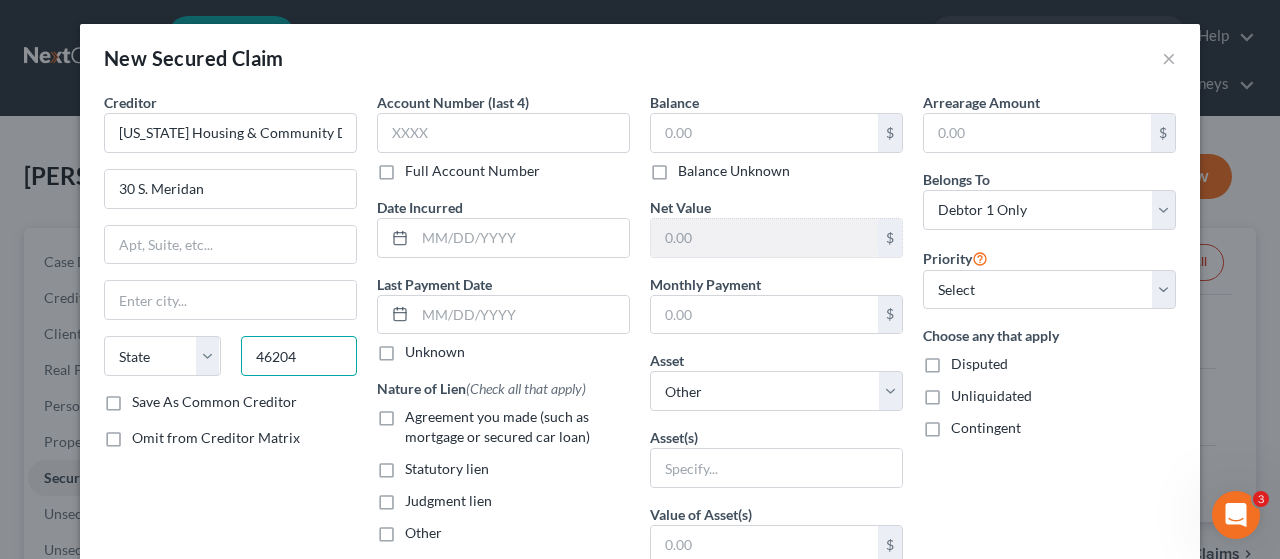 type on "46204" 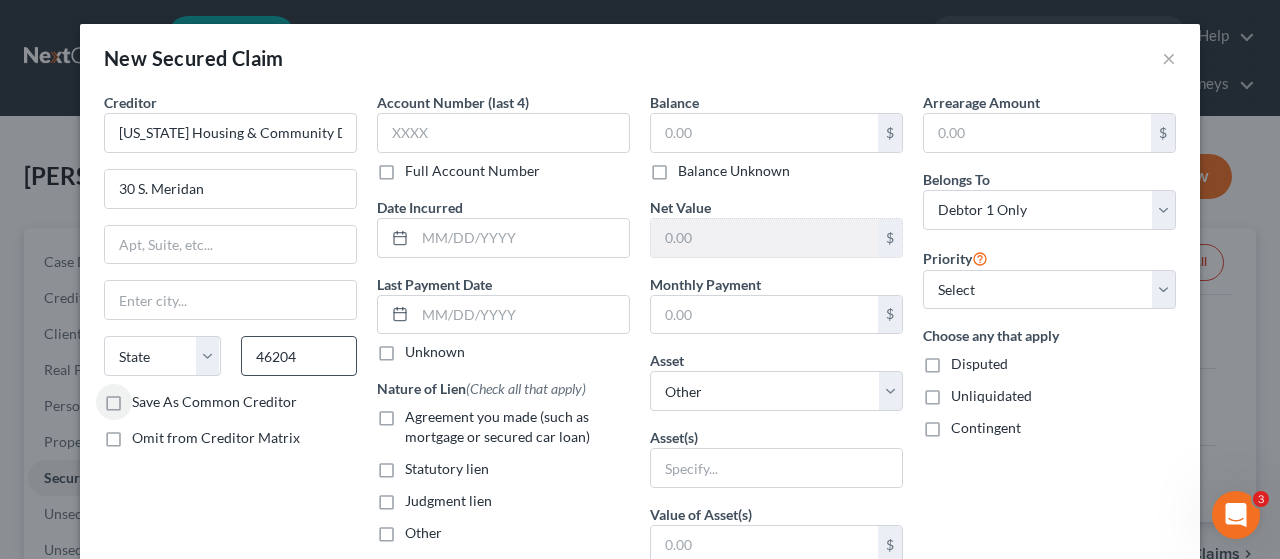 type on "[GEOGRAPHIC_DATA]" 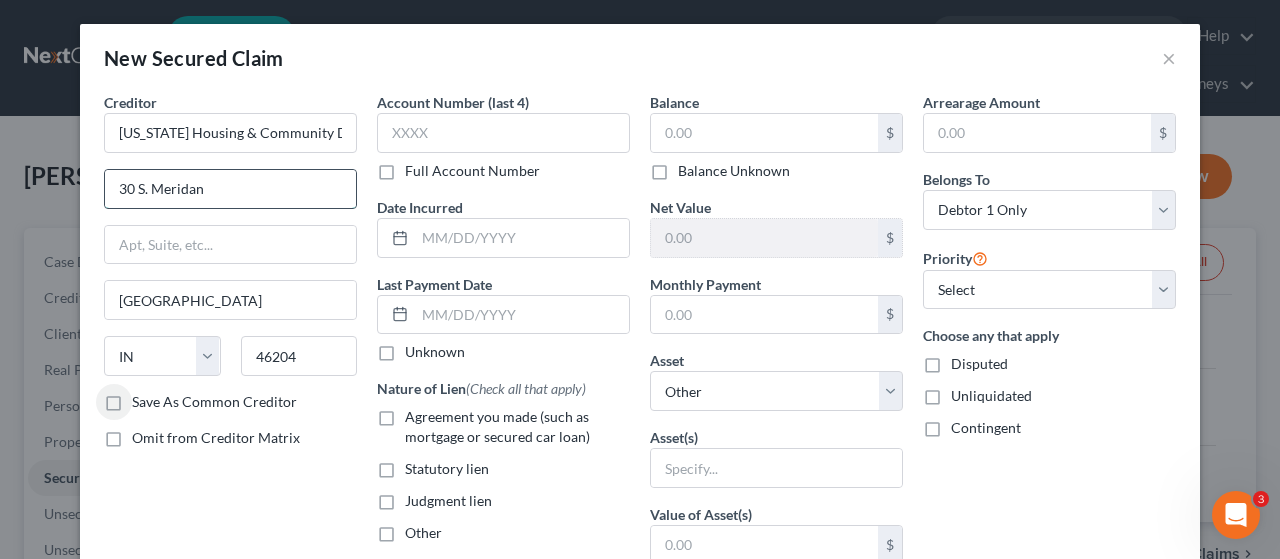 click on "30 S. Meridan" at bounding box center [230, 189] 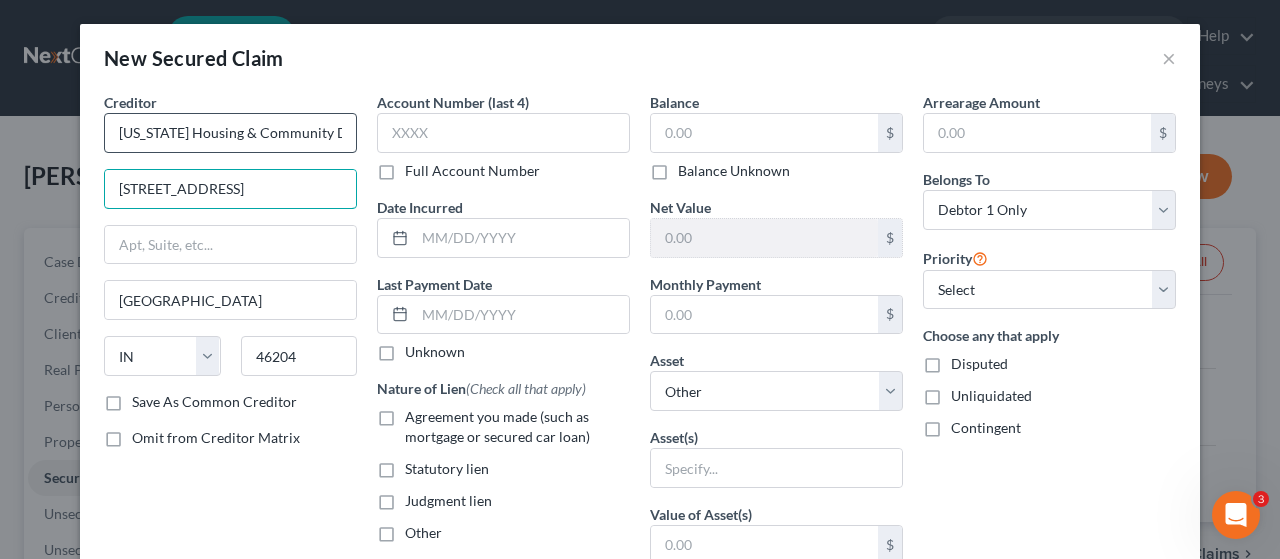 type on "[STREET_ADDRESS]" 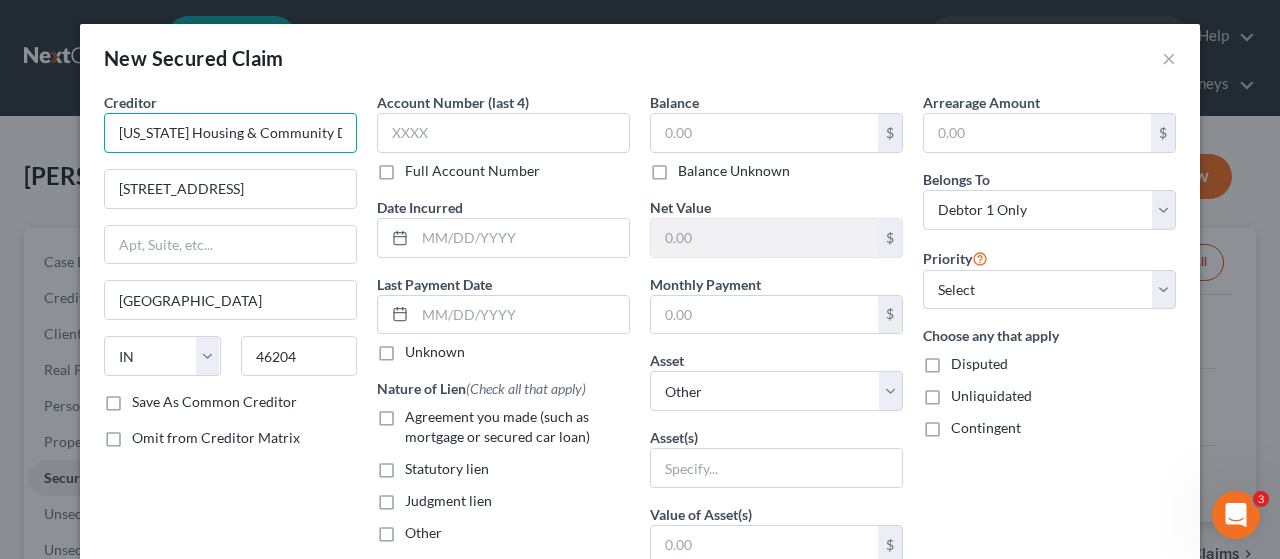 scroll, scrollTop: 0, scrollLeft: 110, axis: horizontal 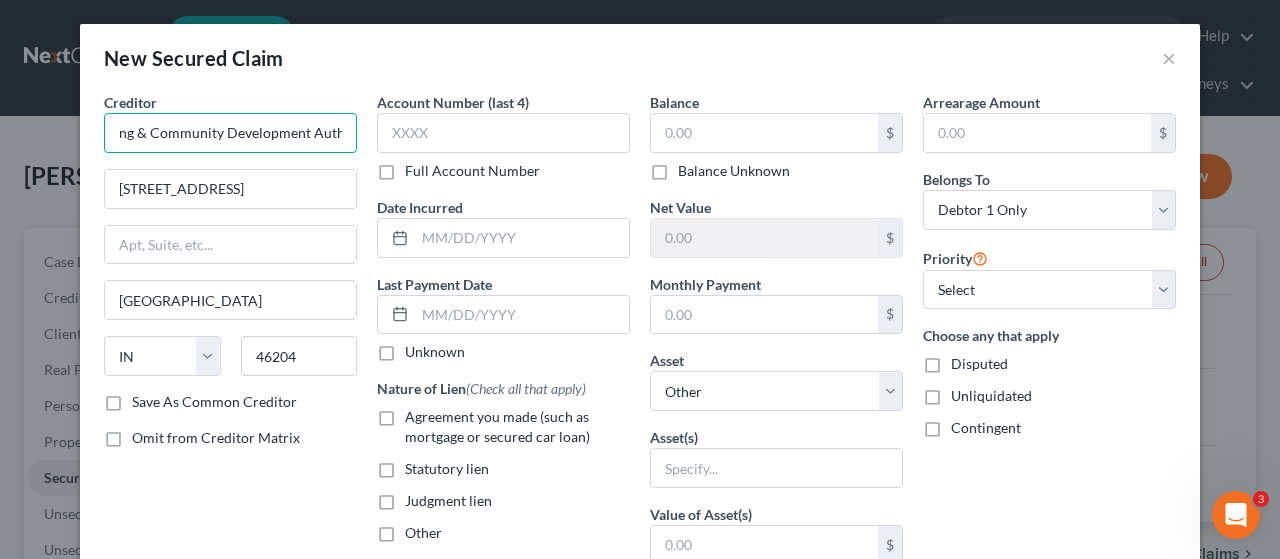 drag, startPoint x: 226, startPoint y: 132, endPoint x: 351, endPoint y: 130, distance: 125.016 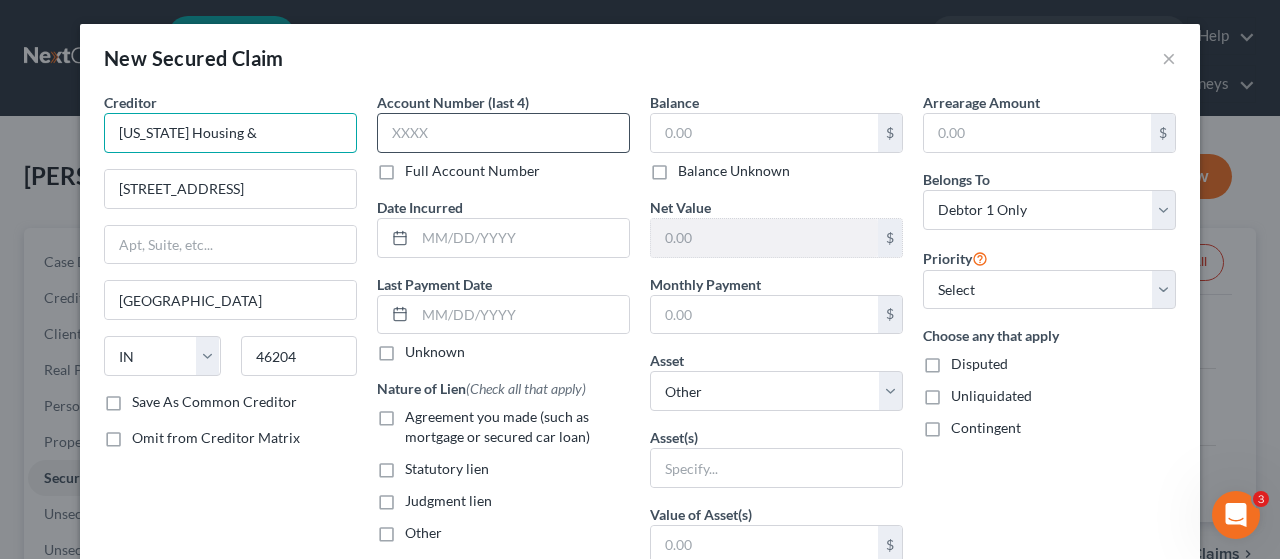 scroll, scrollTop: 0, scrollLeft: 0, axis: both 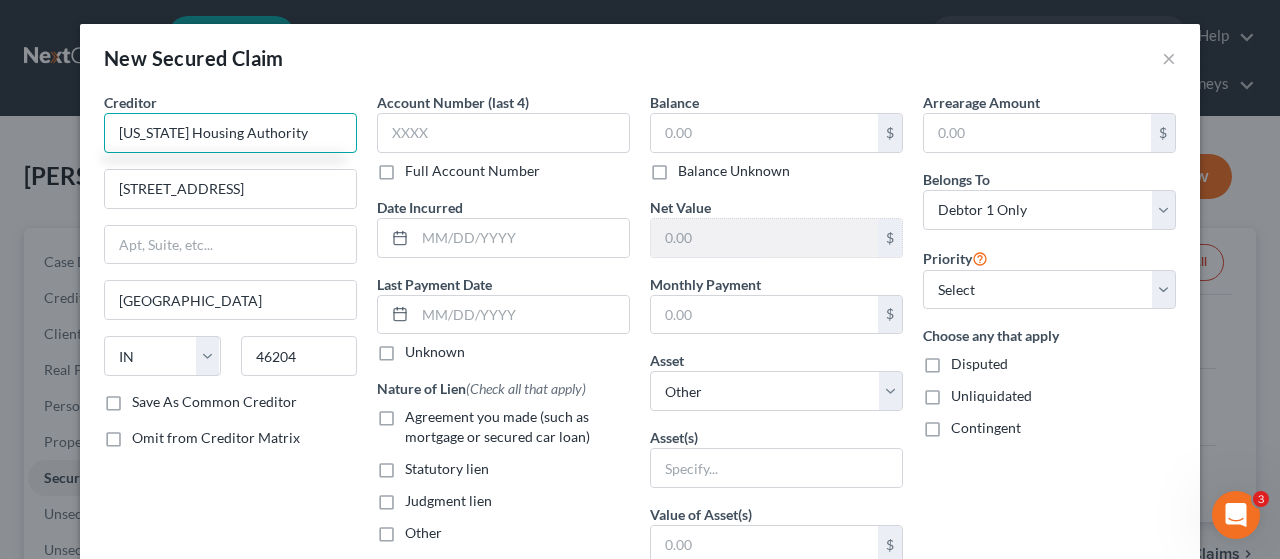 type on "[US_STATE] Housing Authority" 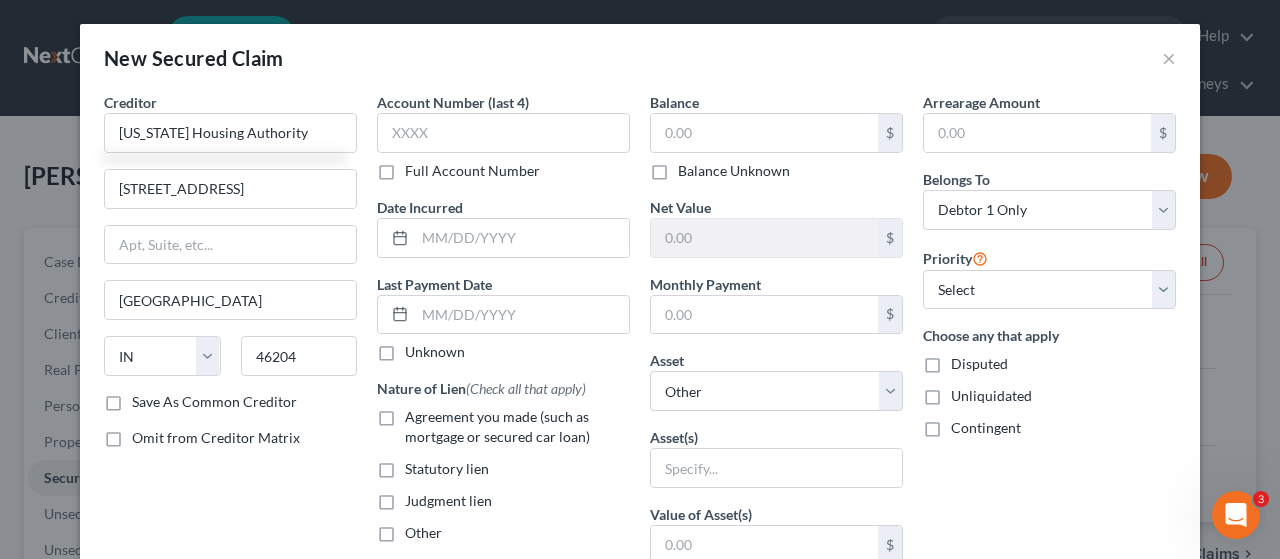 click on "Agreement you made (such as mortgage or secured car loan)" at bounding box center (517, 427) 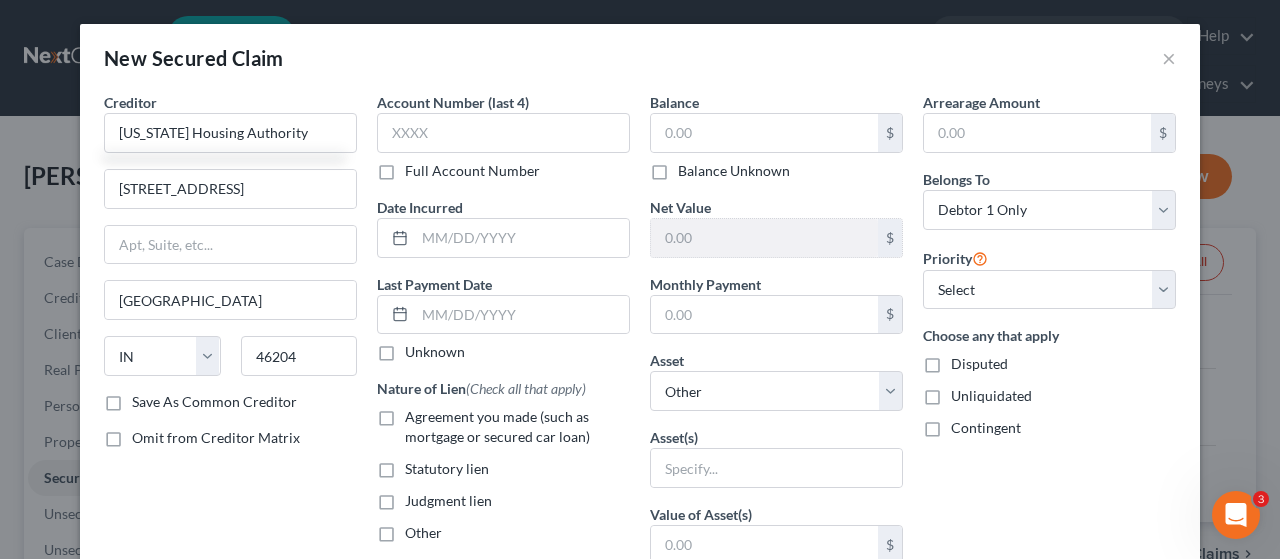 click on "Agreement you made (such as mortgage or secured car loan)" at bounding box center [419, 413] 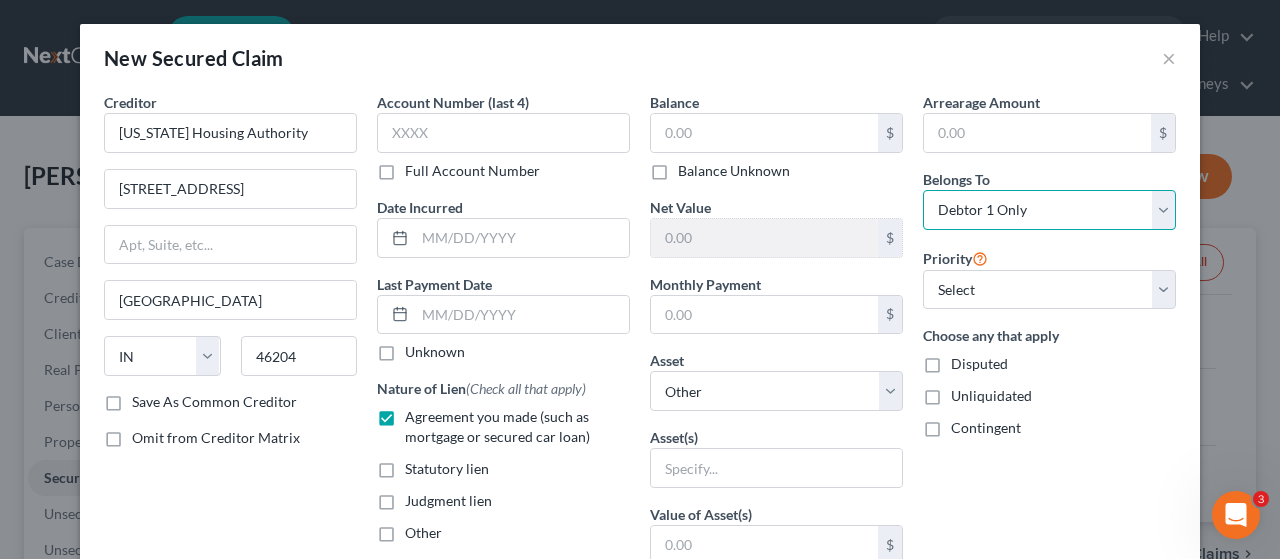 drag, startPoint x: 1154, startPoint y: 205, endPoint x: 1147, endPoint y: 226, distance: 22.135944 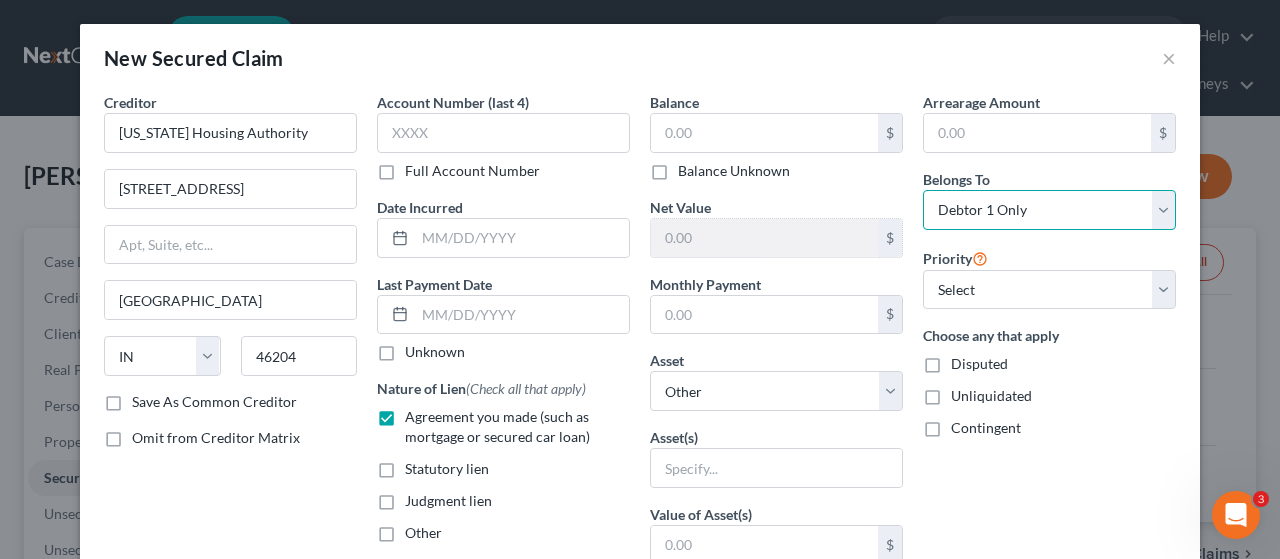 select on "3" 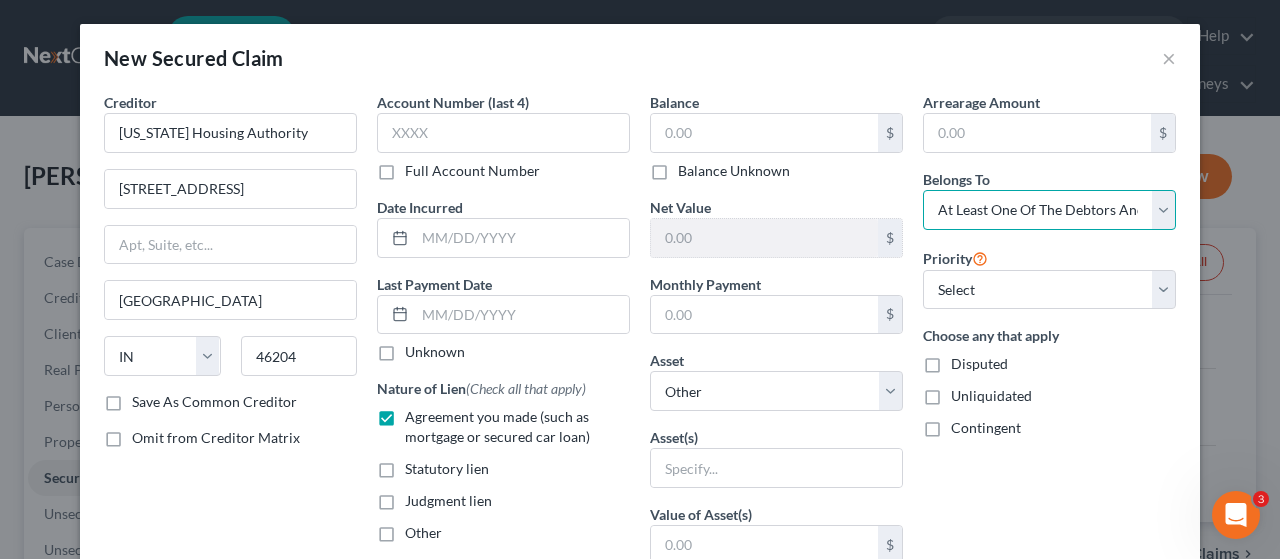 click on "Select Debtor 1 Only Debtor 2 Only Debtor 1 And Debtor 2 Only At Least One Of The Debtors And Another Community Property" at bounding box center [1049, 210] 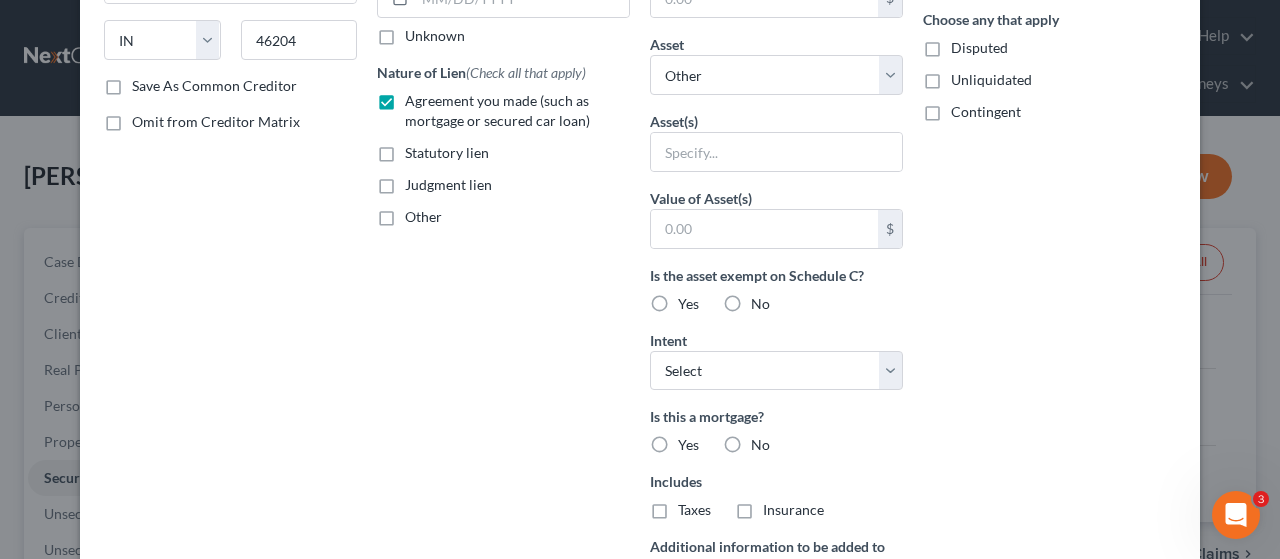 scroll, scrollTop: 400, scrollLeft: 0, axis: vertical 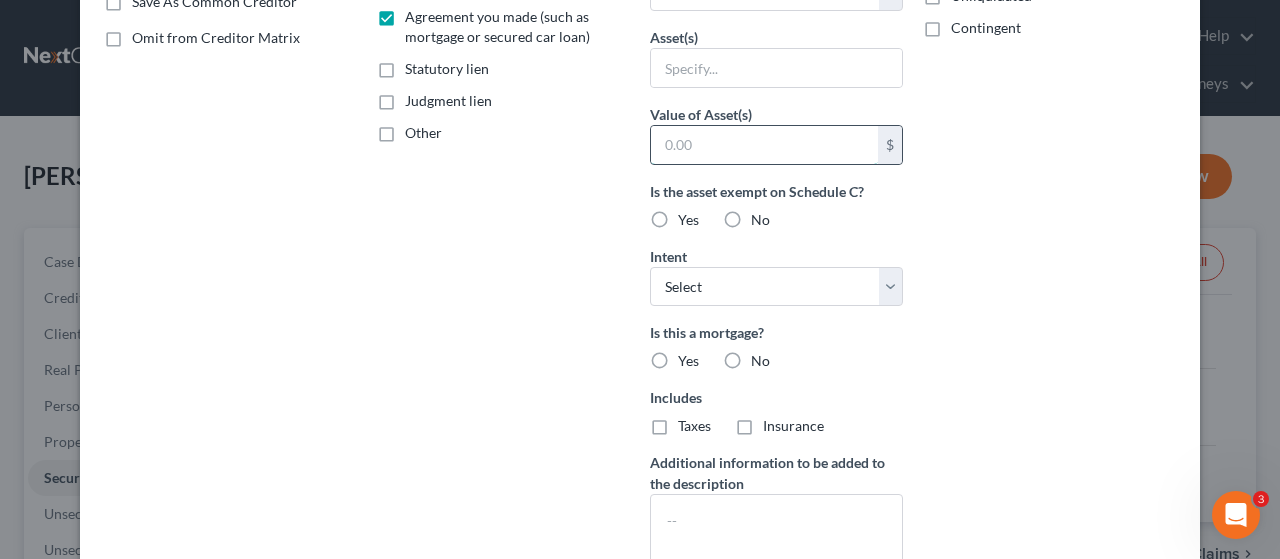 click at bounding box center (764, 145) 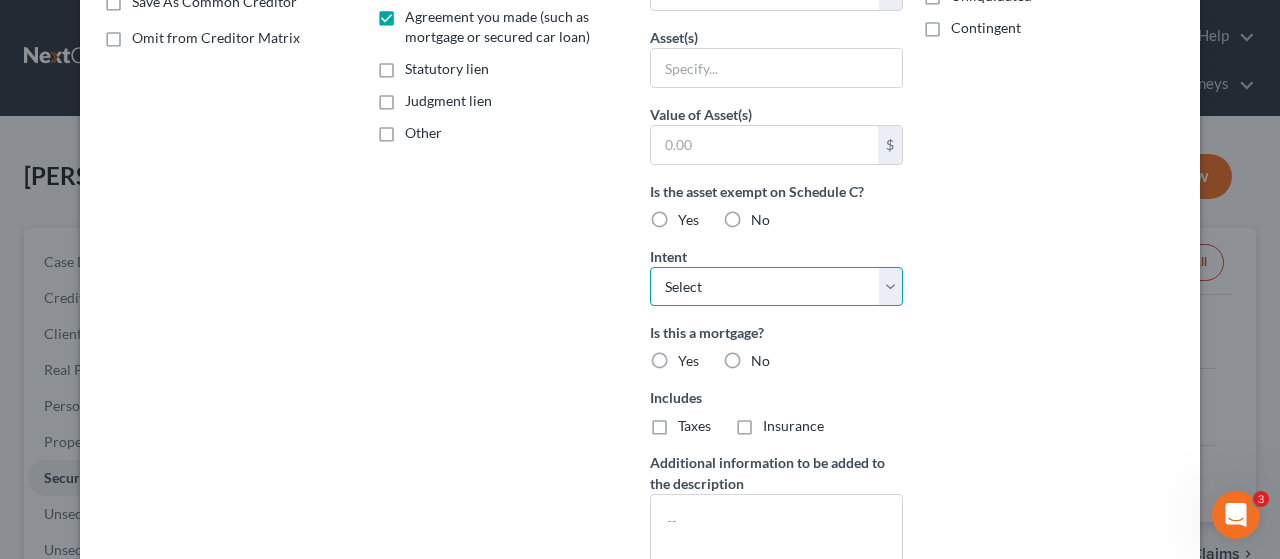 drag, startPoint x: 876, startPoint y: 278, endPoint x: 838, endPoint y: 300, distance: 43.908997 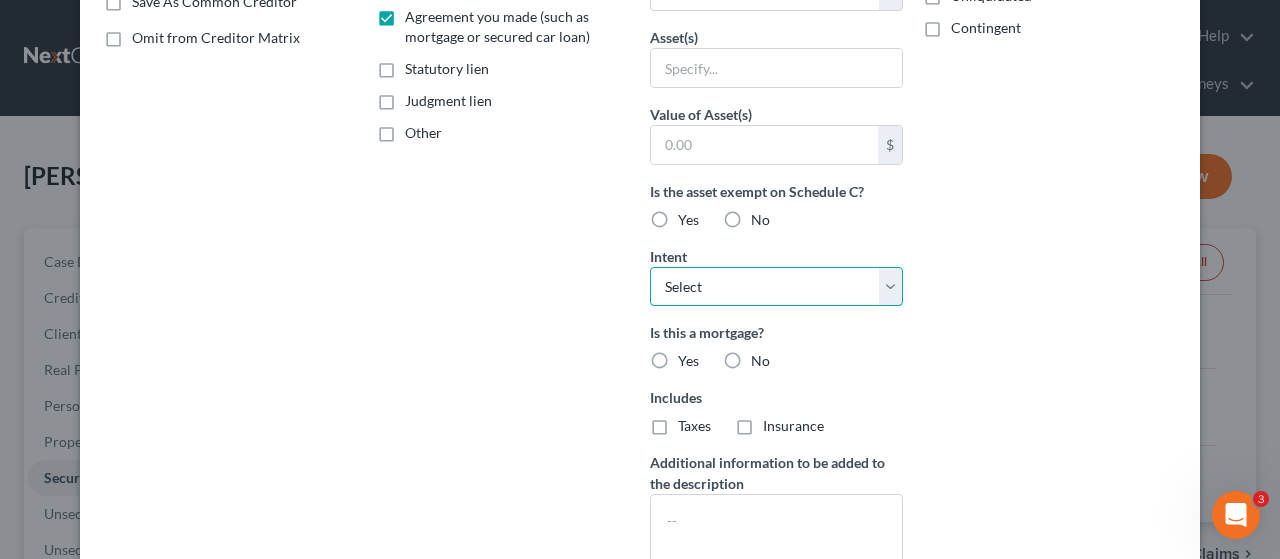 select on "2" 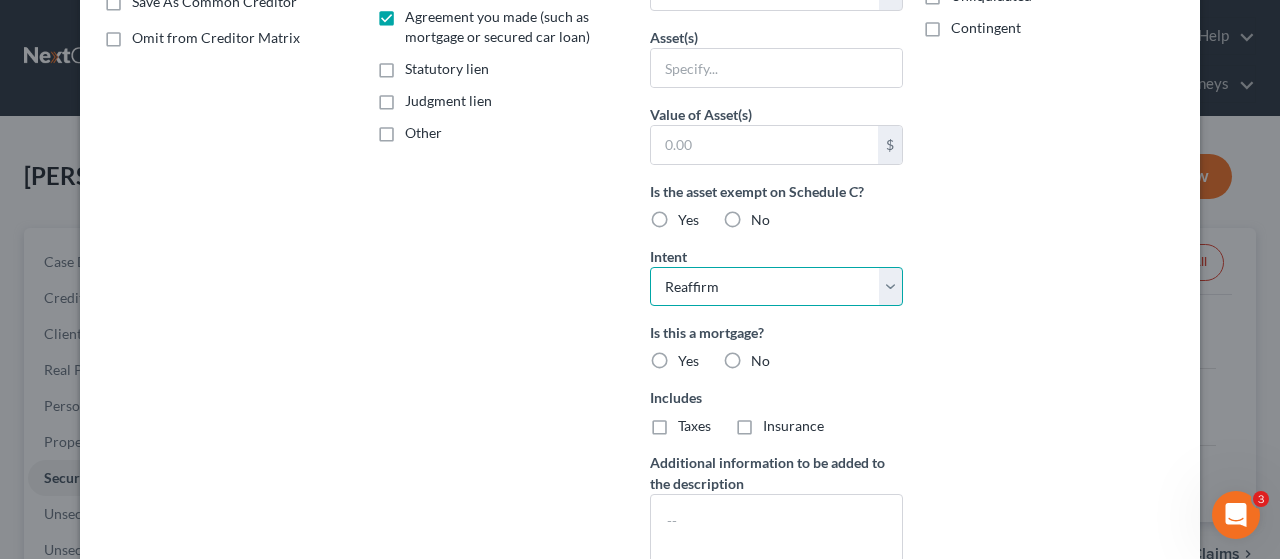 click on "Select Surrender Redeem Reaffirm Avoid Other" at bounding box center (776, 287) 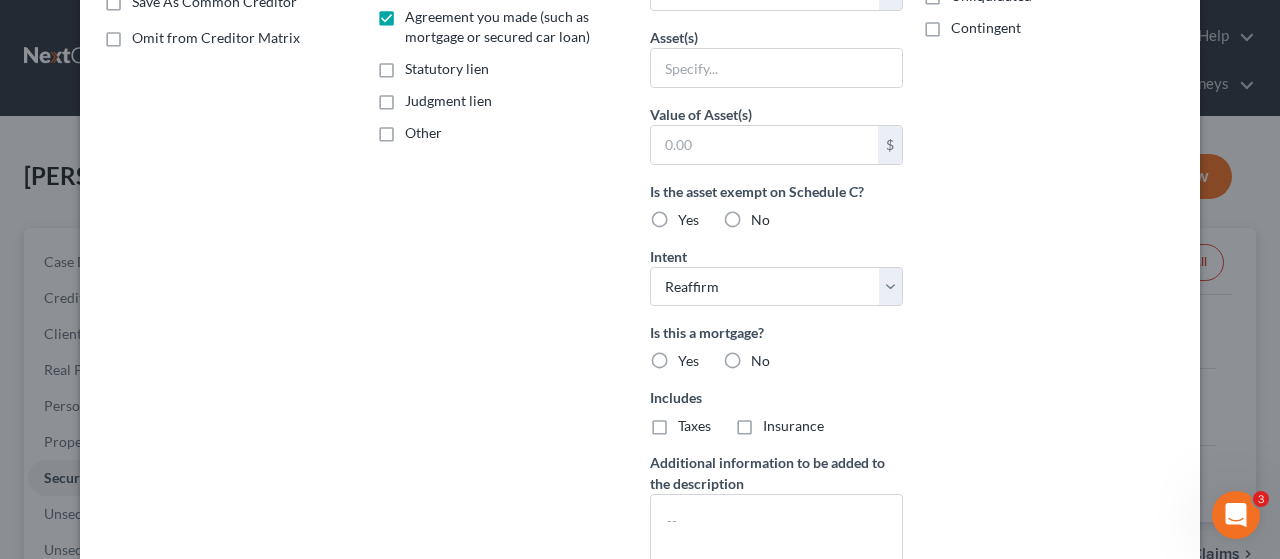 drag, startPoint x: 717, startPoint y: 145, endPoint x: 719, endPoint y: 193, distance: 48.04165 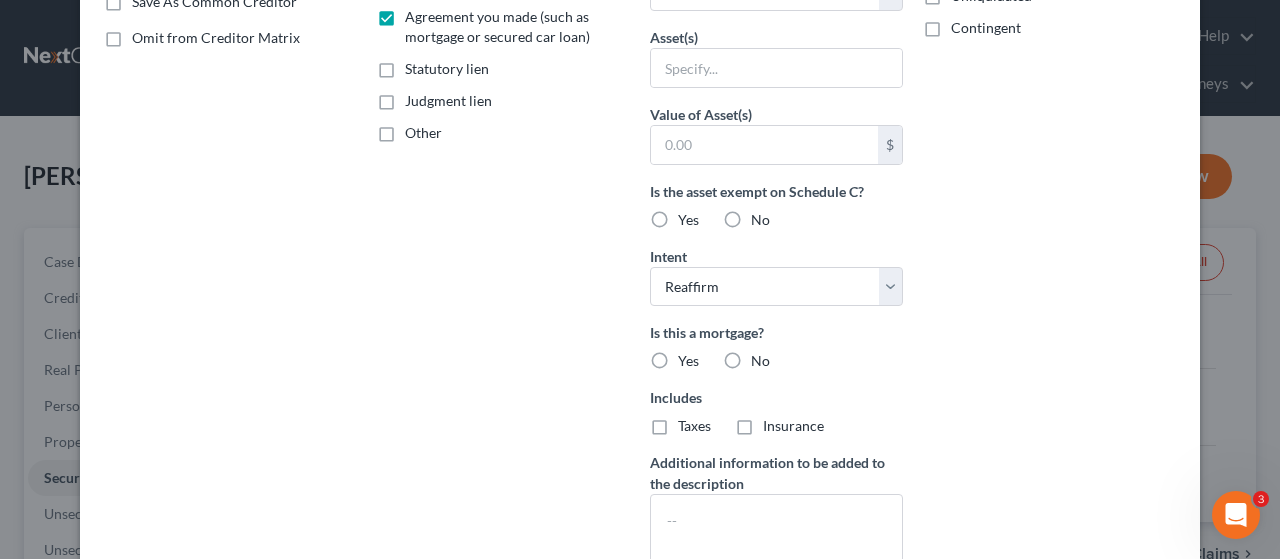 click on "Yes" at bounding box center [688, 220] 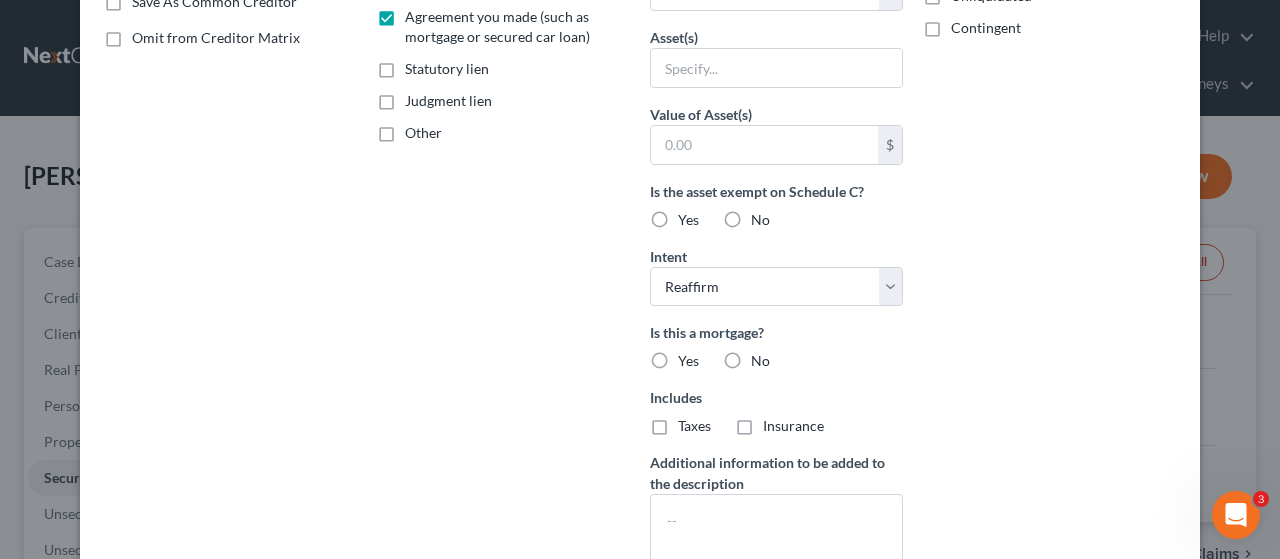 click on "Yes" at bounding box center (692, 216) 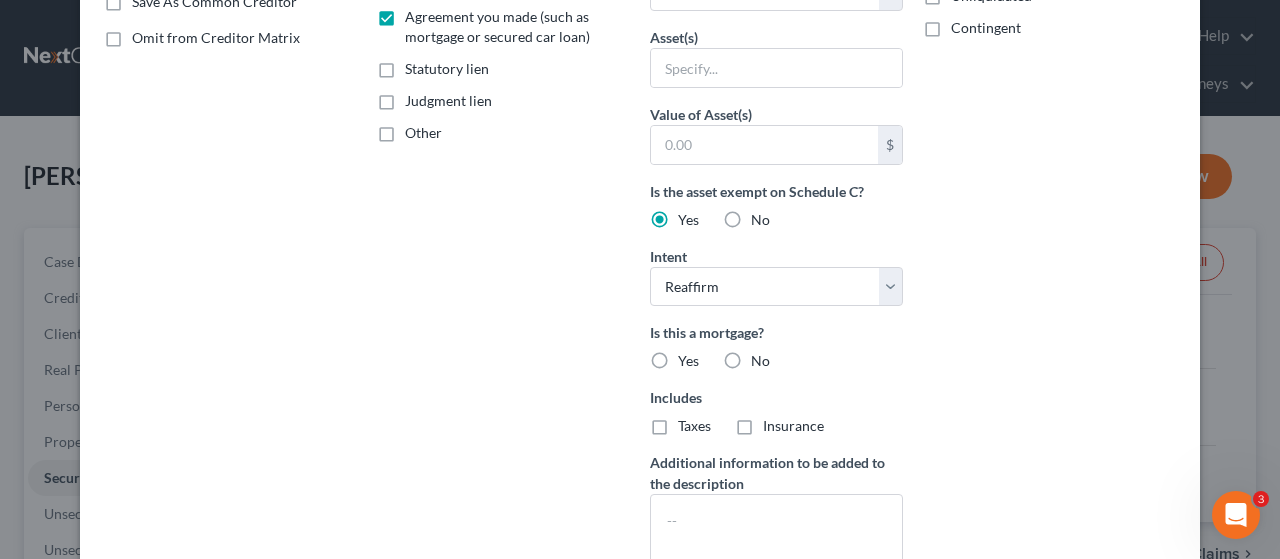 click on "Yes" at bounding box center [688, 361] 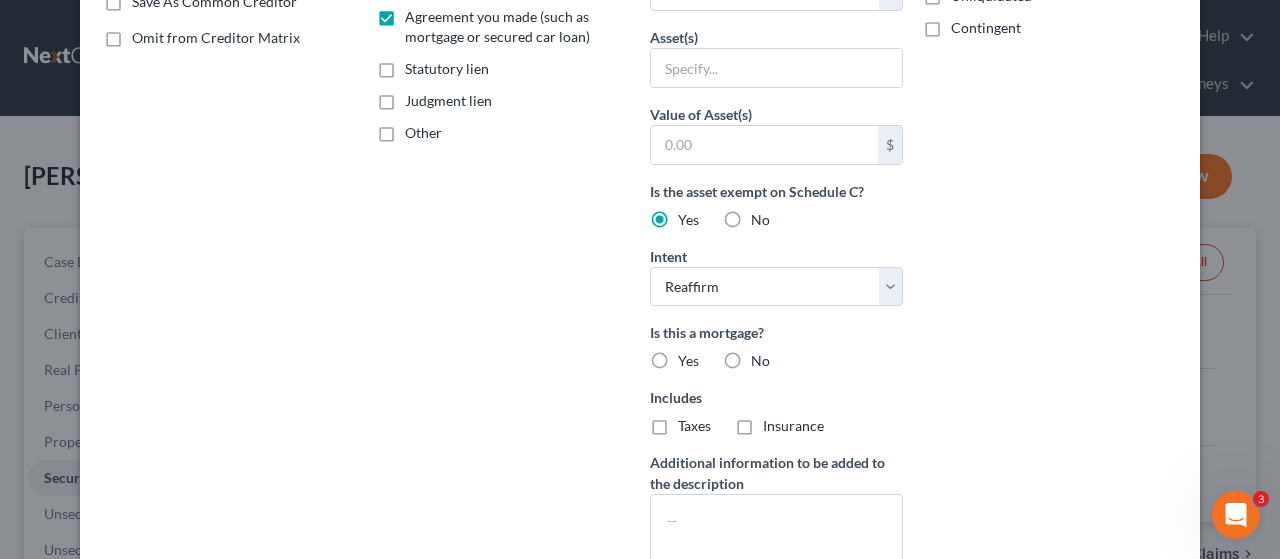 click on "Yes" at bounding box center (692, 357) 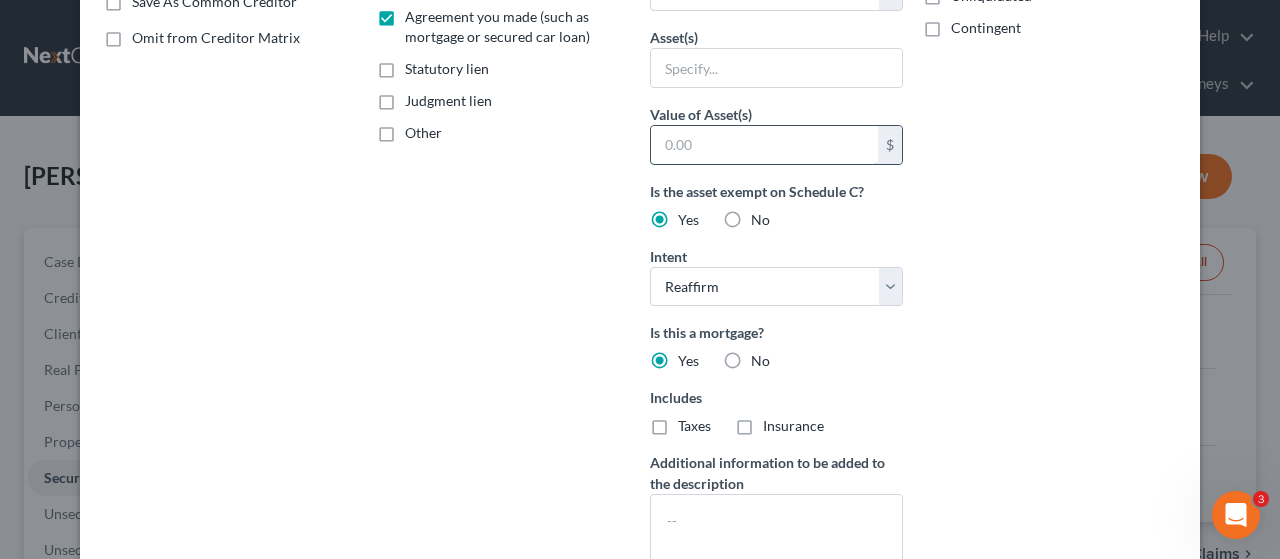 click at bounding box center [764, 145] 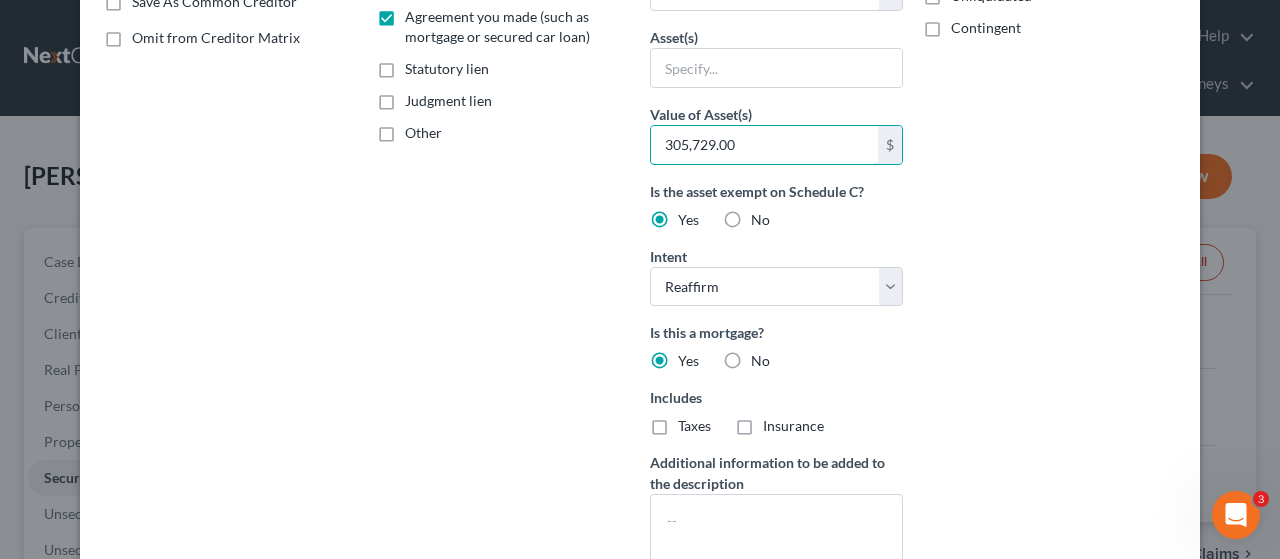 type on "305,729.00" 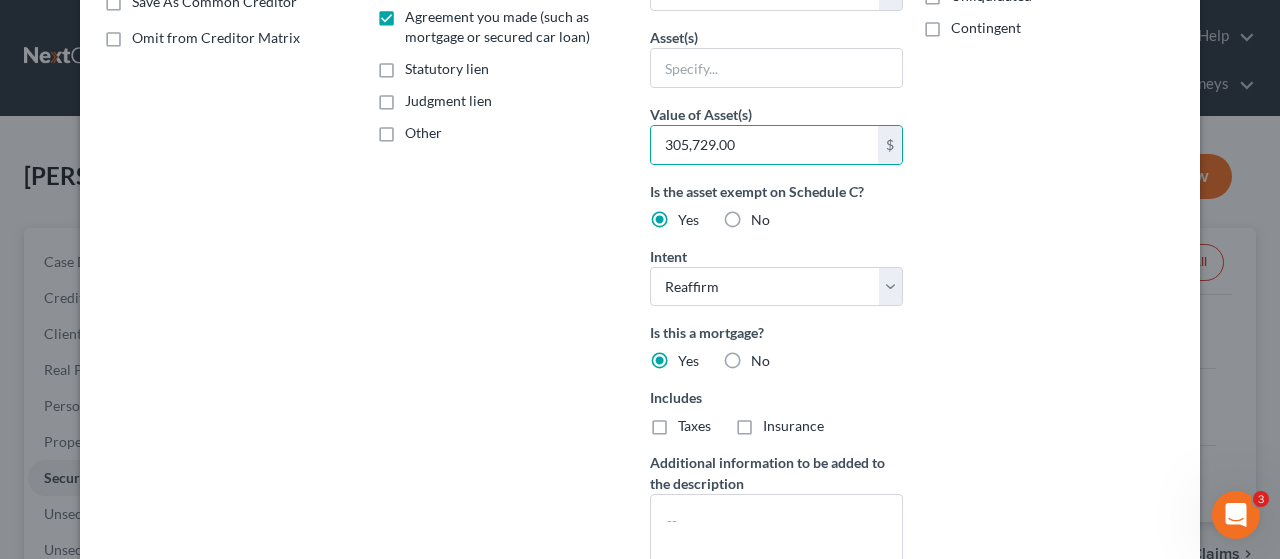 click on "Arrearage Amount $
Belongs To
*
Select Debtor 1 Only Debtor 2 Only Debtor 1 And Debtor 2 Only At Least One Of The Debtors And Another Community Property Priority  Select 1st 2nd 3rd 4th 5th 6th 7th 8th 9th 10th 11th 12th 13th 14th 15th 16th 17th 18th 19th 20th 21th 22th 23th 24th 25th 26th 27th 28th 29th 30th Choose any that apply Disputed Unliquidated Contingent" at bounding box center [1049, 138] 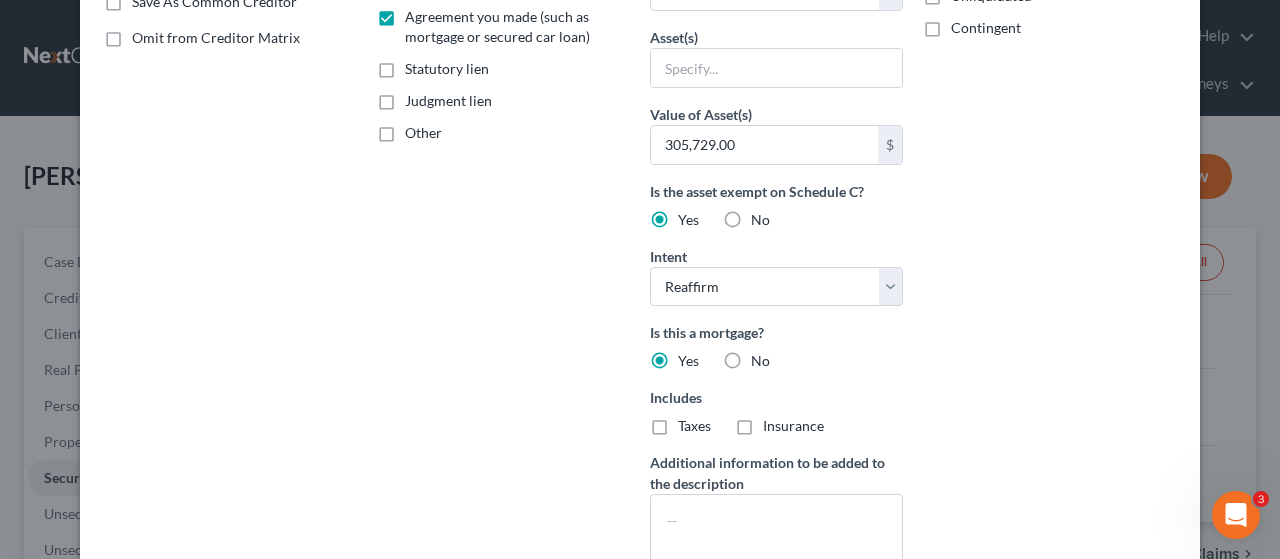 click on "Taxes" at bounding box center (694, 426) 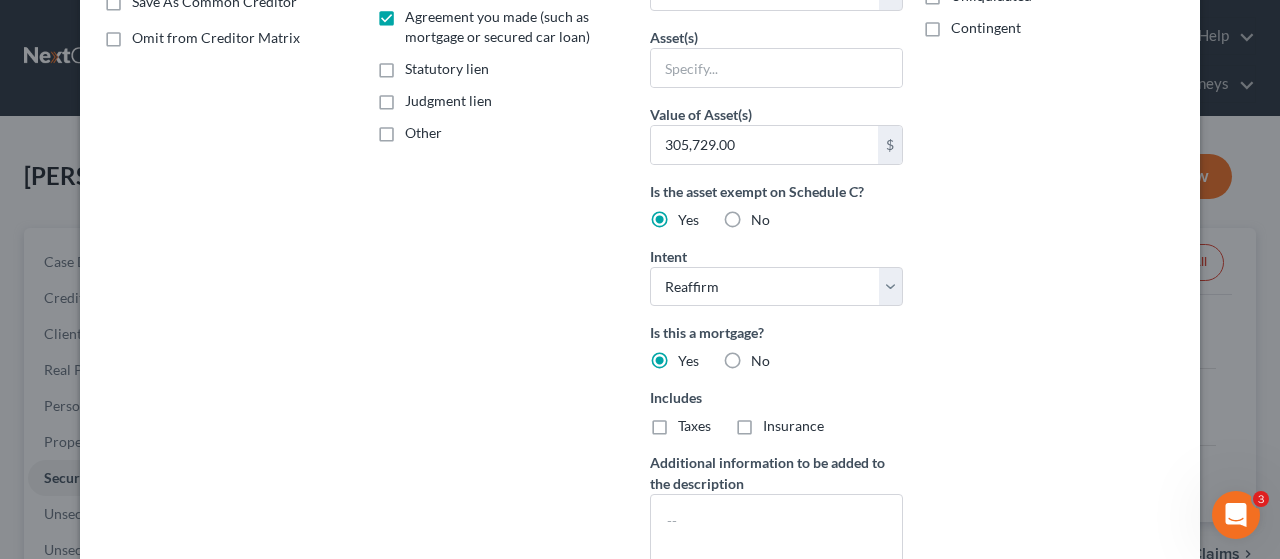 click on "Taxes" at bounding box center (692, 422) 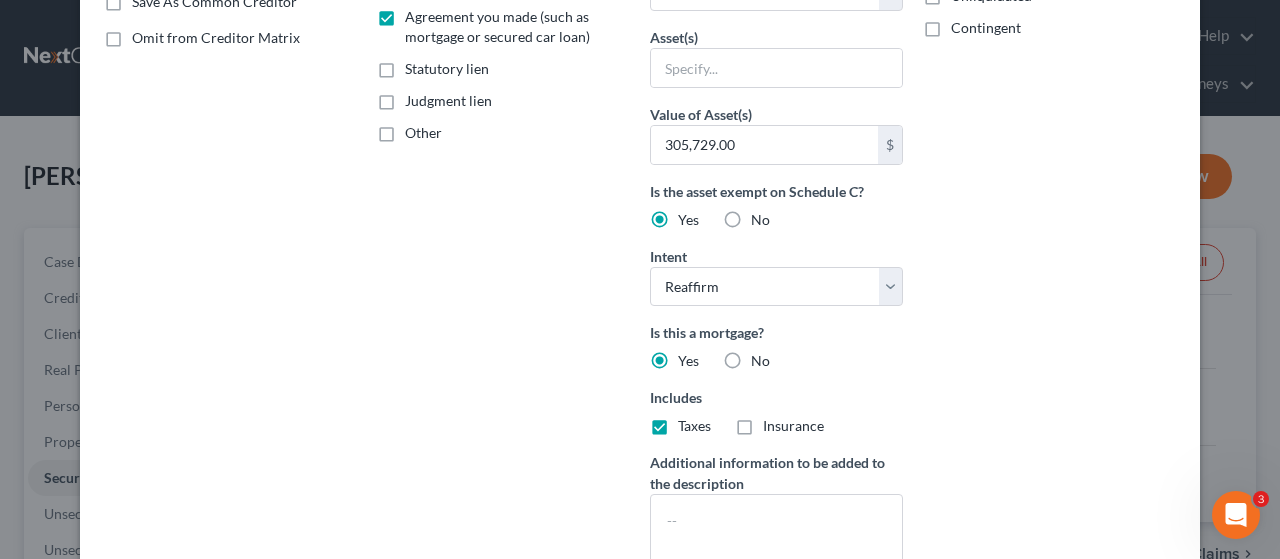 click on "Taxes" at bounding box center (694, 426) 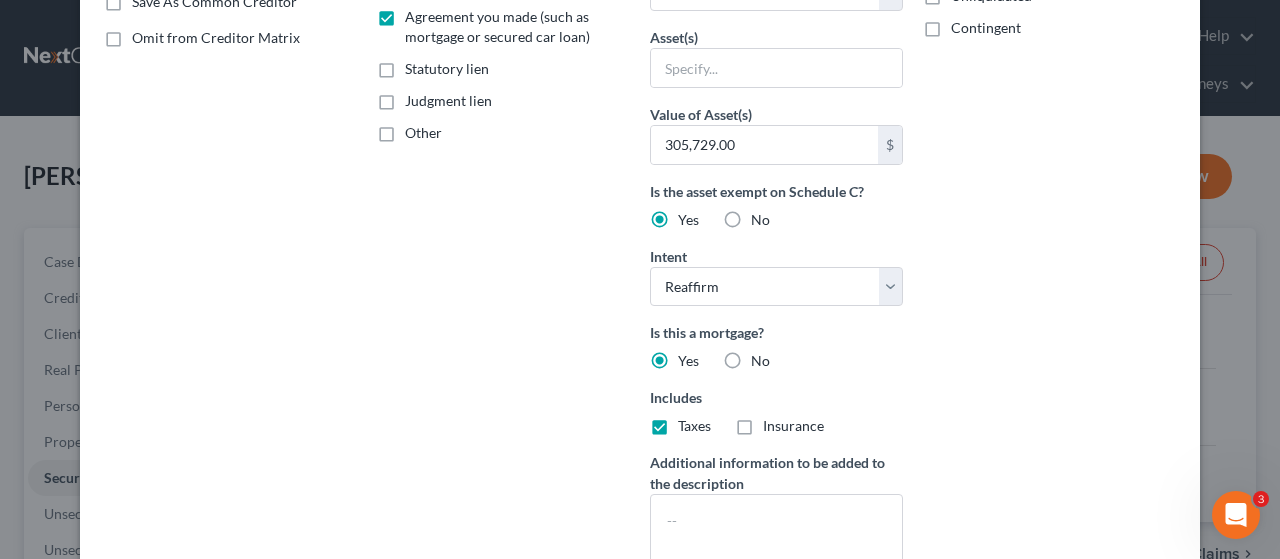 click on "Taxes" at bounding box center (692, 422) 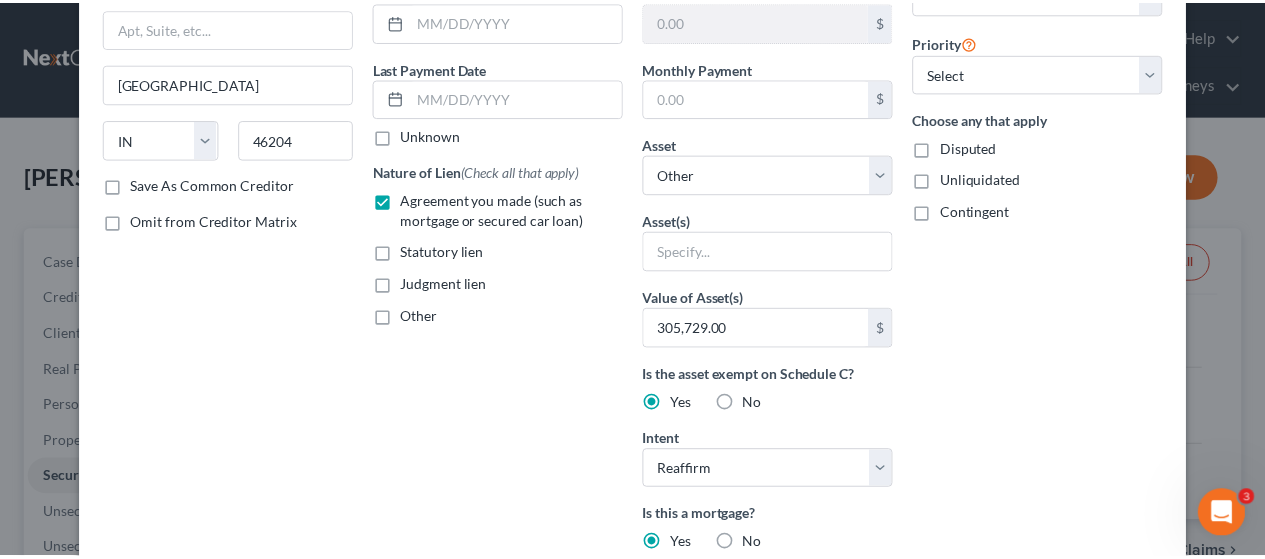 scroll, scrollTop: 545, scrollLeft: 0, axis: vertical 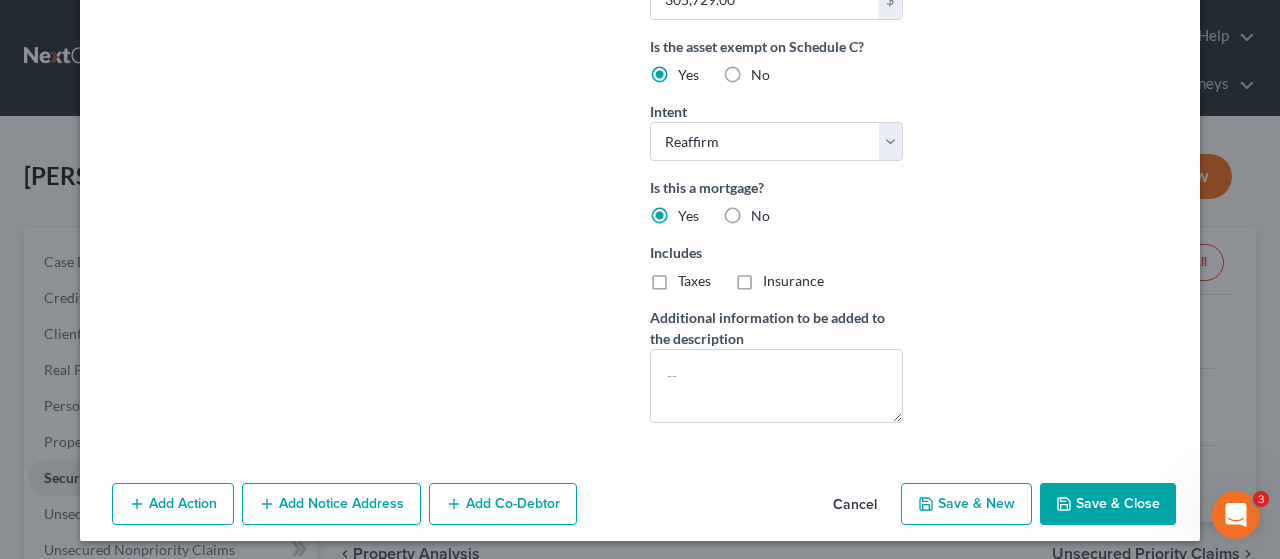 click on "Save & Close" at bounding box center [1108, 504] 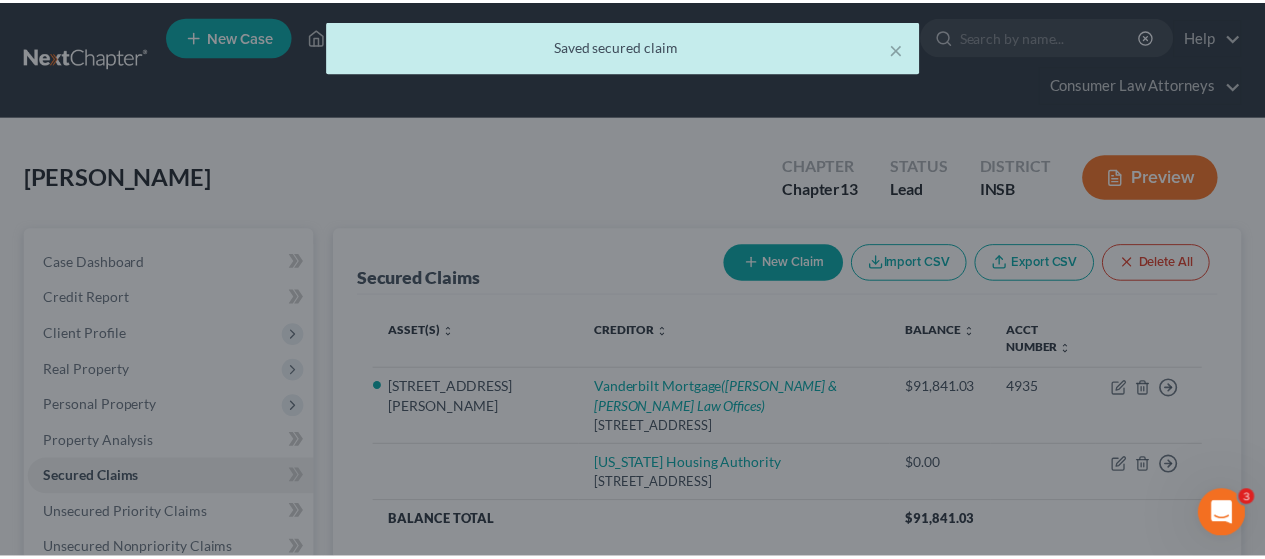scroll, scrollTop: 0, scrollLeft: 0, axis: both 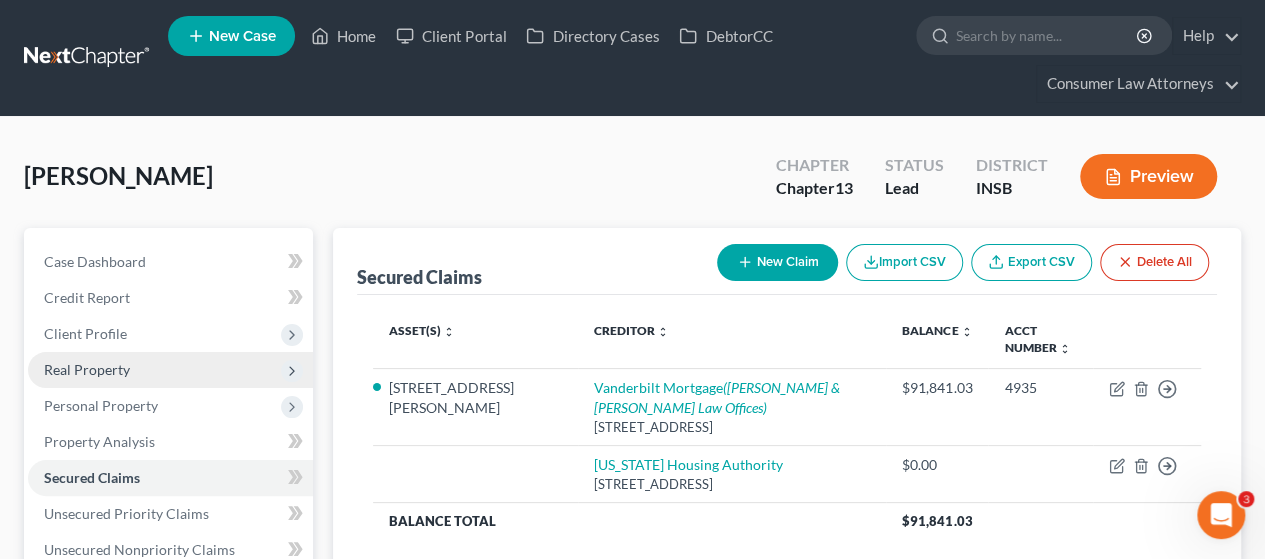 click on "Real Property" at bounding box center [87, 369] 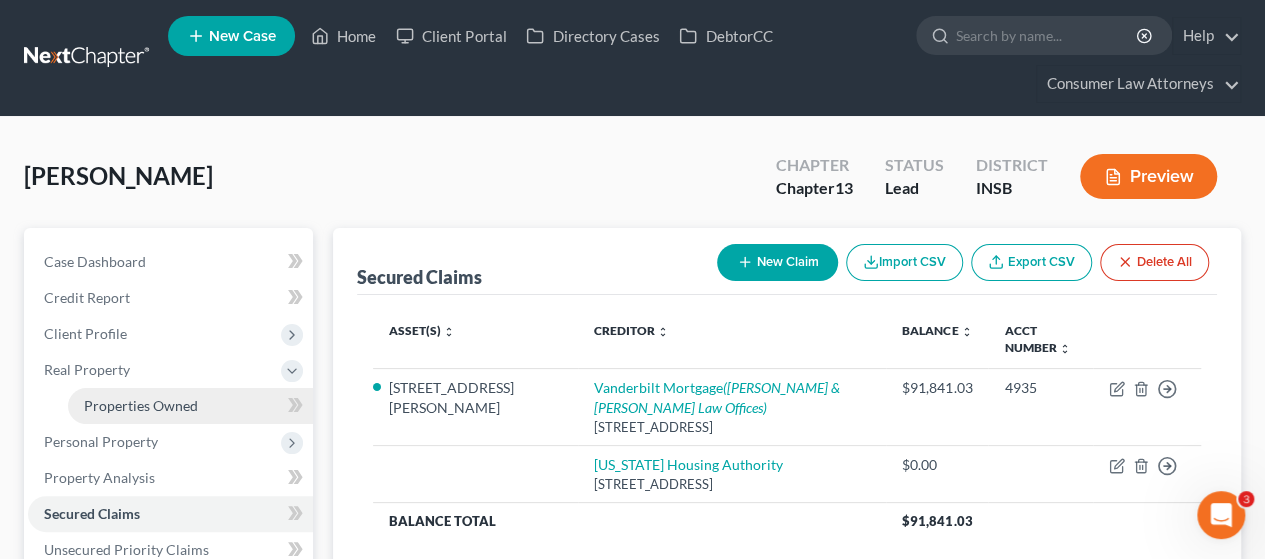 click on "Properties Owned" at bounding box center (141, 405) 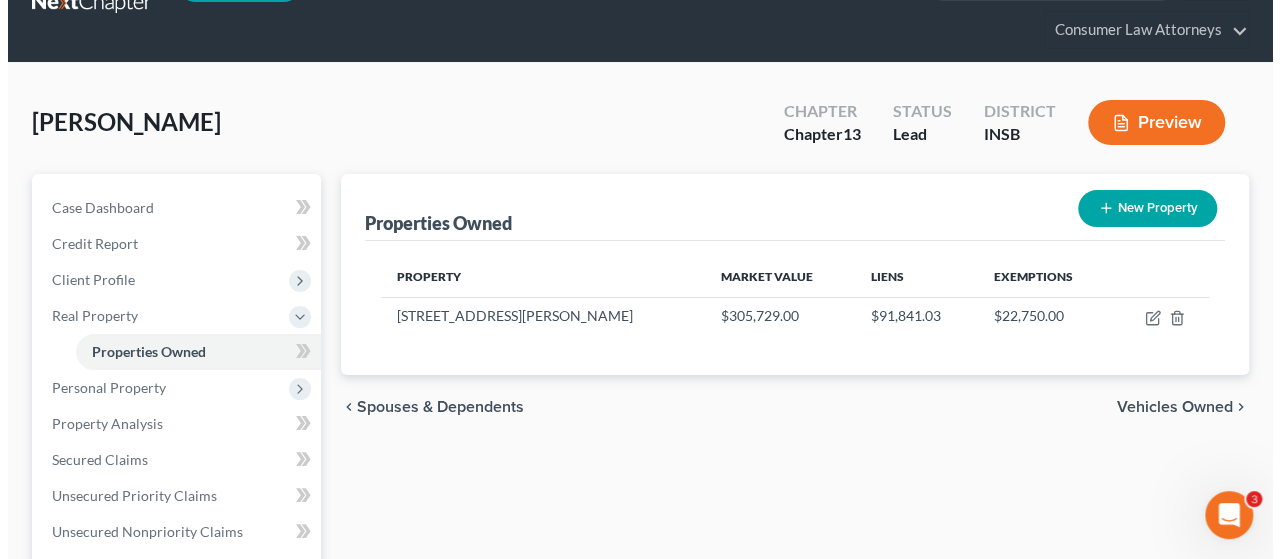 scroll, scrollTop: 0, scrollLeft: 0, axis: both 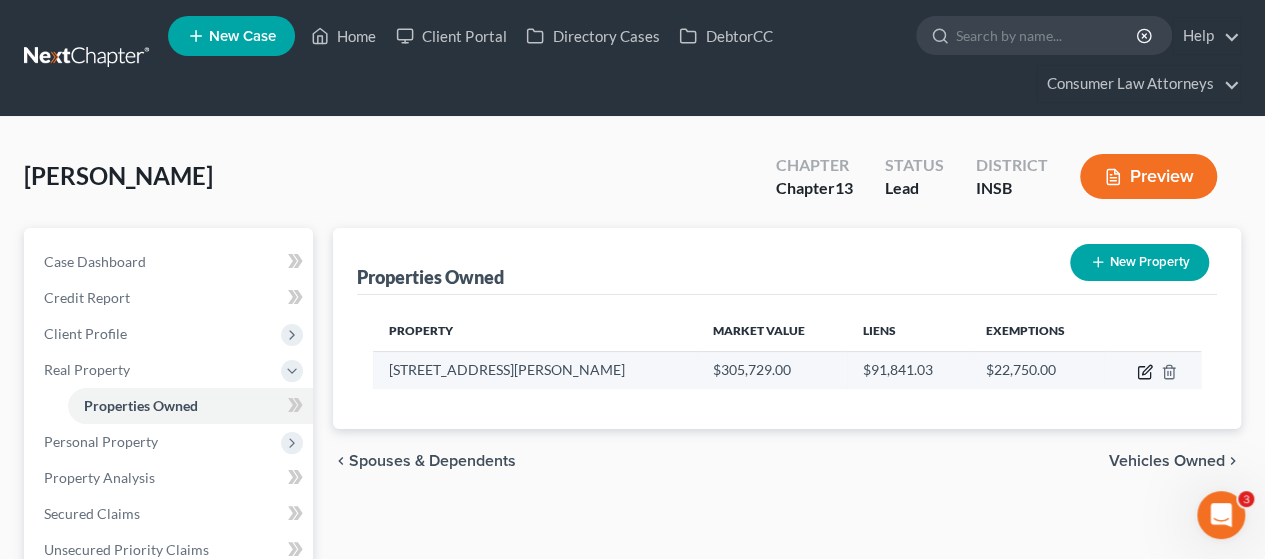 click 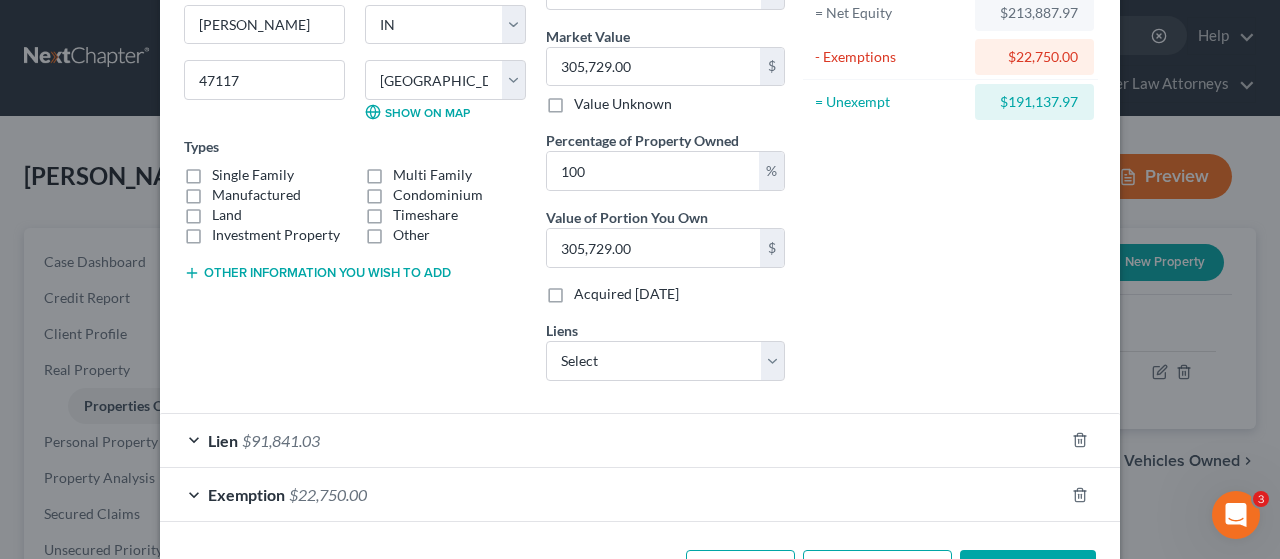 scroll, scrollTop: 288, scrollLeft: 0, axis: vertical 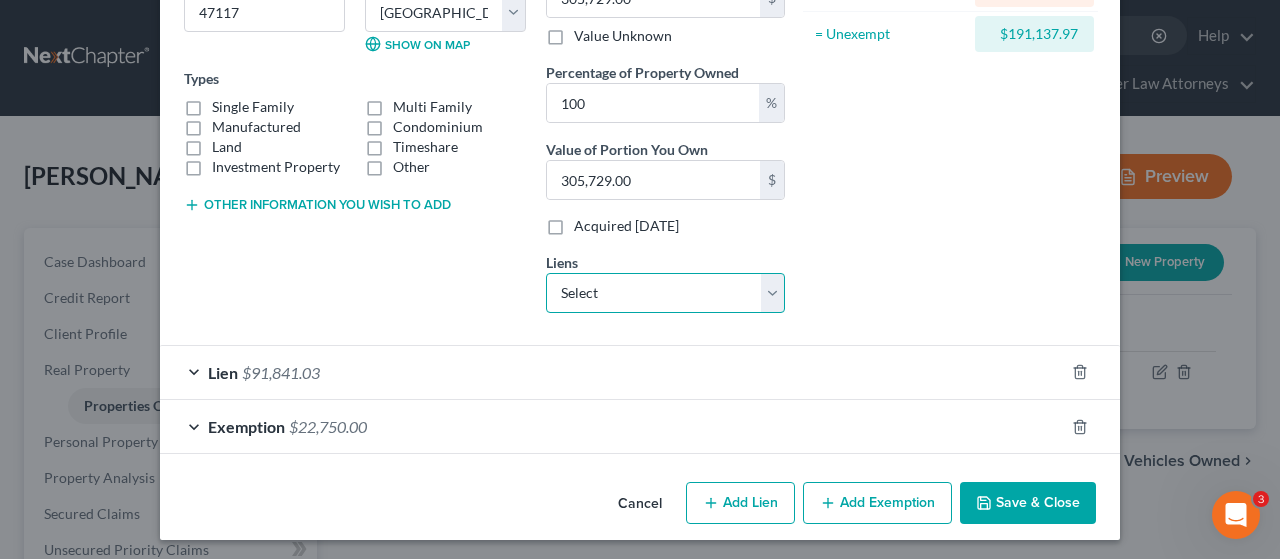 drag, startPoint x: 771, startPoint y: 287, endPoint x: 740, endPoint y: 306, distance: 36.359318 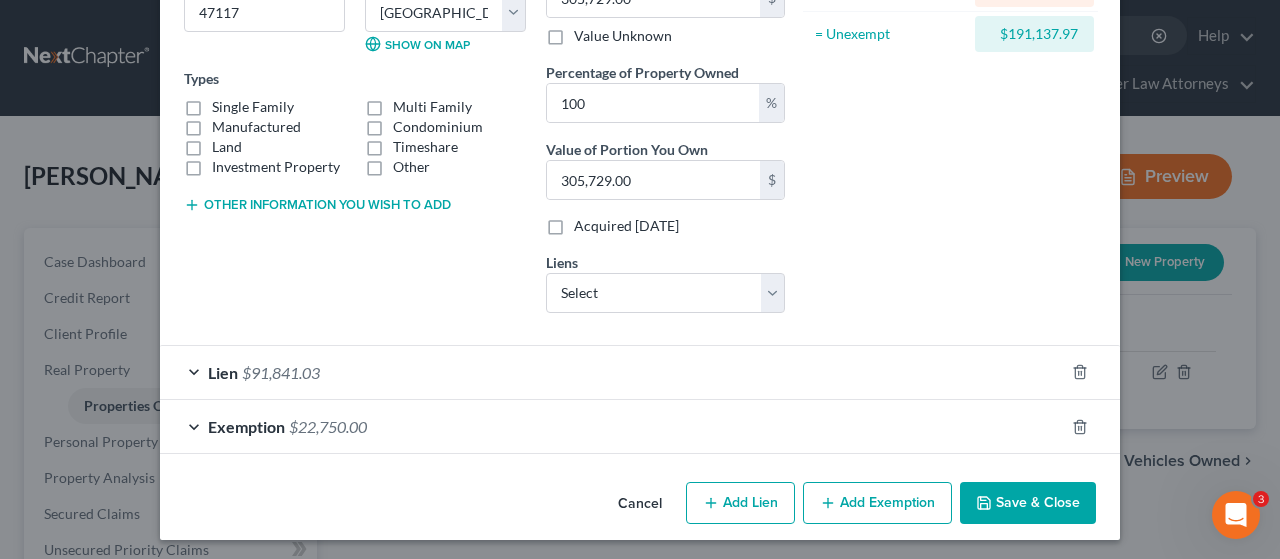 select on "15" 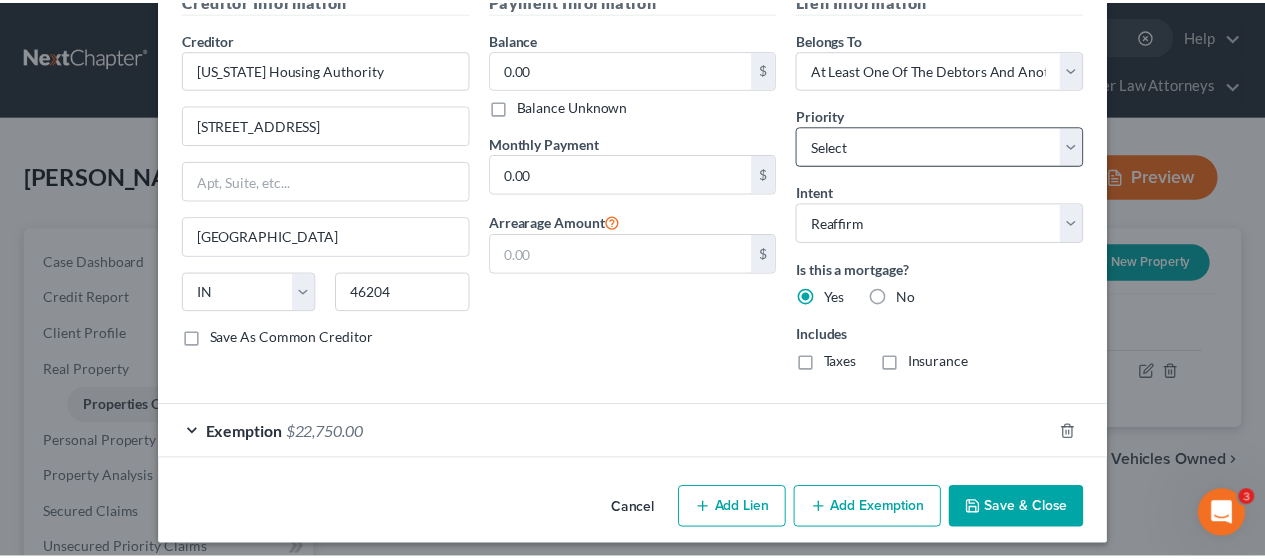 scroll, scrollTop: 705, scrollLeft: 0, axis: vertical 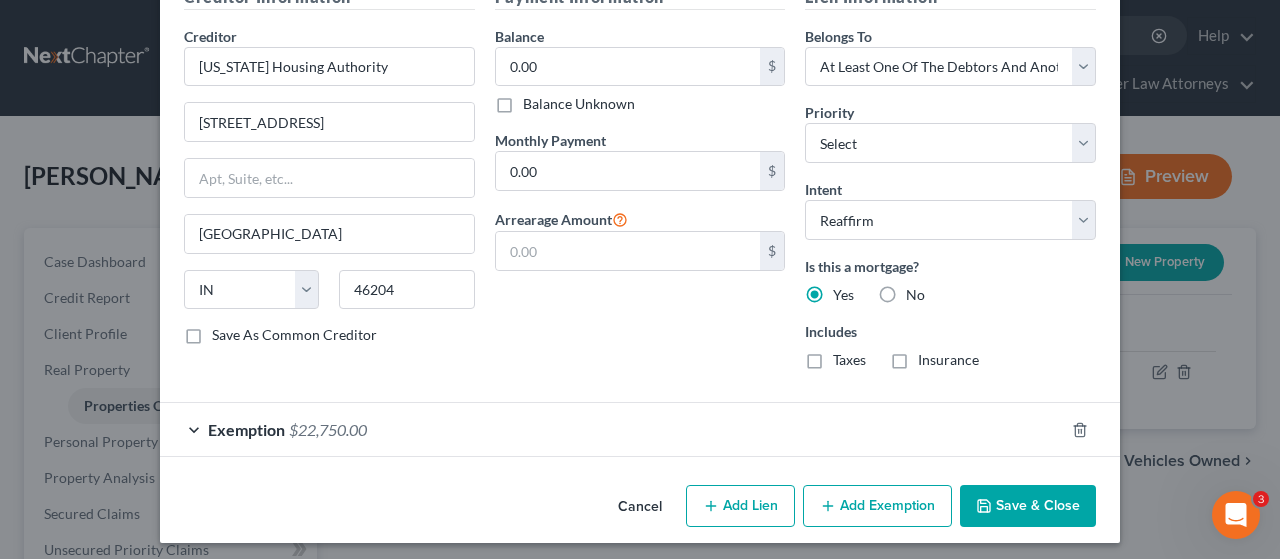 click on "Save & Close" at bounding box center (1028, 506) 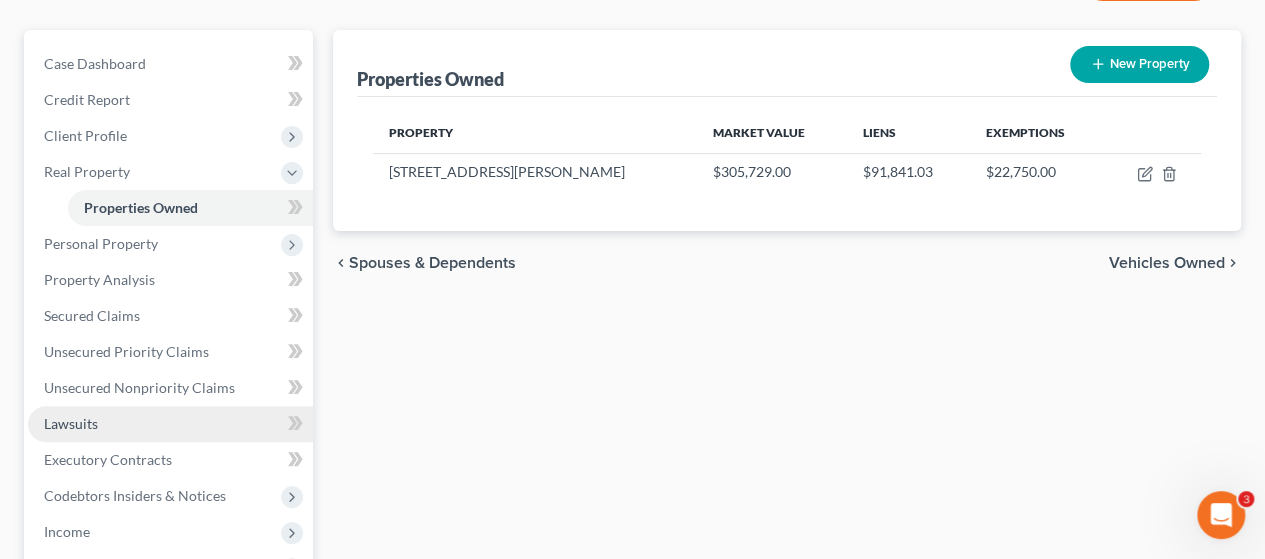 scroll, scrollTop: 200, scrollLeft: 0, axis: vertical 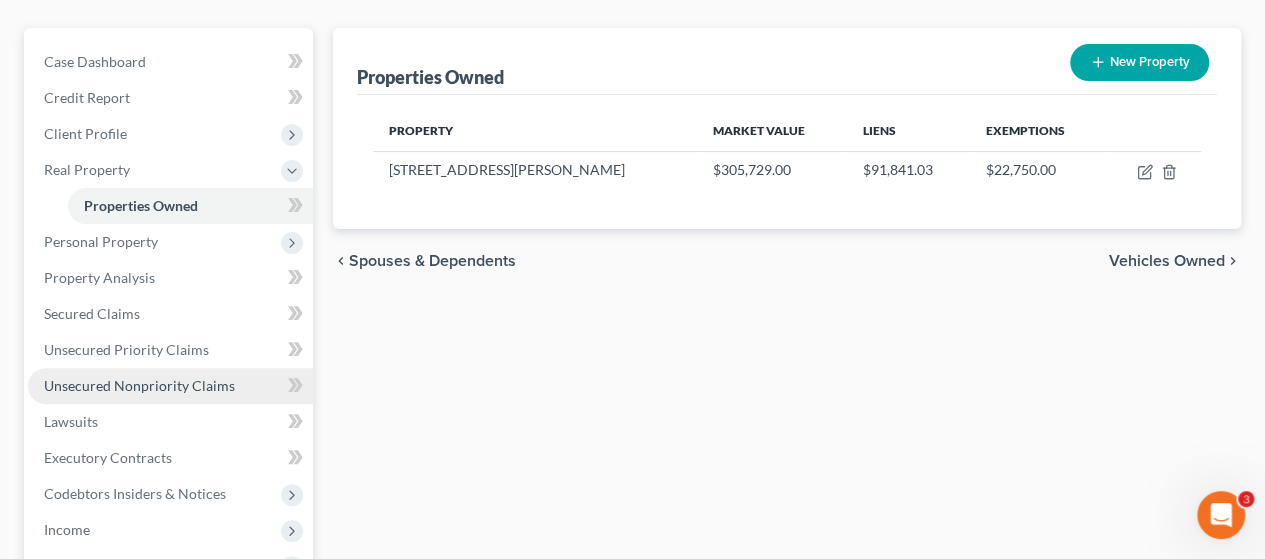 click on "Unsecured Nonpriority Claims" at bounding box center [139, 385] 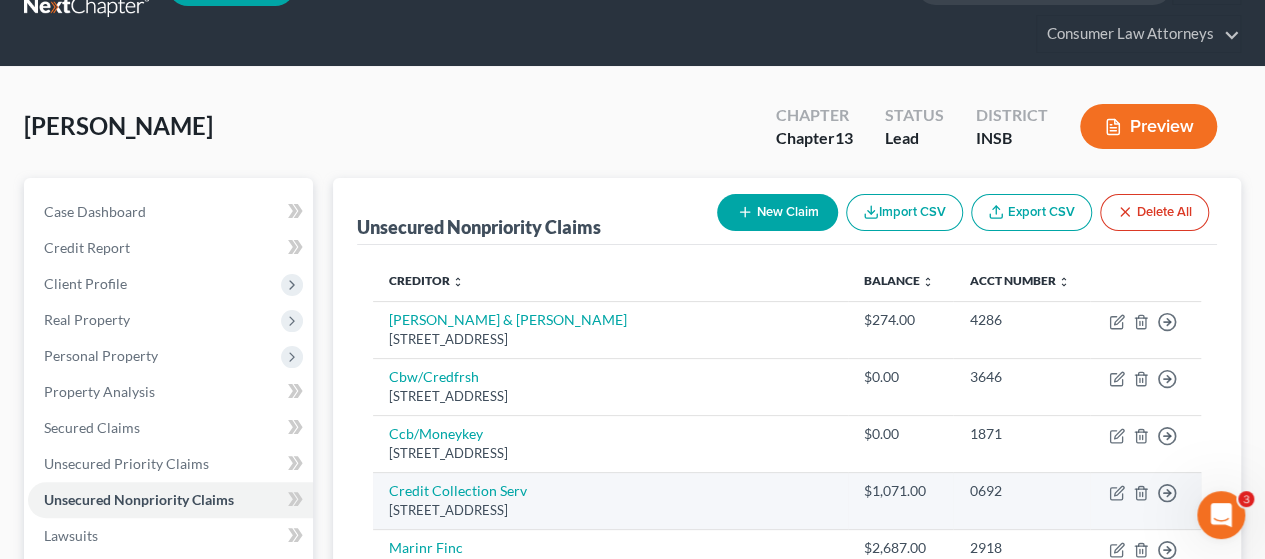scroll, scrollTop: 100, scrollLeft: 0, axis: vertical 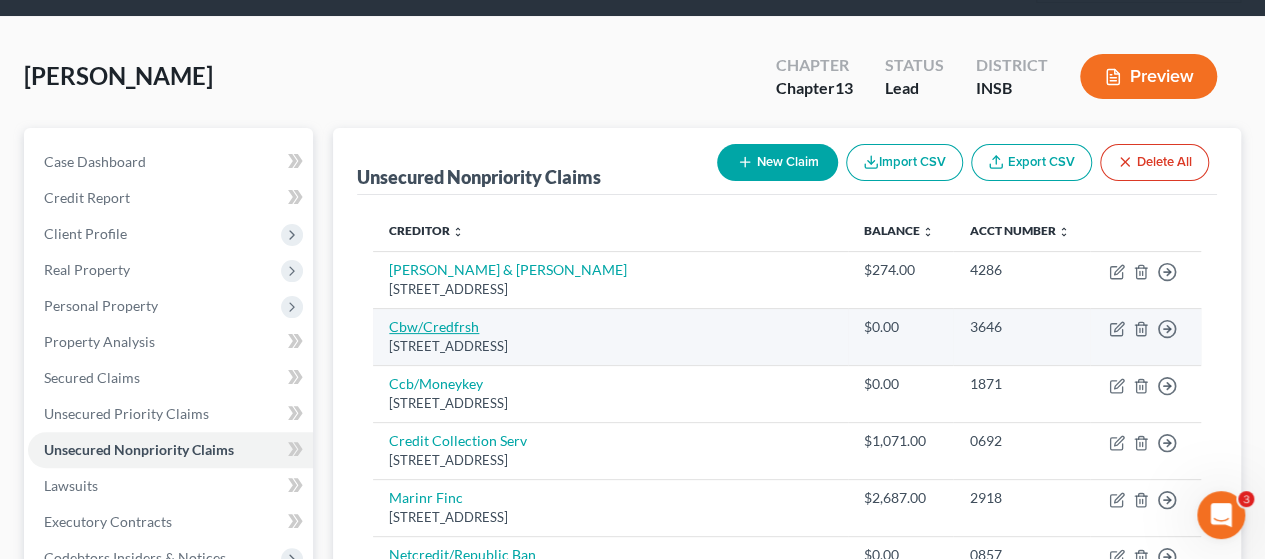 click on "Cbw/Credfrsh" at bounding box center (434, 326) 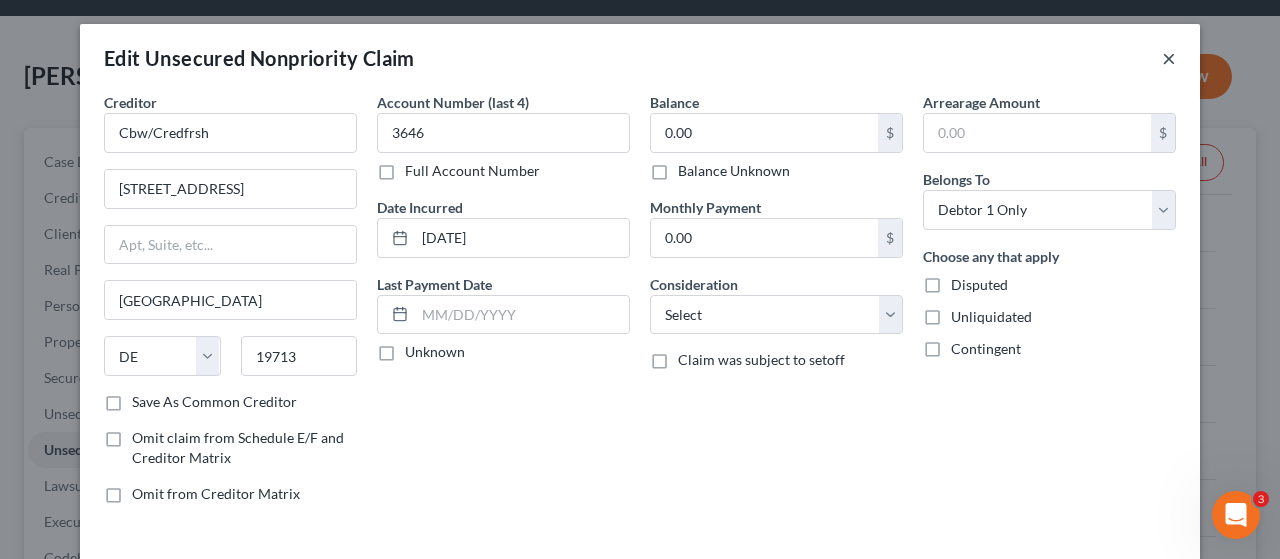 click on "×" at bounding box center [1169, 58] 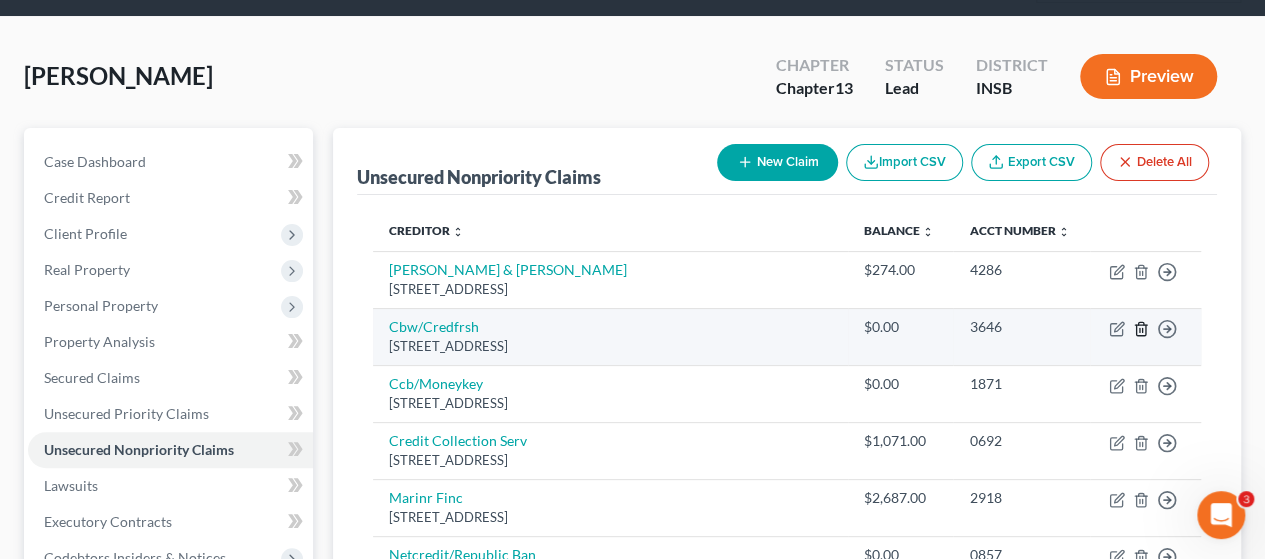 click 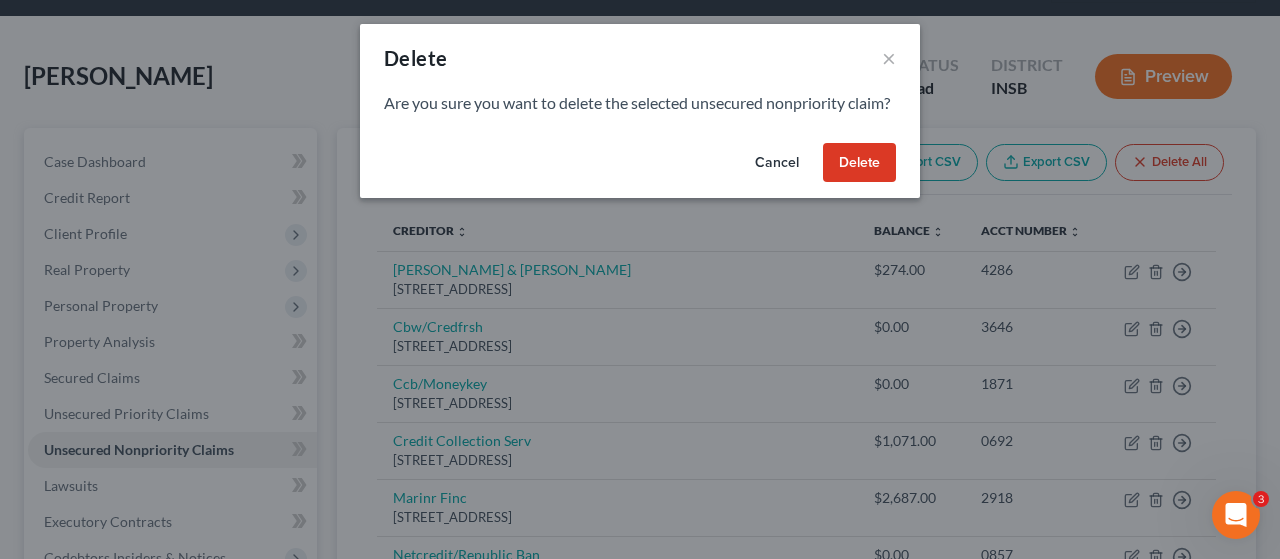 click on "Delete" at bounding box center [859, 163] 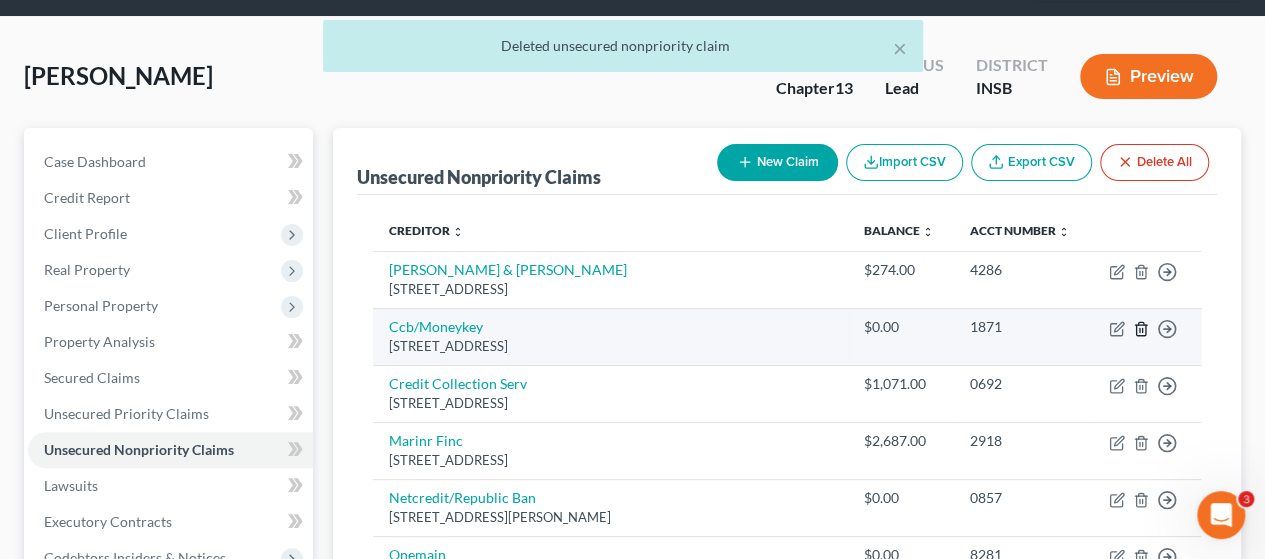 click 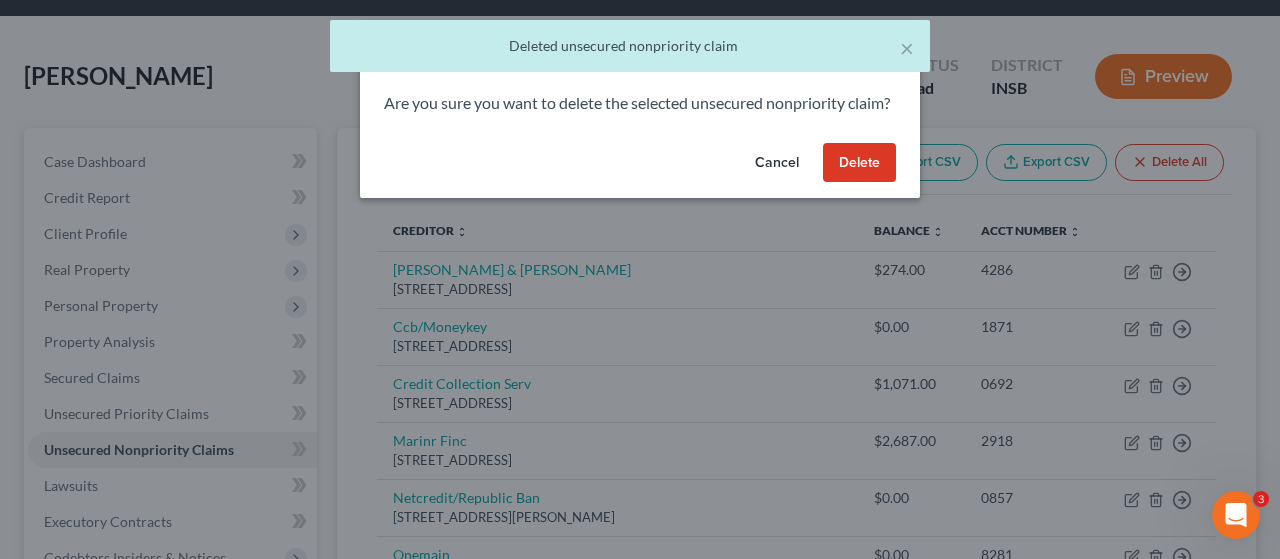 click on "Delete" at bounding box center (859, 163) 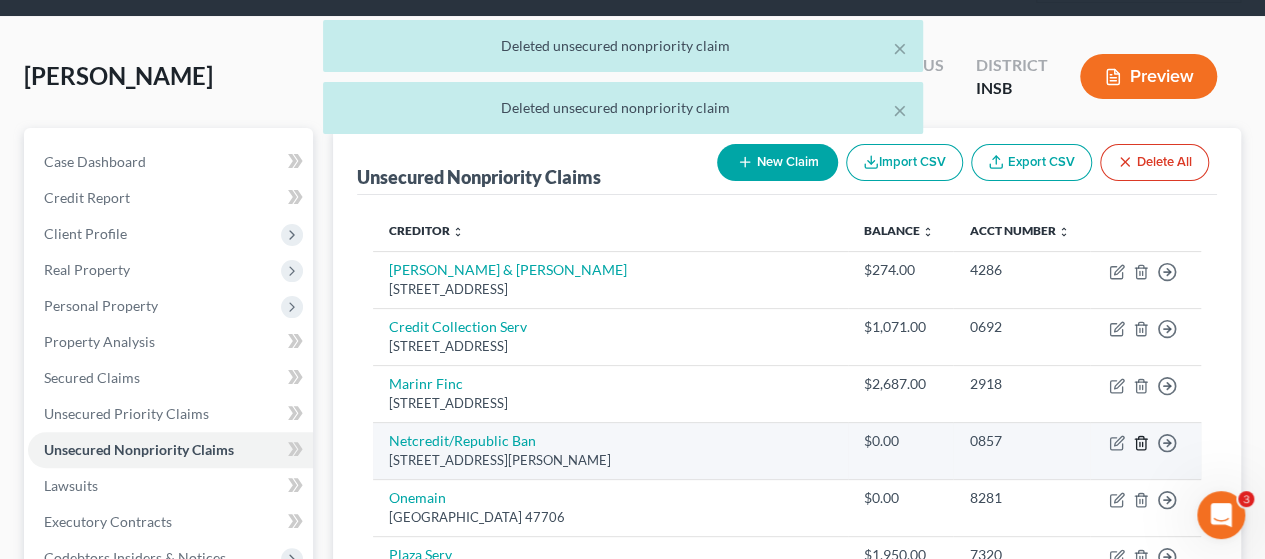 click 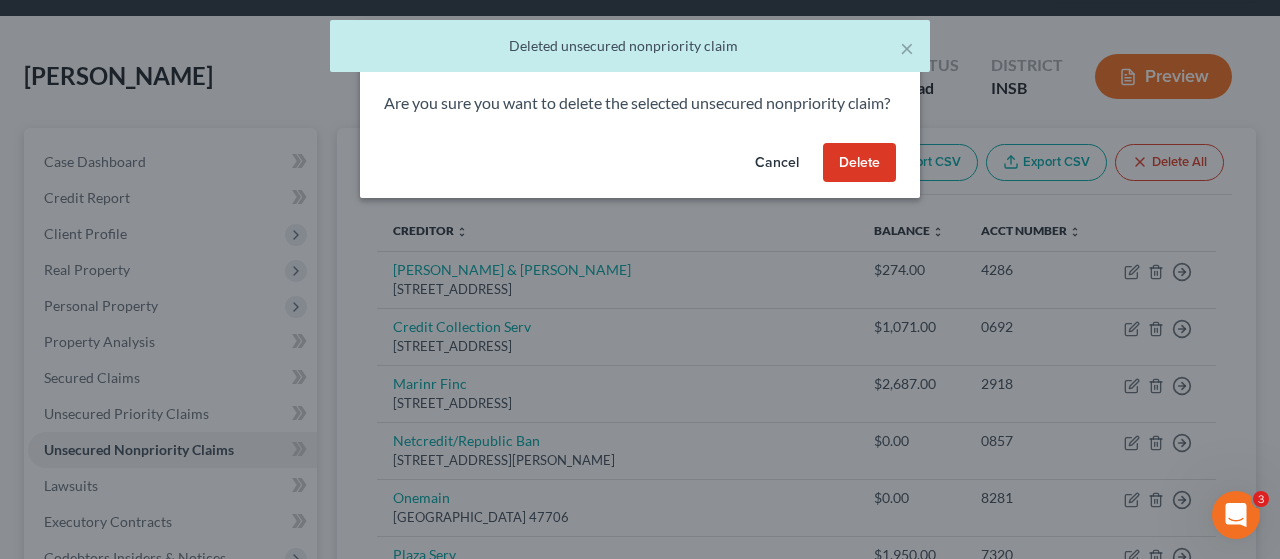 click on "Cancel
Delete" at bounding box center (640, 167) 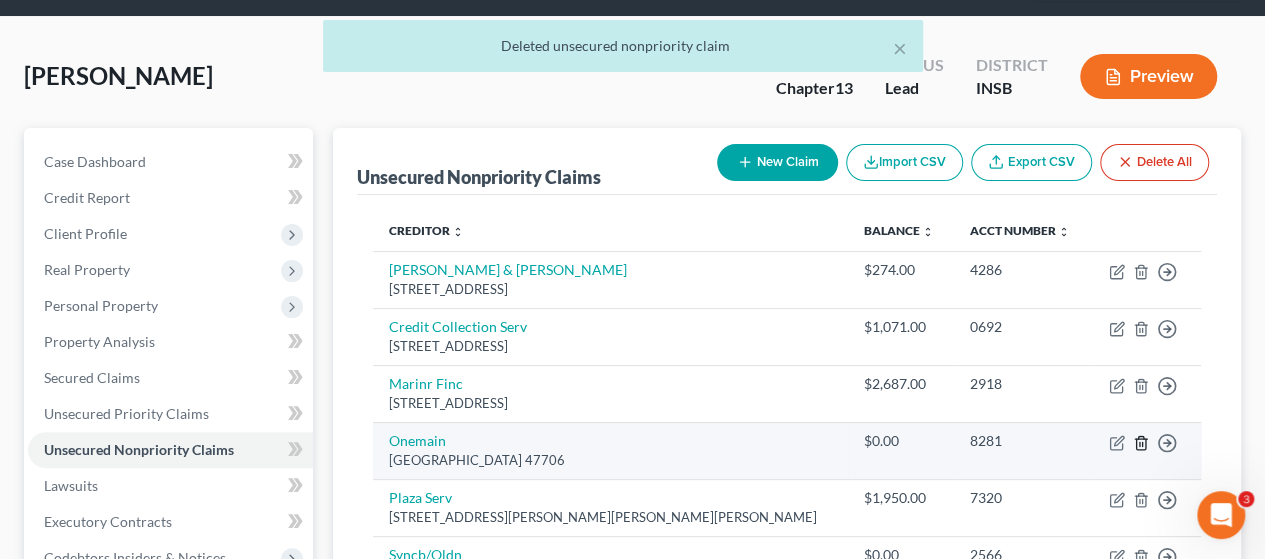 click 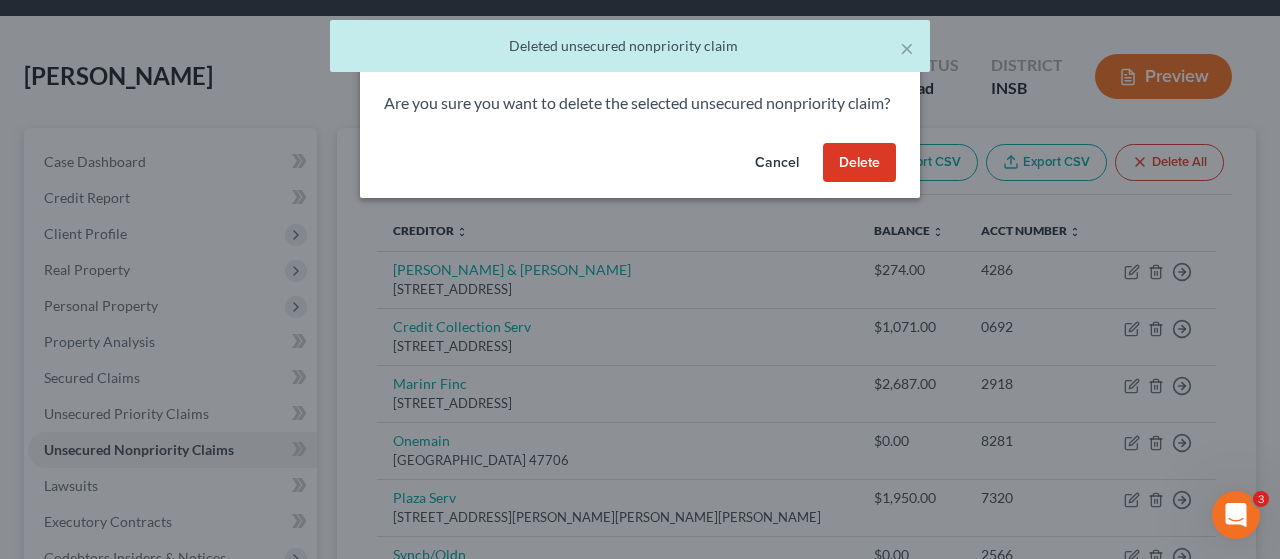 click on "Delete" at bounding box center [859, 163] 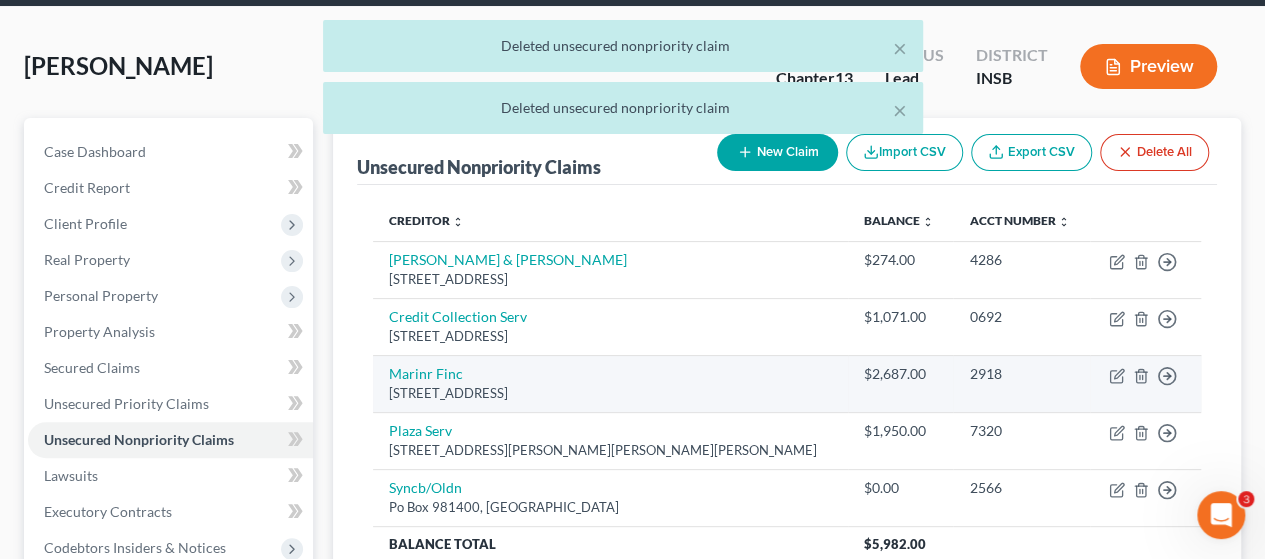 scroll, scrollTop: 400, scrollLeft: 0, axis: vertical 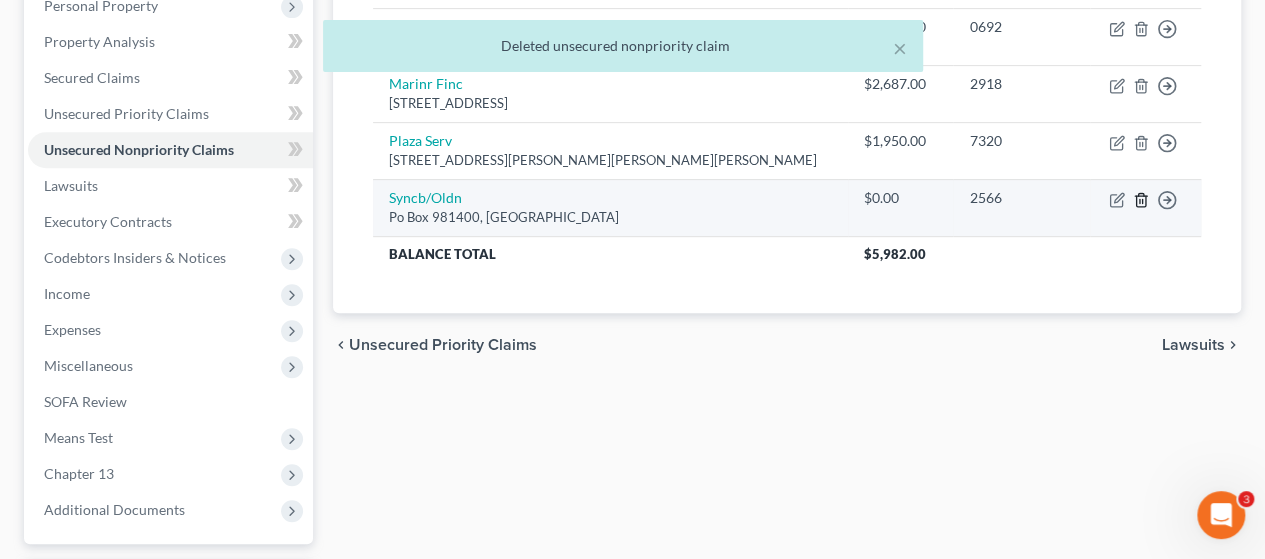 click 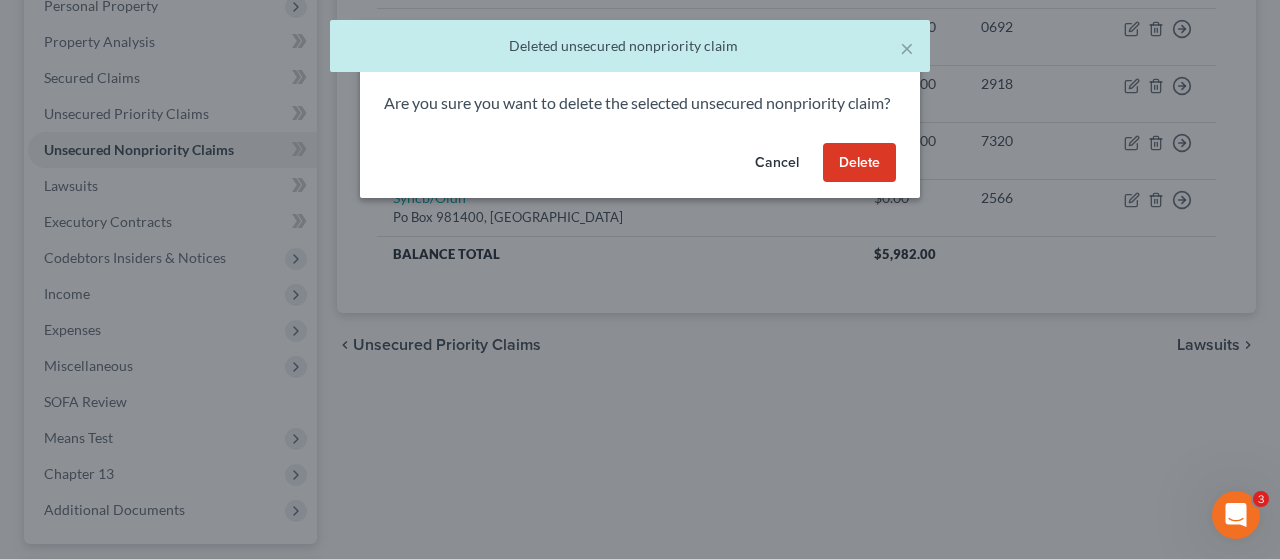 click on "Delete" at bounding box center (859, 163) 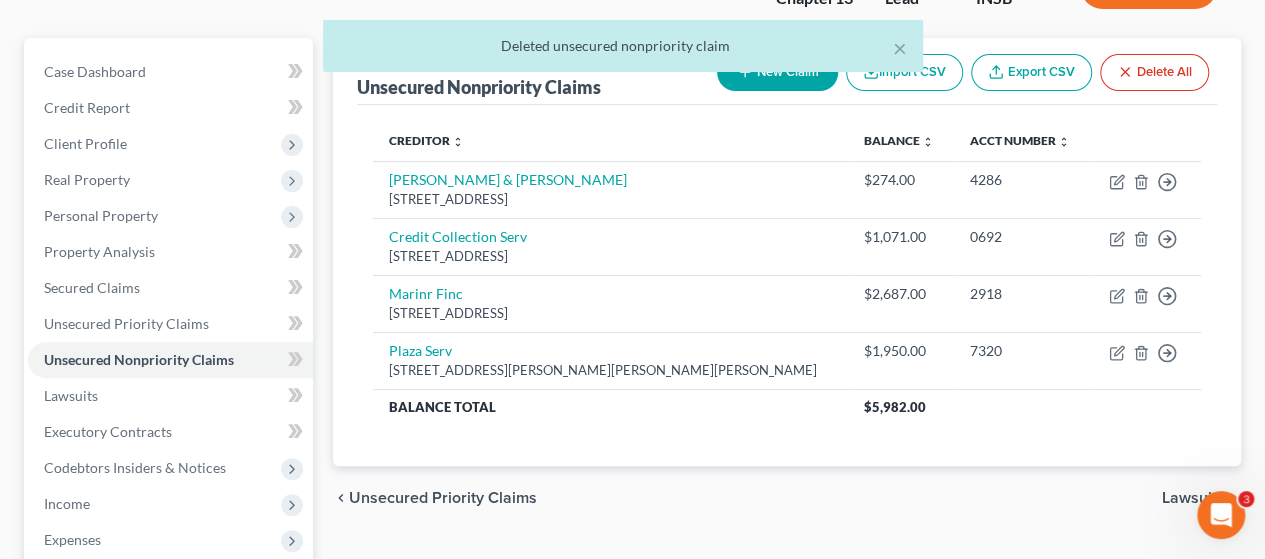 scroll, scrollTop: 500, scrollLeft: 0, axis: vertical 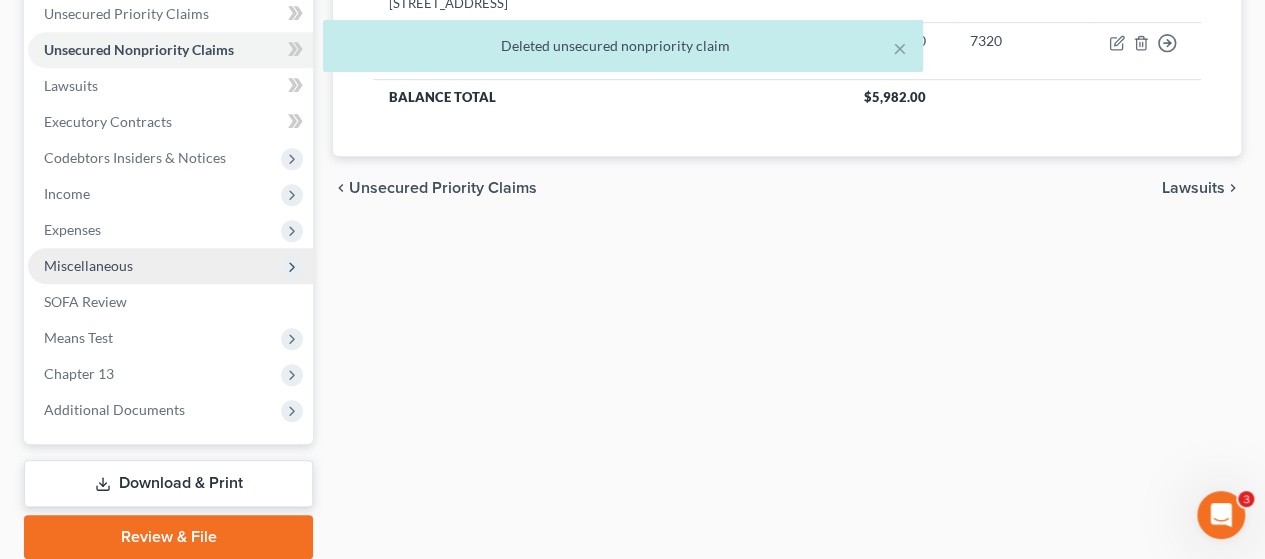 click on "Miscellaneous" at bounding box center [88, 265] 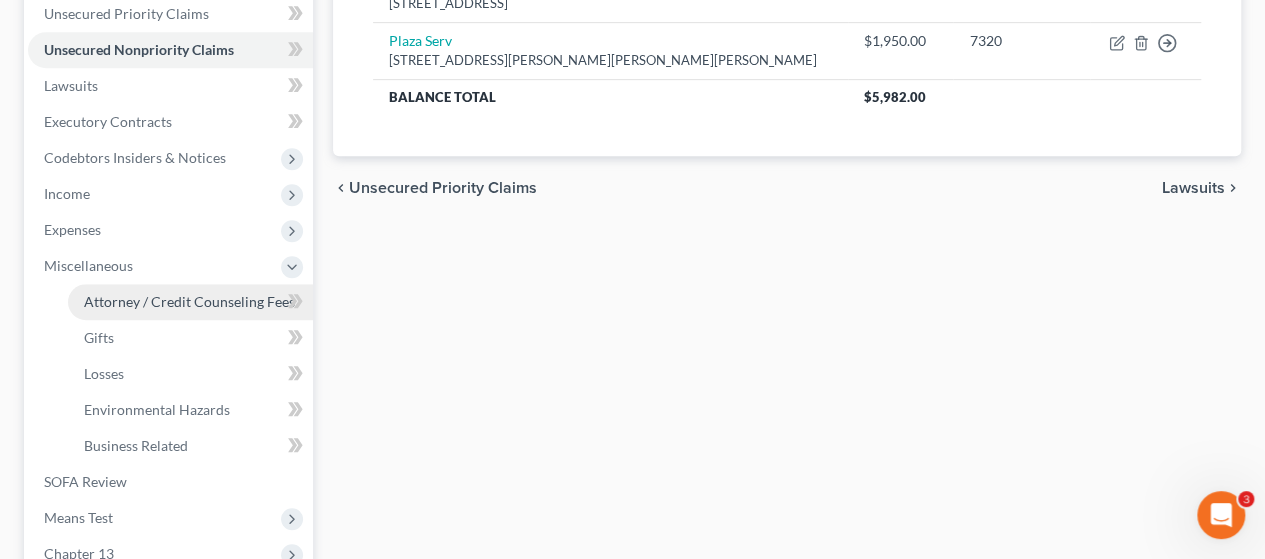 click on "Attorney / Credit Counseling Fees" at bounding box center (189, 301) 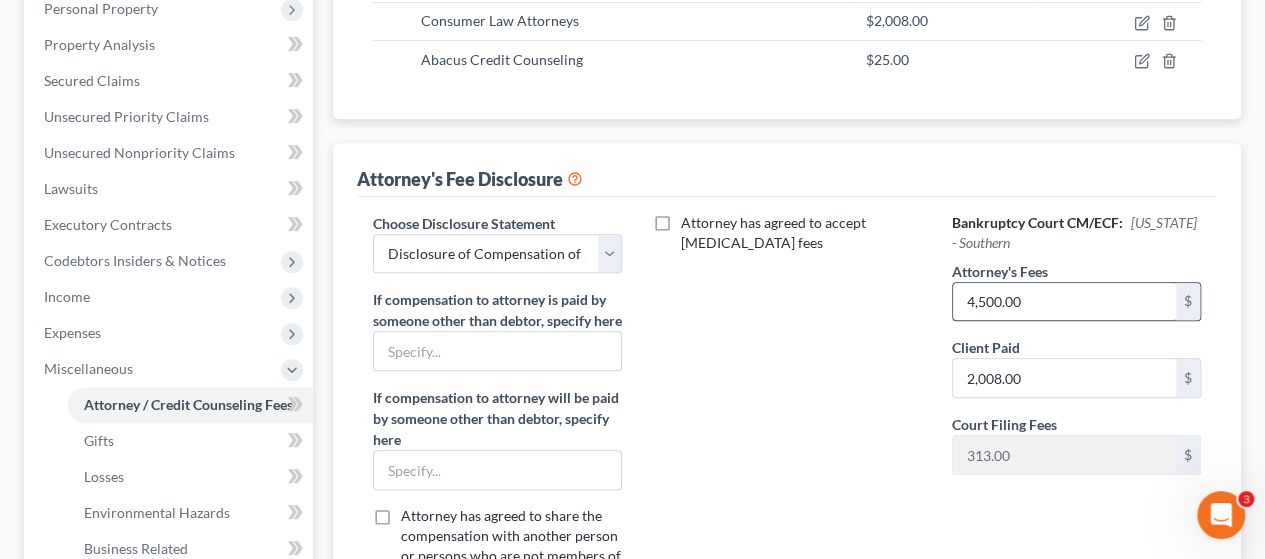 scroll, scrollTop: 400, scrollLeft: 0, axis: vertical 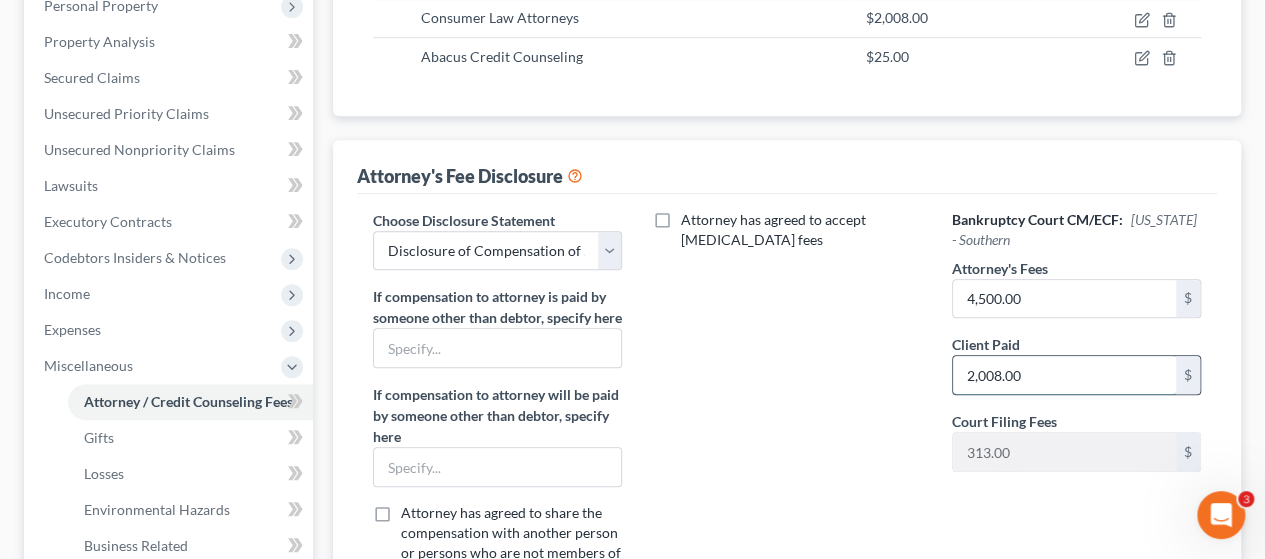 click on "2,008.00" at bounding box center [1064, 375] 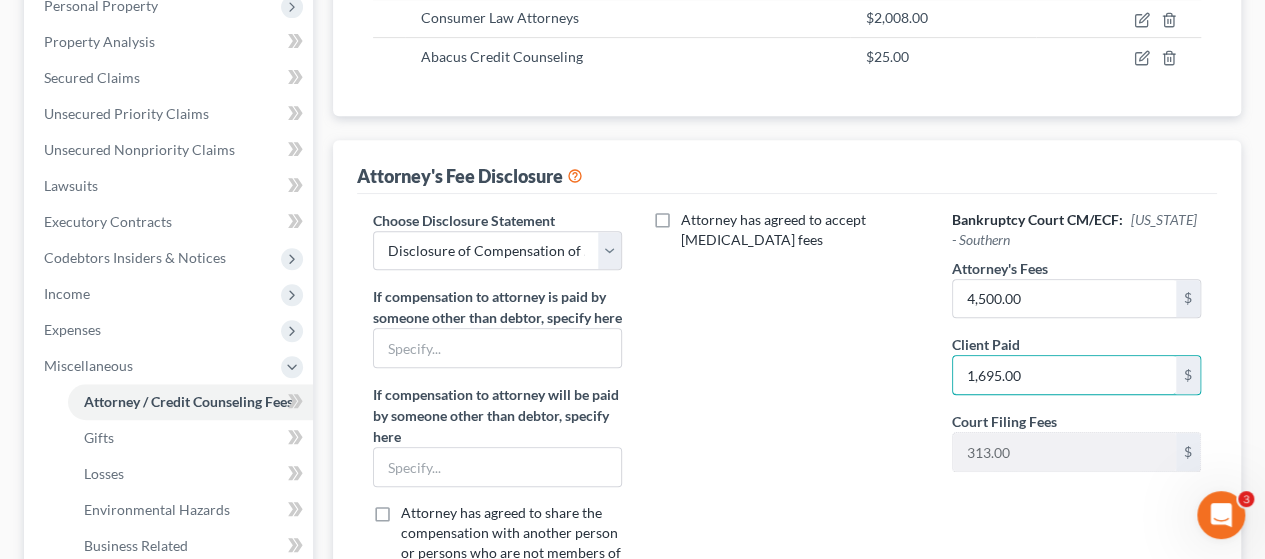 type on "1,695.00" 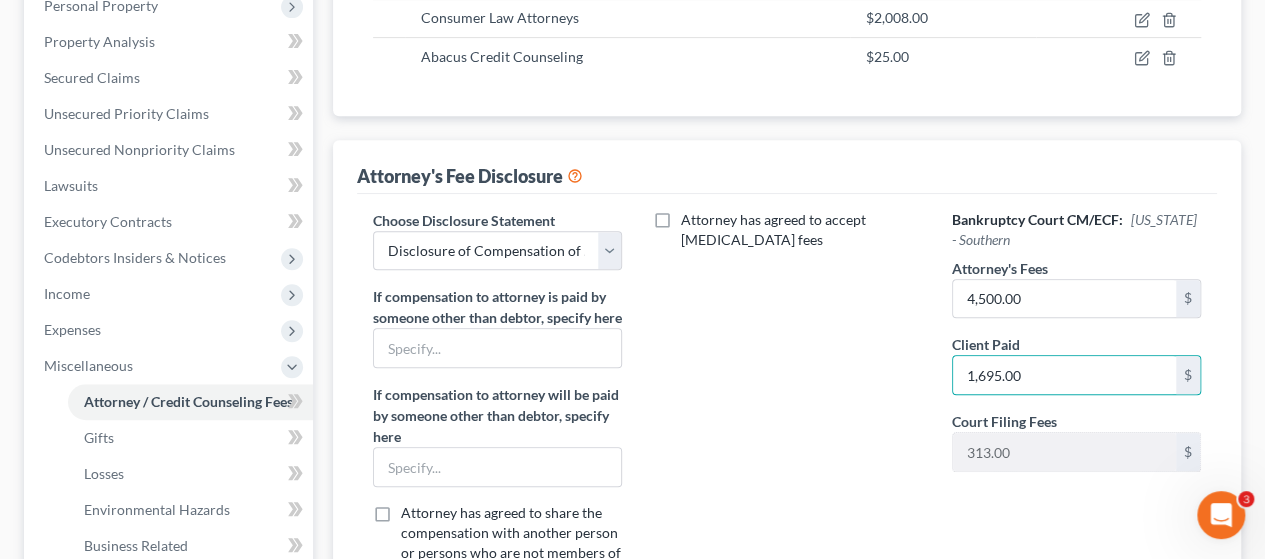 drag, startPoint x: 847, startPoint y: 460, endPoint x: 845, endPoint y: 427, distance: 33.06055 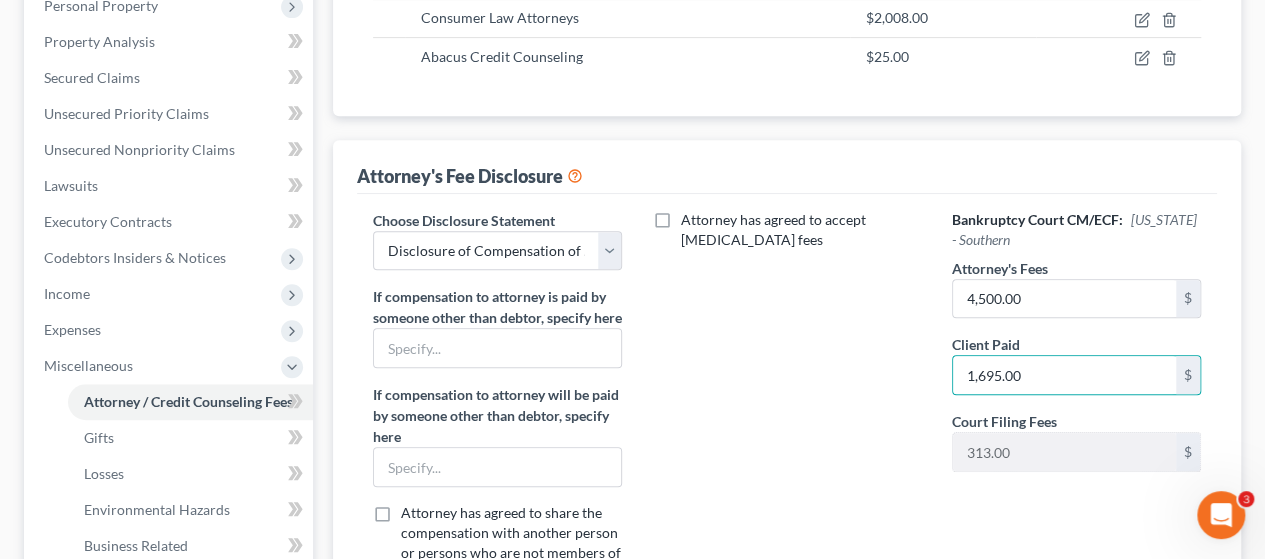 click on "Attorney has agreed to accept [MEDICAL_DATA] fees" at bounding box center [786, 406] 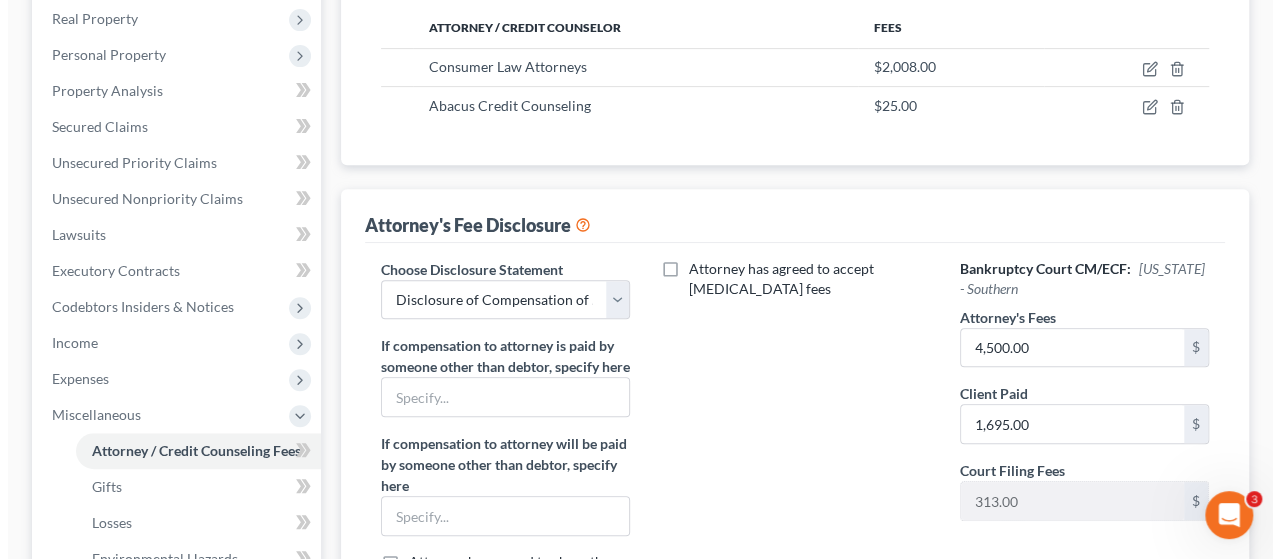 scroll, scrollTop: 300, scrollLeft: 0, axis: vertical 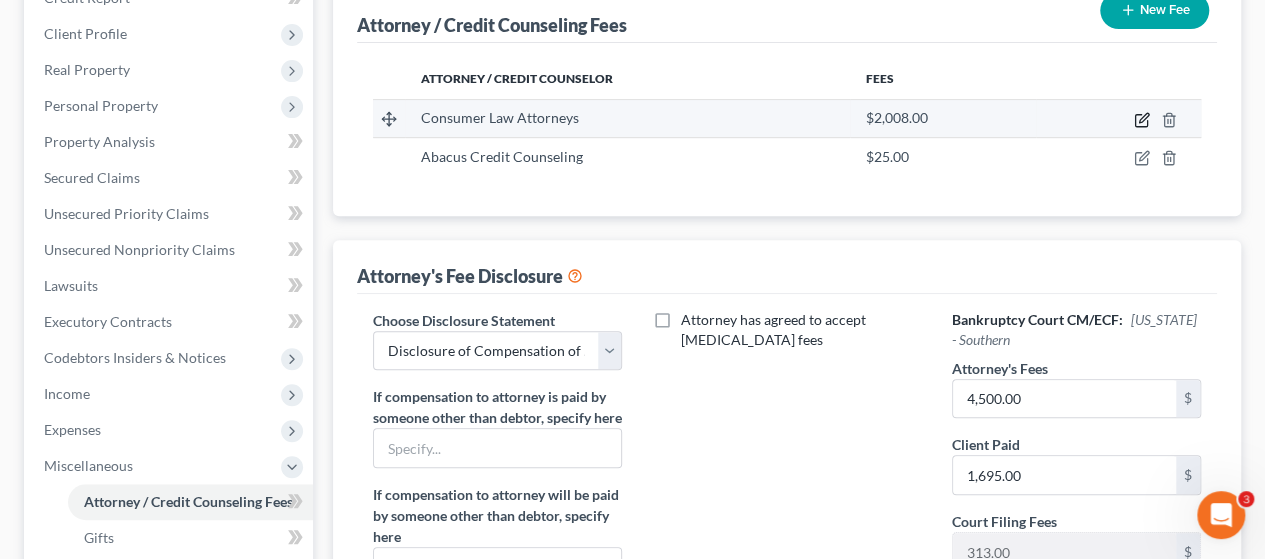 click 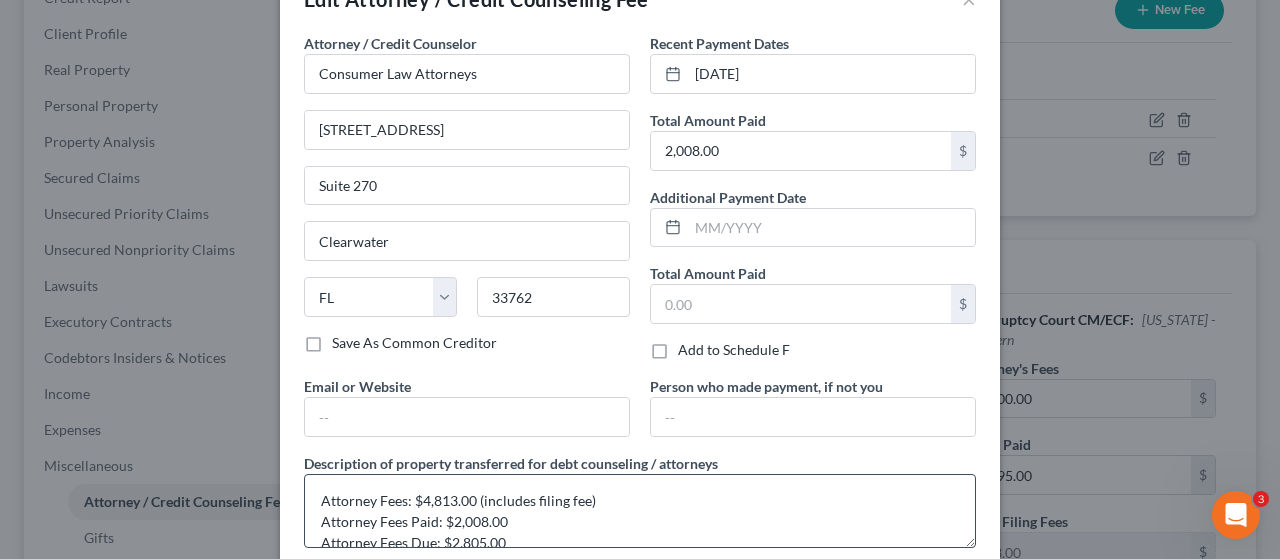 scroll, scrollTop: 169, scrollLeft: 0, axis: vertical 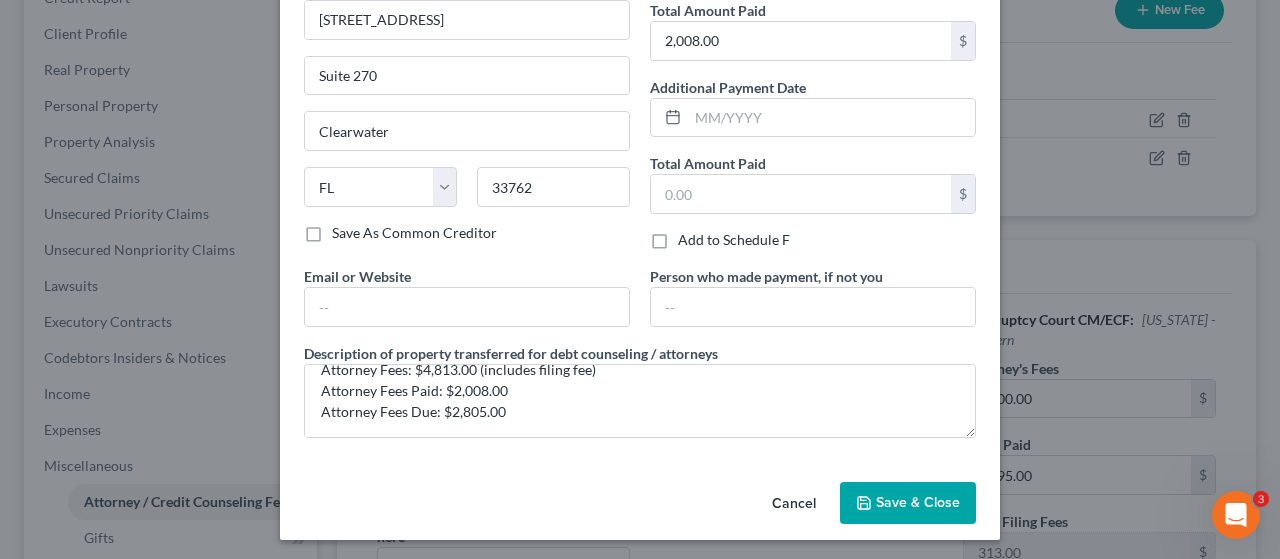 click on "Save & Close" at bounding box center [918, 502] 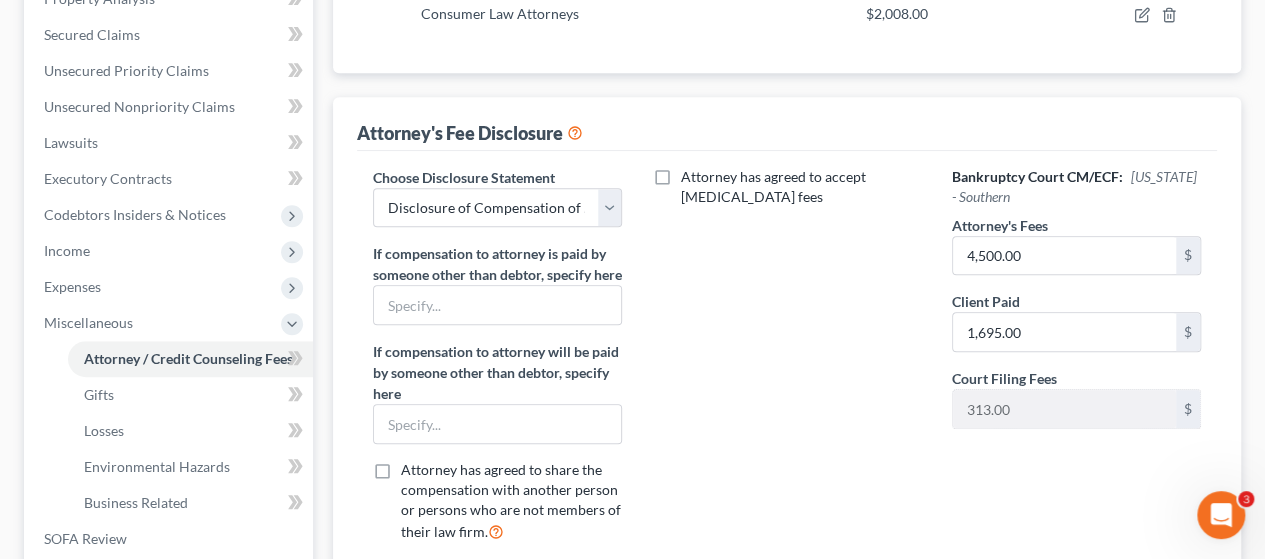 scroll, scrollTop: 700, scrollLeft: 0, axis: vertical 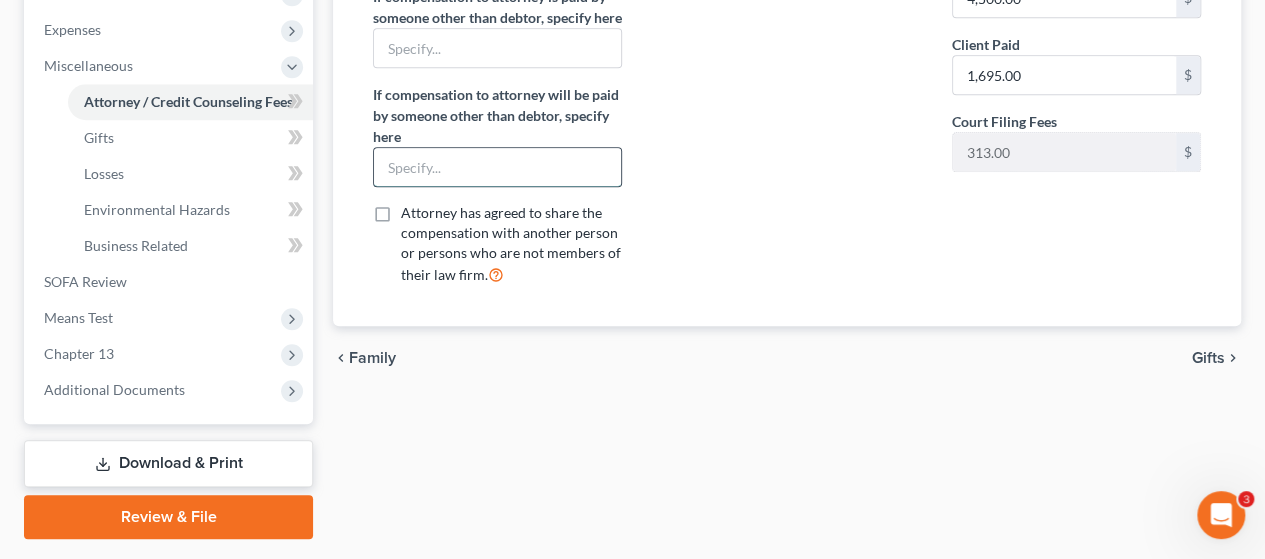 drag, startPoint x: 460, startPoint y: 185, endPoint x: 521, endPoint y: 201, distance: 63.06346 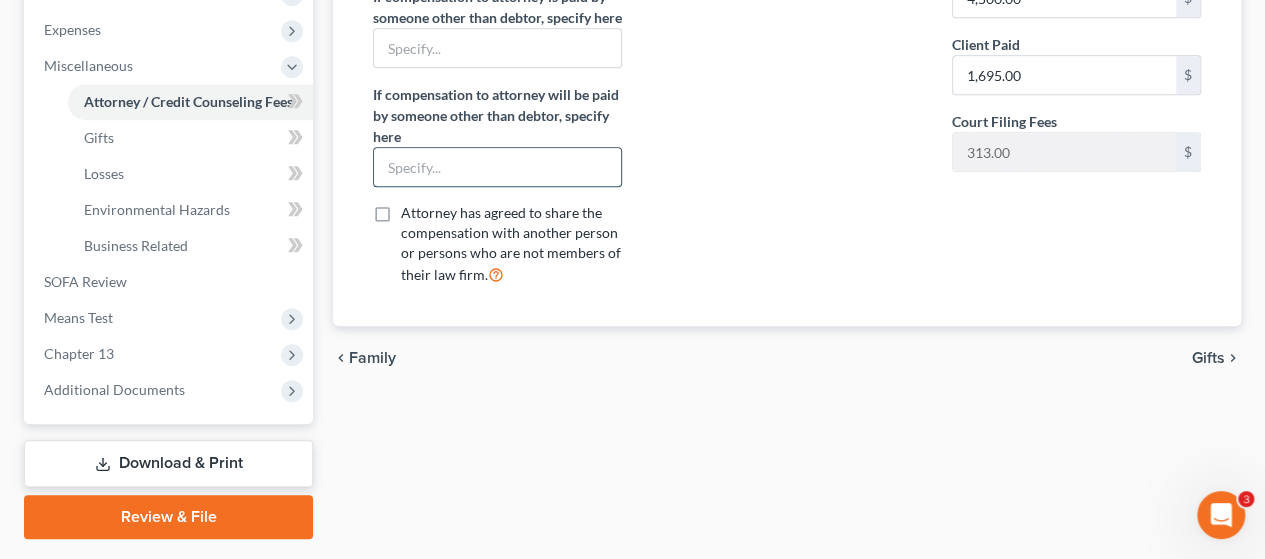 click at bounding box center [497, 167] 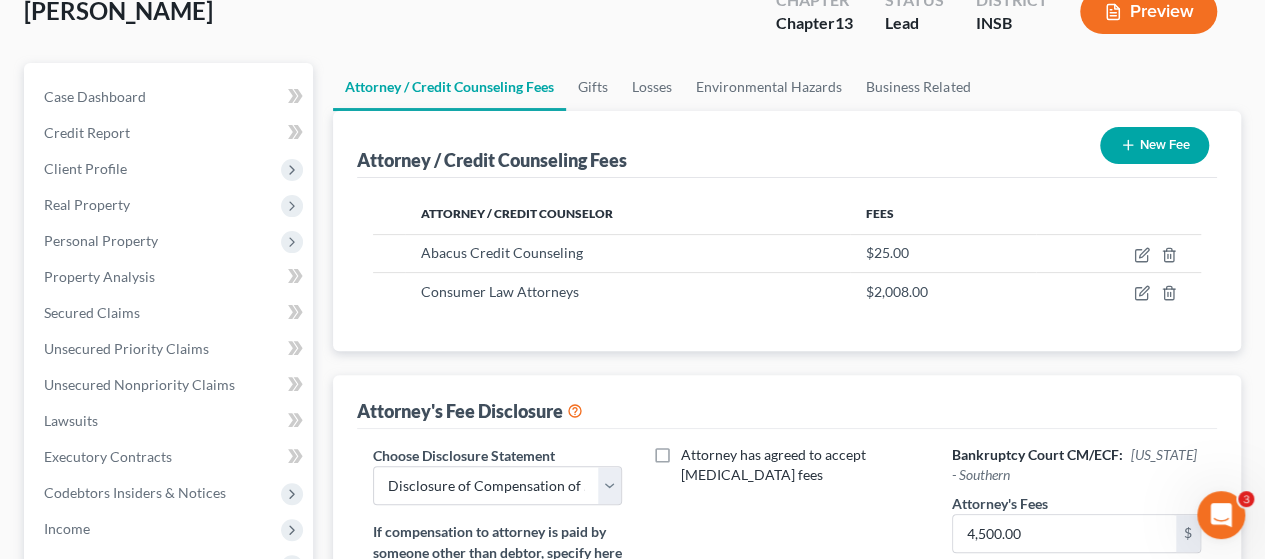 scroll, scrollTop: 0, scrollLeft: 0, axis: both 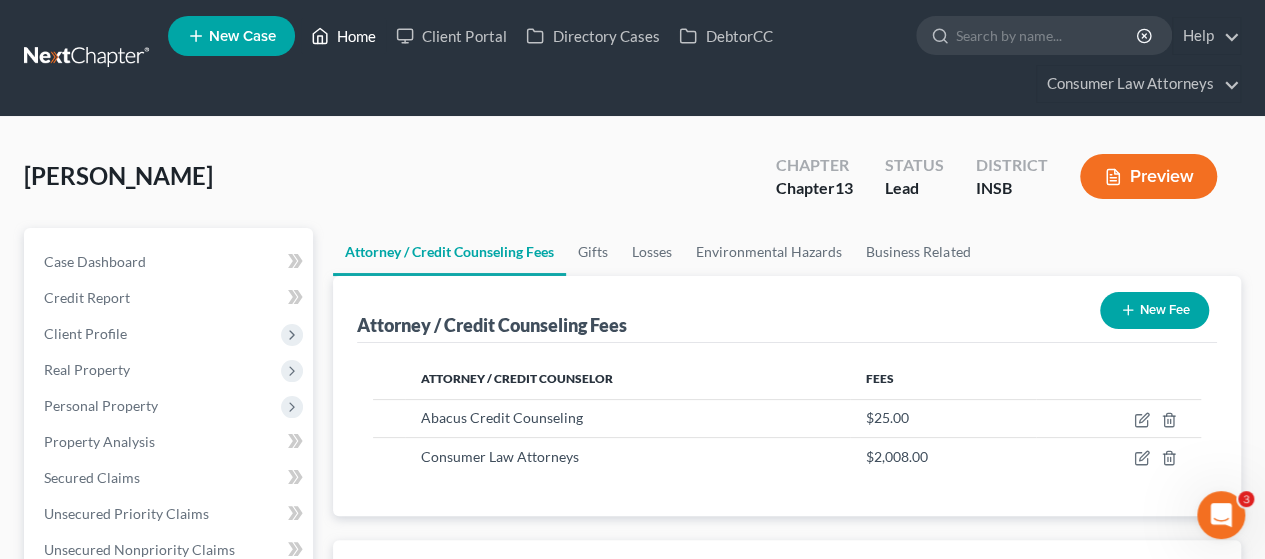 click on "Home" at bounding box center (343, 36) 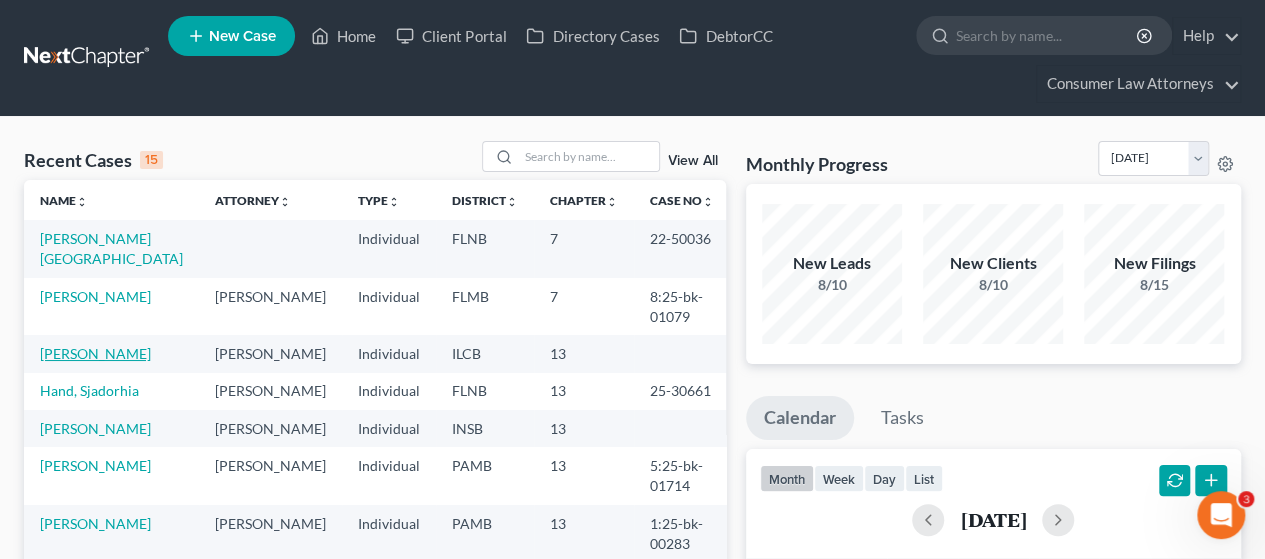click on "[PERSON_NAME]" at bounding box center [95, 353] 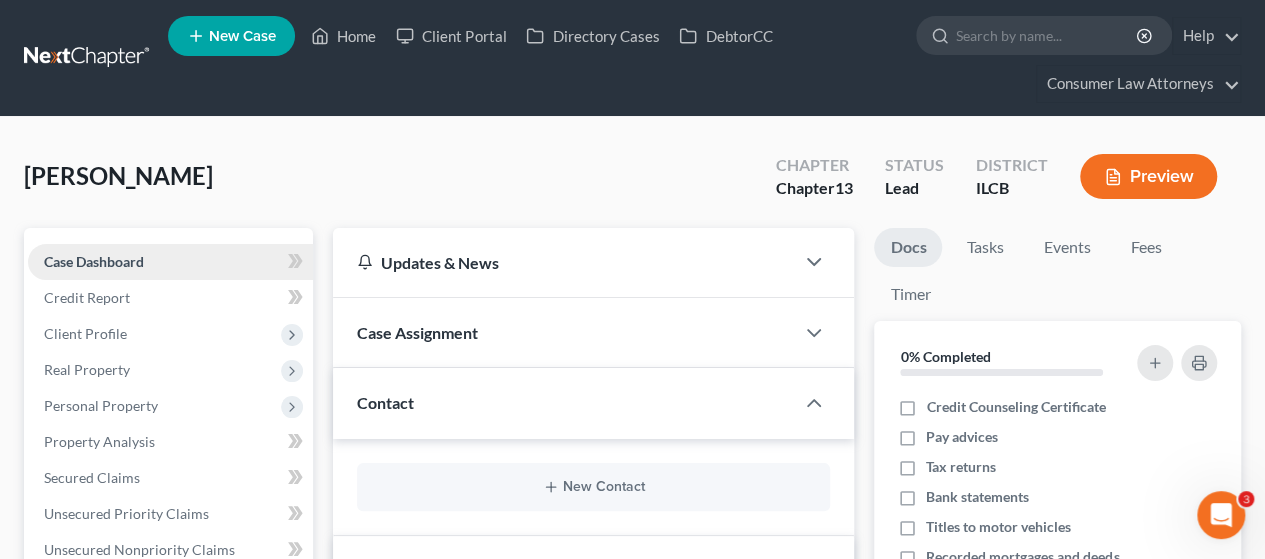 click on "Case Dashboard" at bounding box center (94, 261) 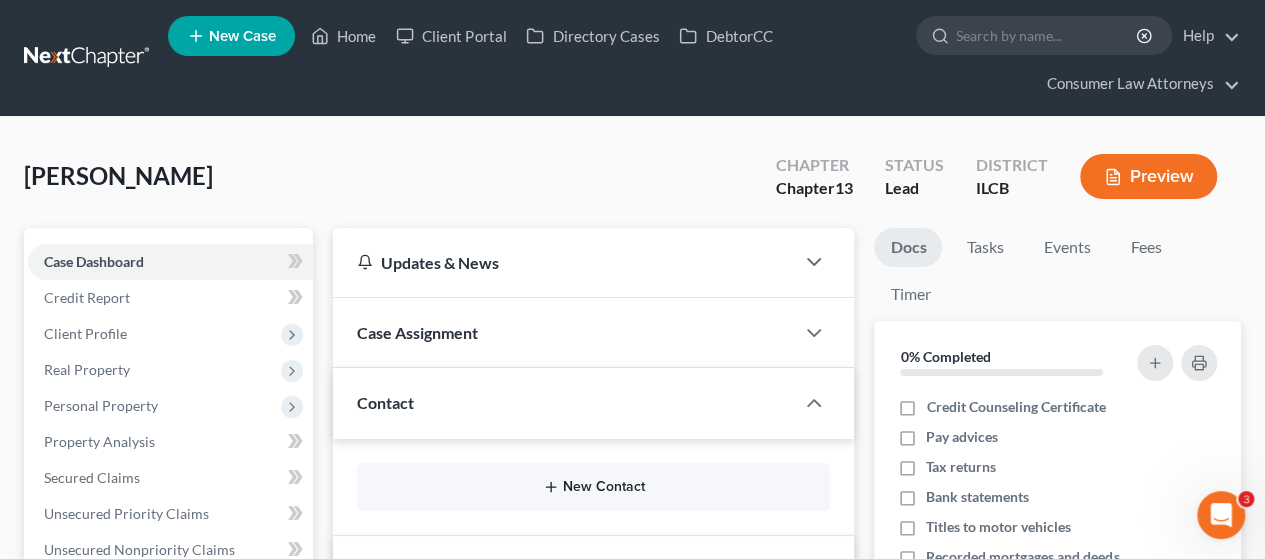 click on "New Contact" at bounding box center (593, 487) 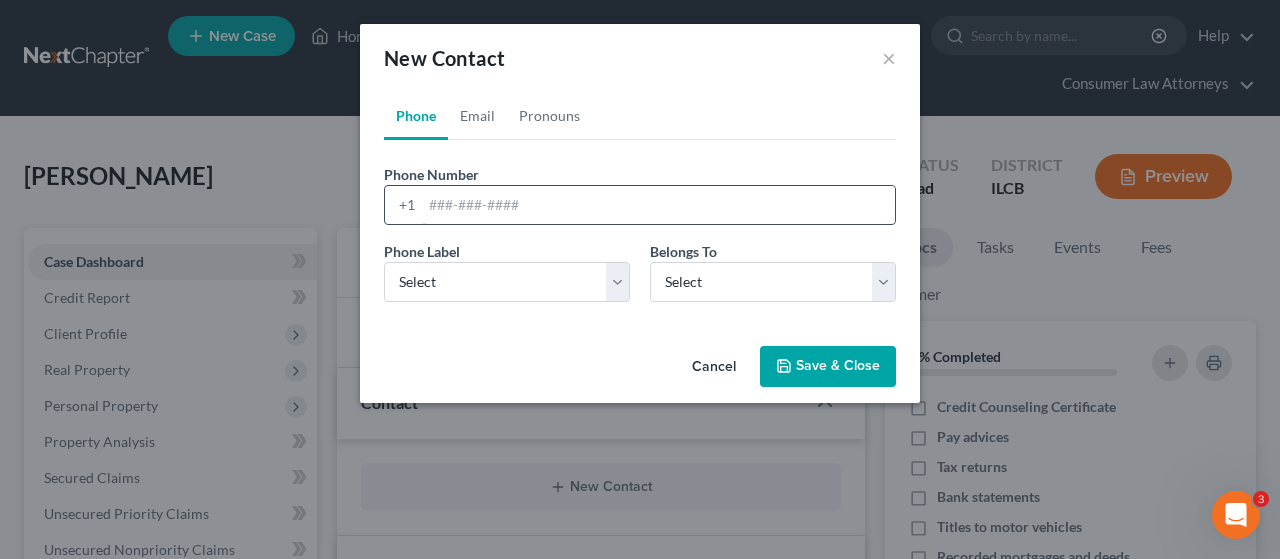 click at bounding box center (658, 205) 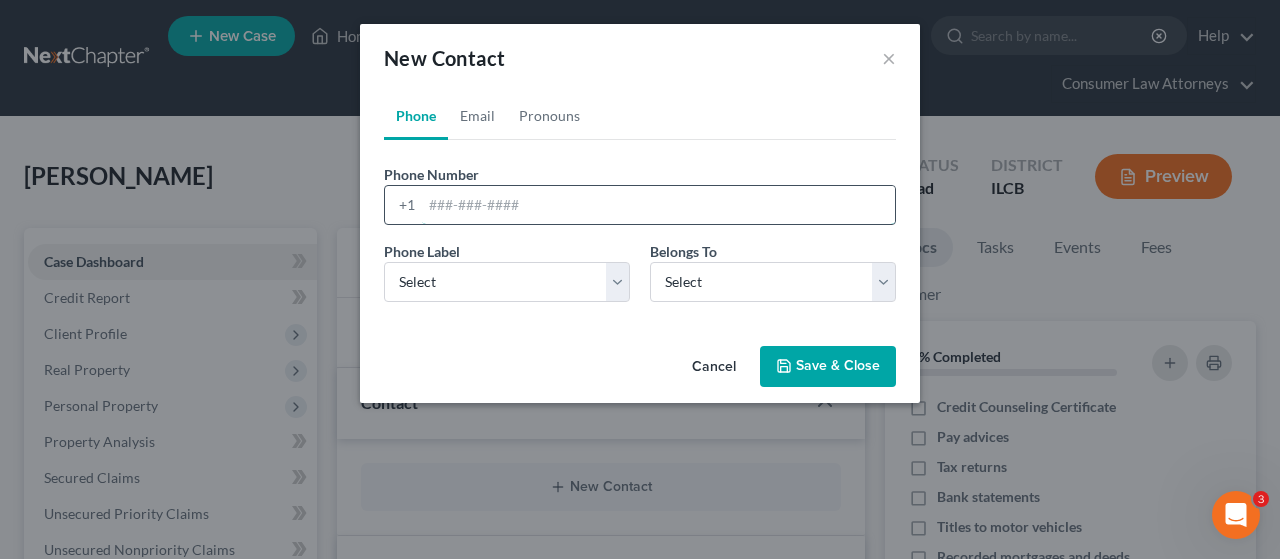 paste on "tel:[PHONE_NUMBER]" 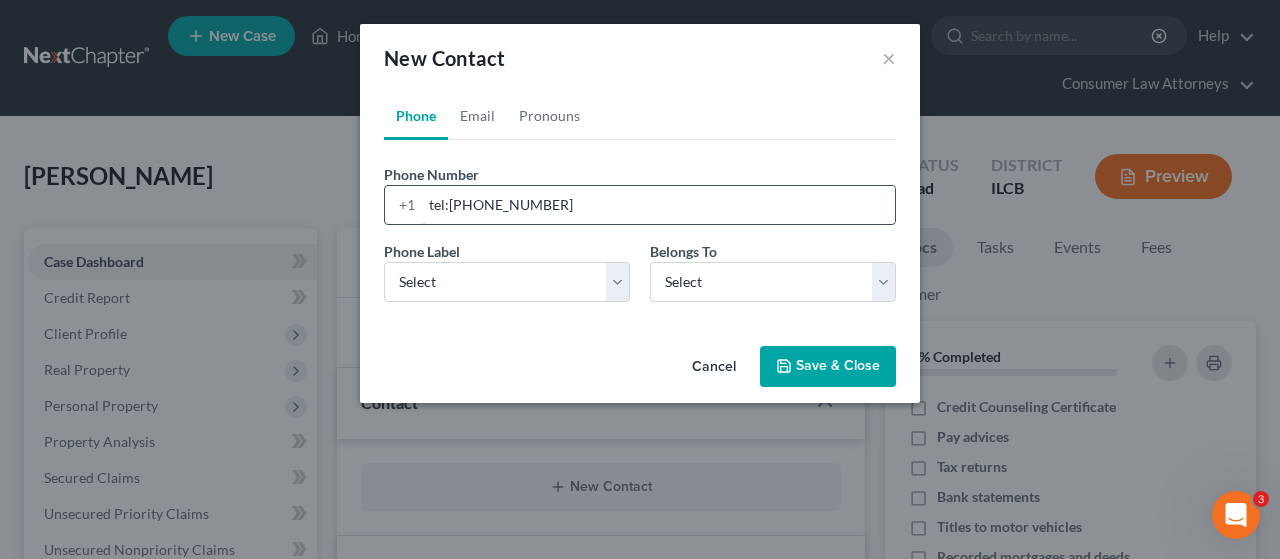 click on "tel:[PHONE_NUMBER]" at bounding box center [658, 205] 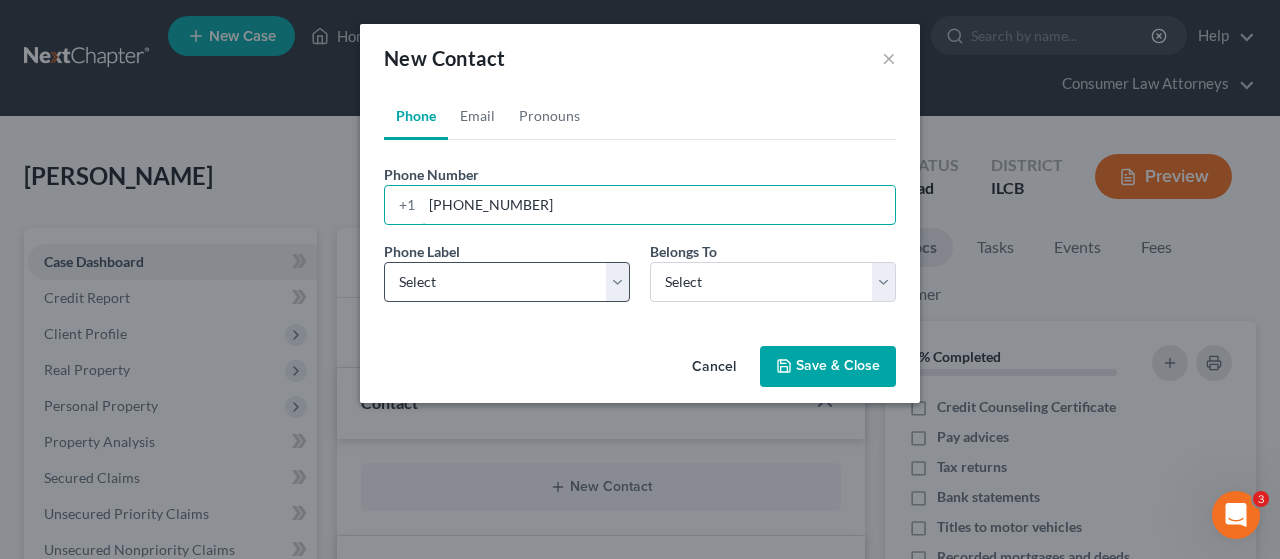 type on "[PHONE_NUMBER]" 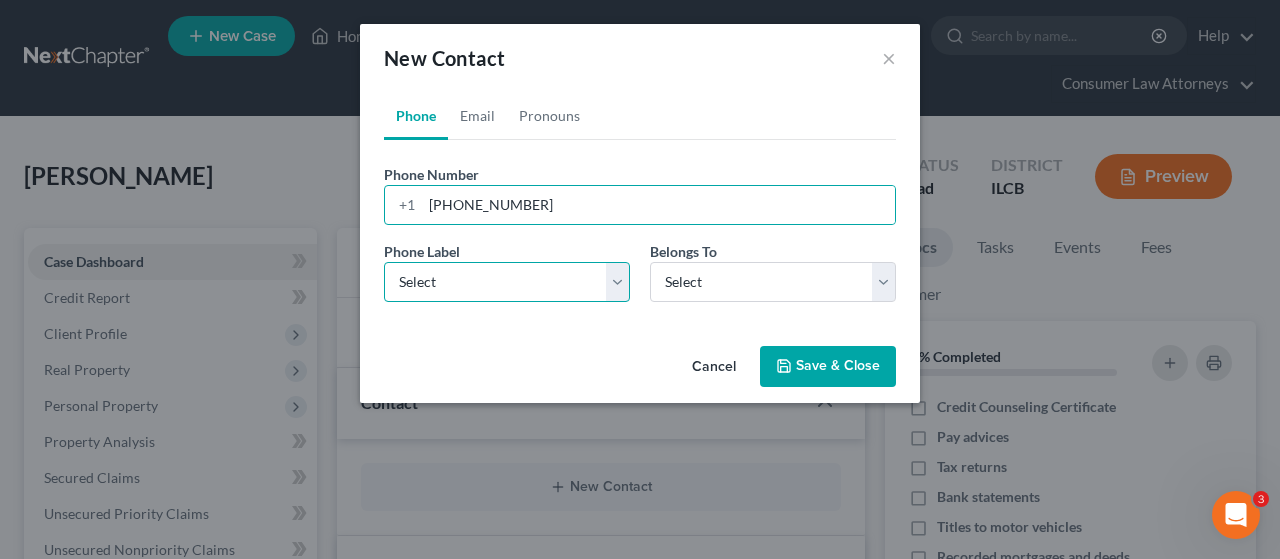 drag, startPoint x: 615, startPoint y: 283, endPoint x: 651, endPoint y: 312, distance: 46.227695 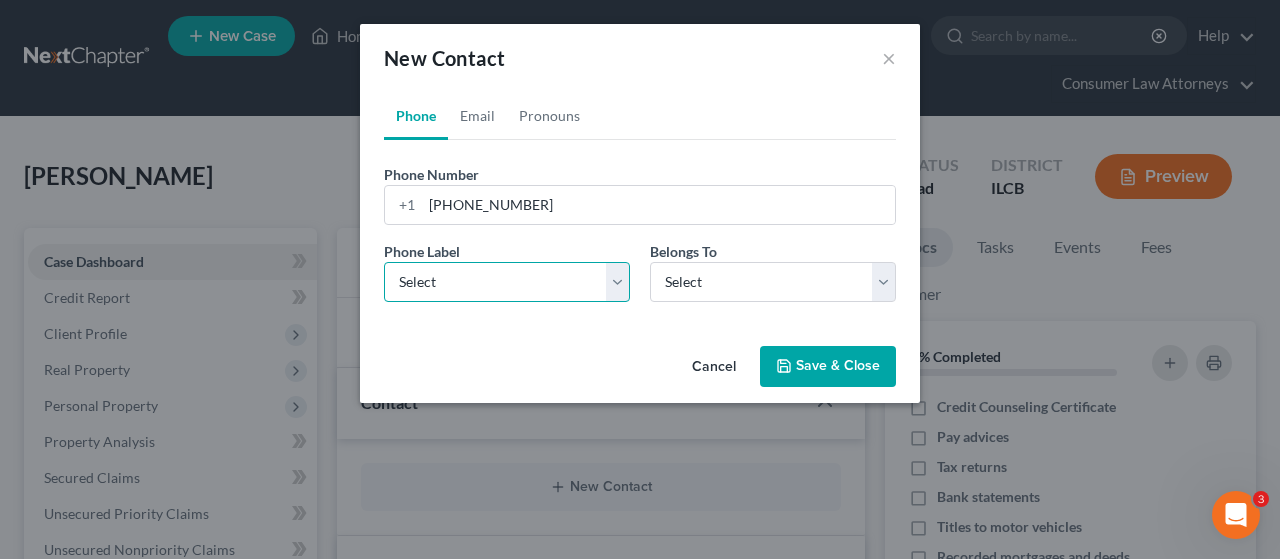 select on "0" 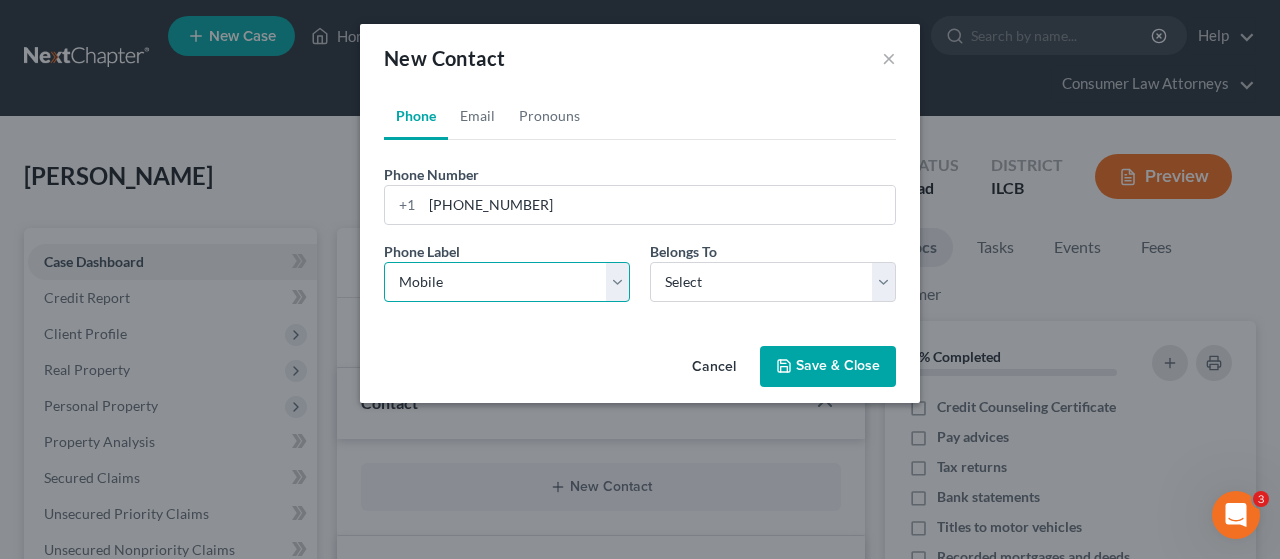 click on "Select Mobile Home Work Other" at bounding box center (507, 282) 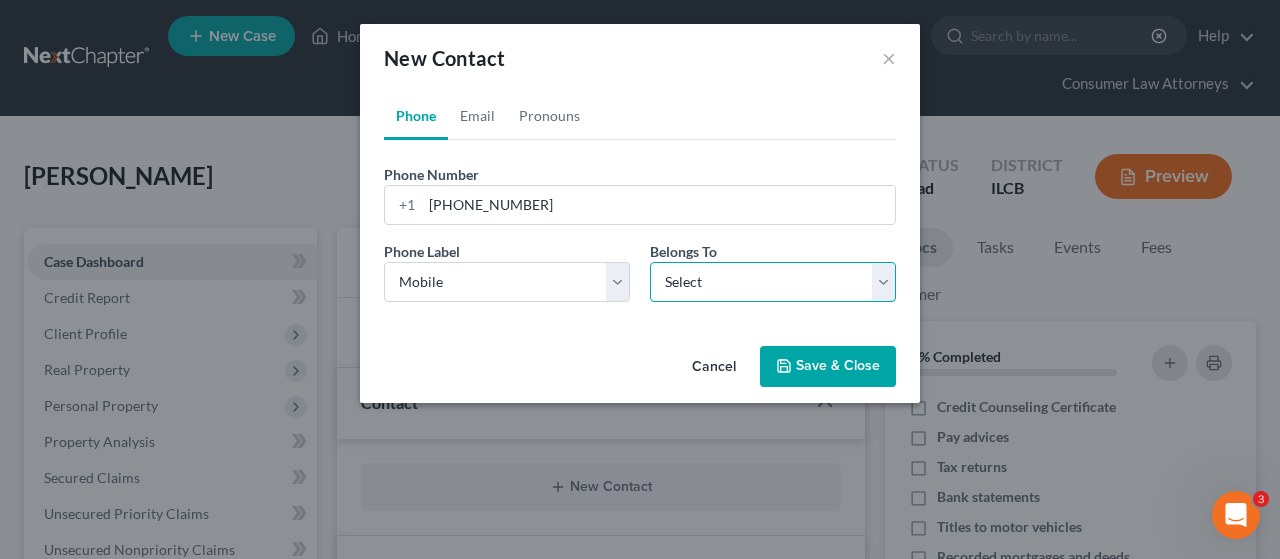 click on "Select Client Other" at bounding box center (773, 282) 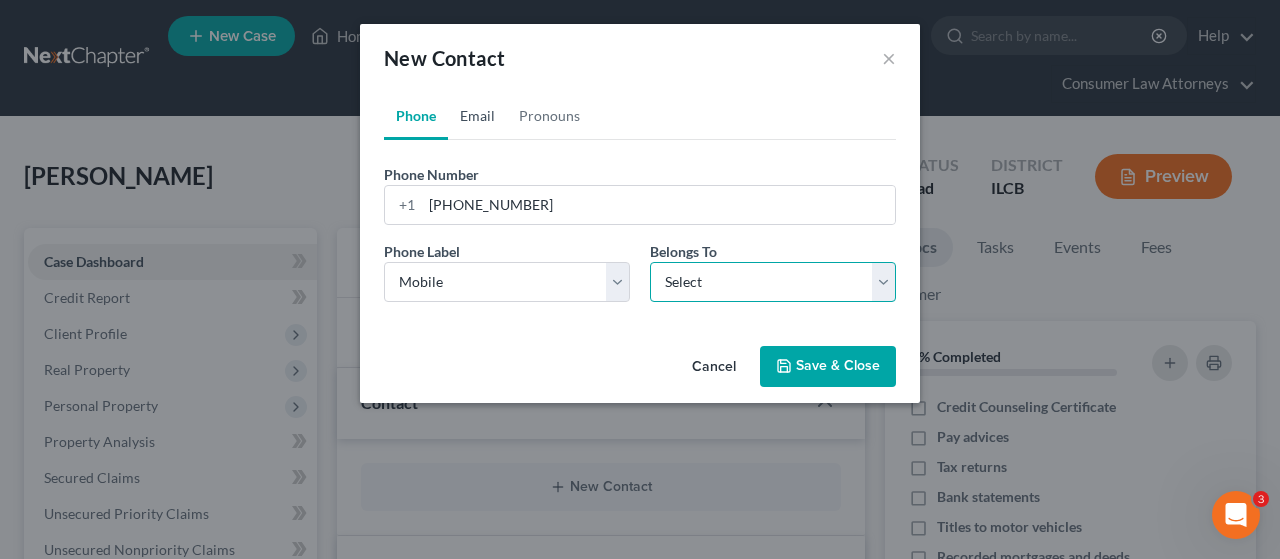 click on "Select Client Other" at bounding box center (773, 282) 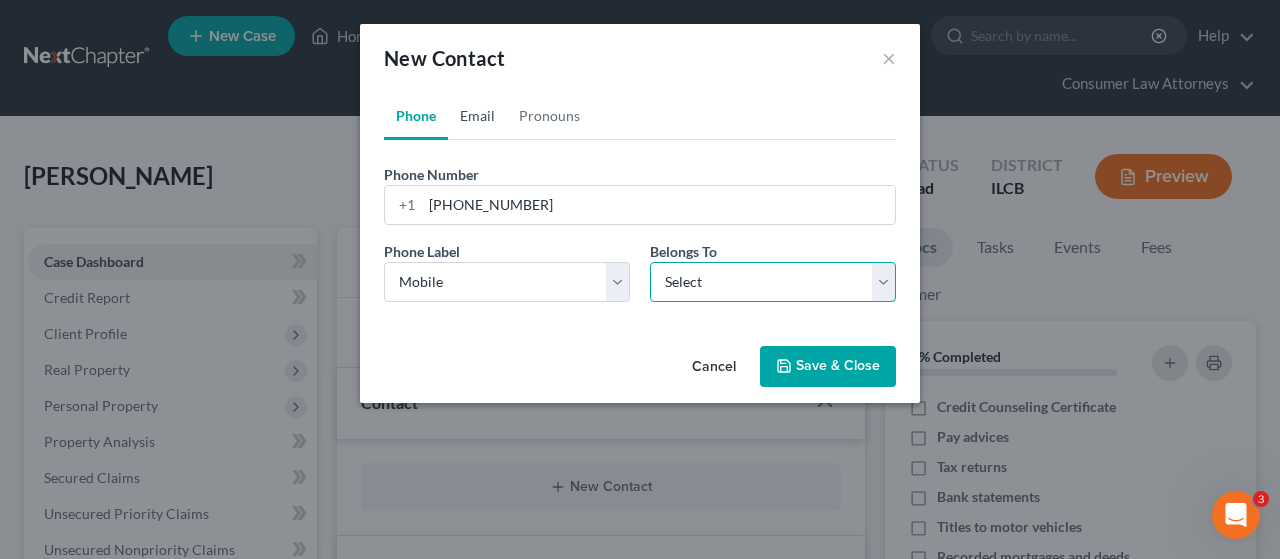 click on "Select Client Other" at bounding box center (773, 282) 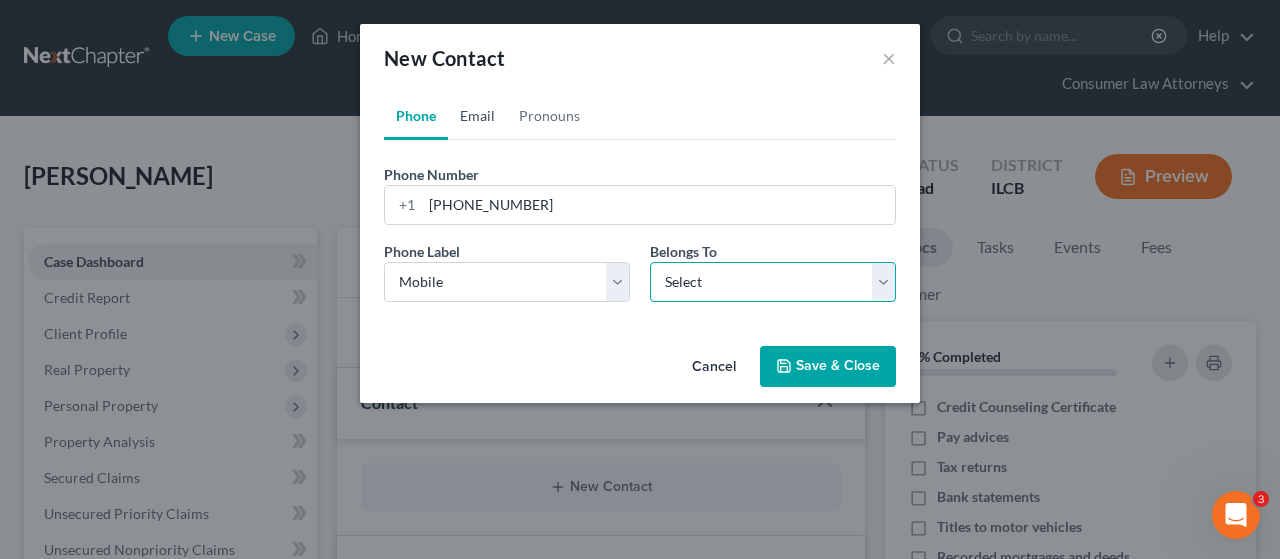 click on "Select Client Other" at bounding box center (773, 282) 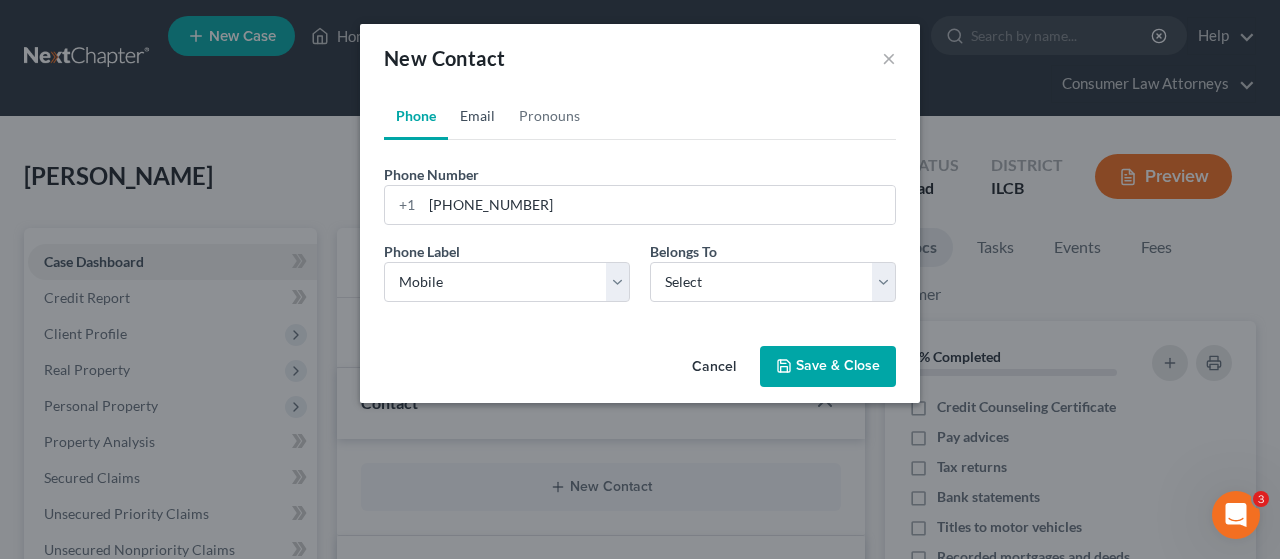click on "Email" at bounding box center [477, 116] 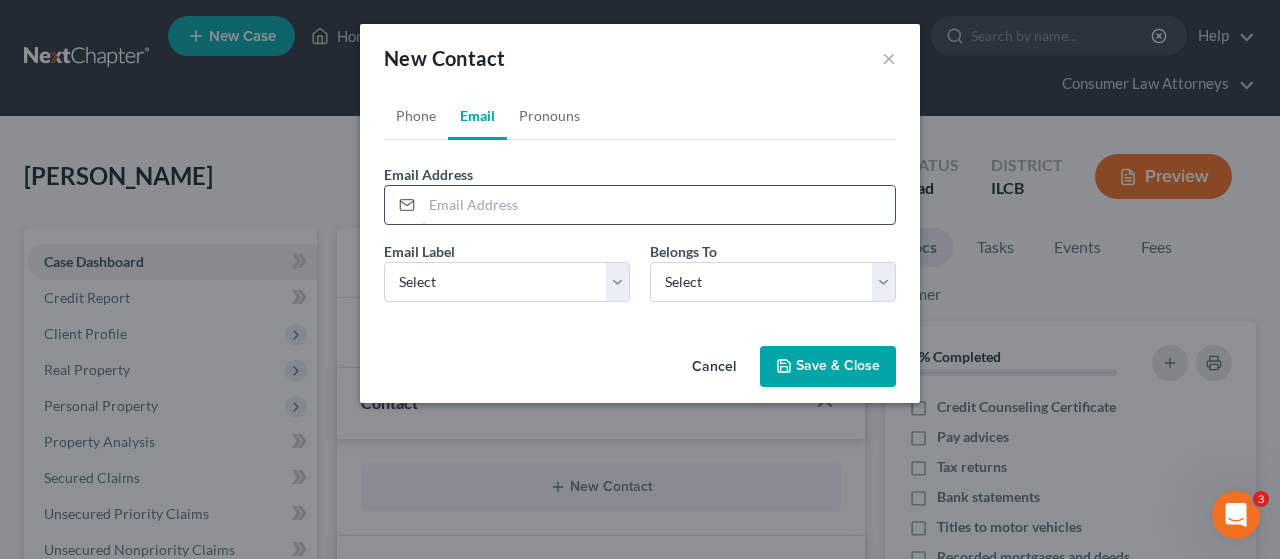 paste on "[EMAIL_ADDRESS][DOMAIN_NAME]" 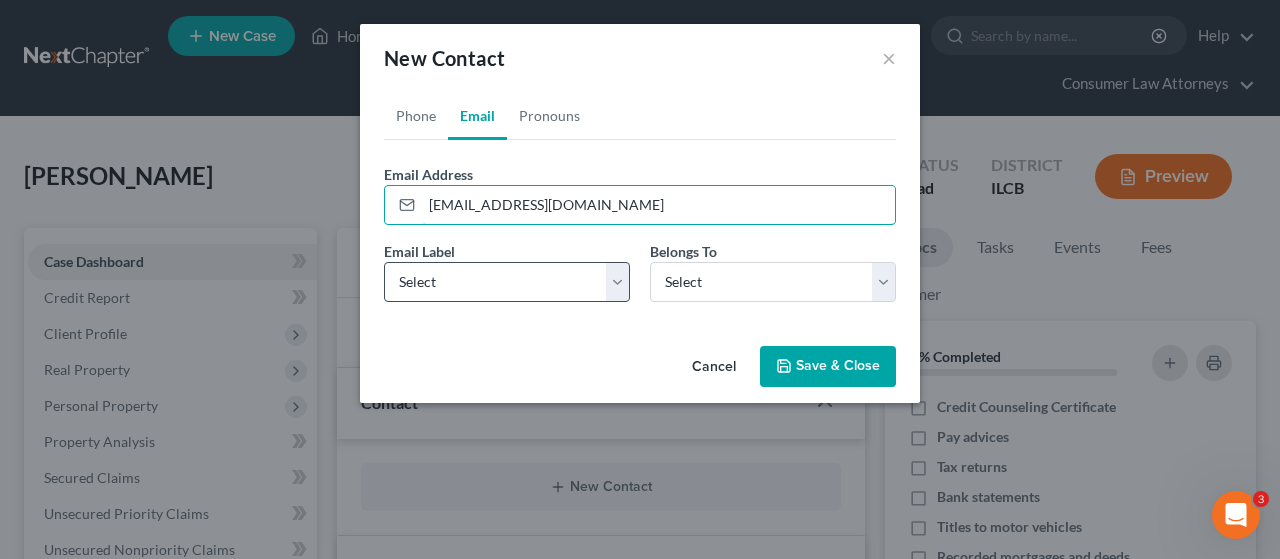 type on "[EMAIL_ADDRESS][DOMAIN_NAME]" 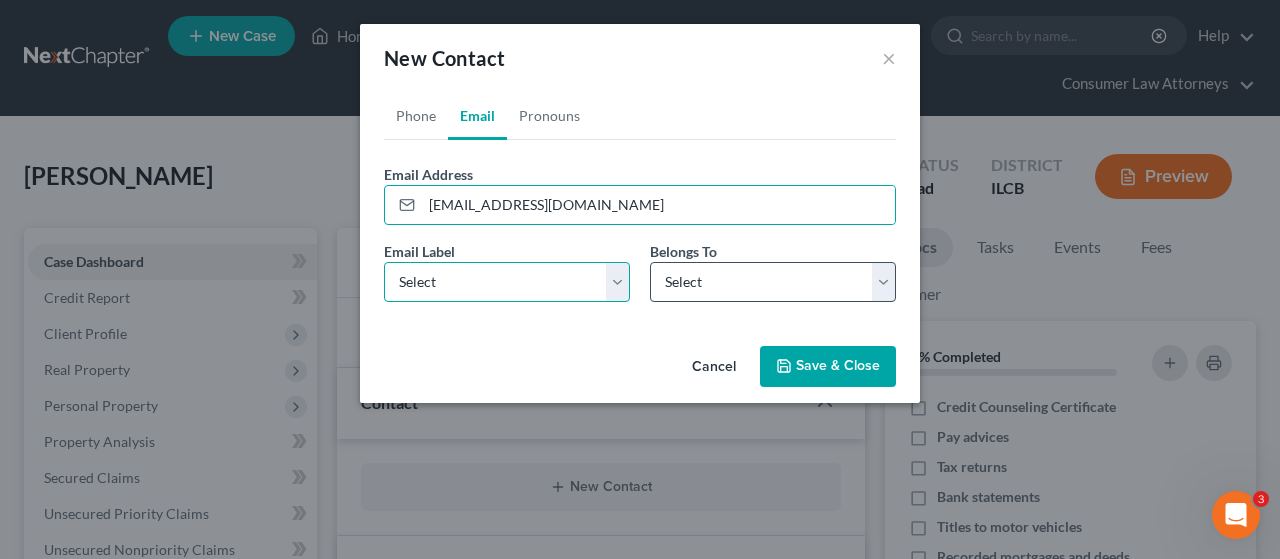 drag, startPoint x: 623, startPoint y: 282, endPoint x: 866, endPoint y: 284, distance: 243.00822 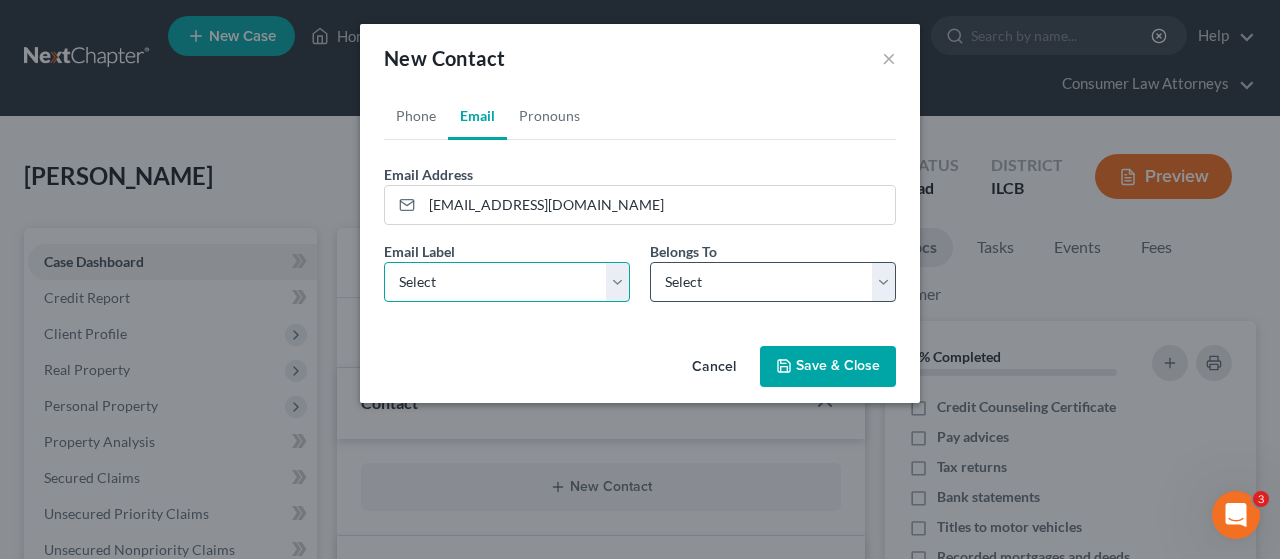 select on "0" 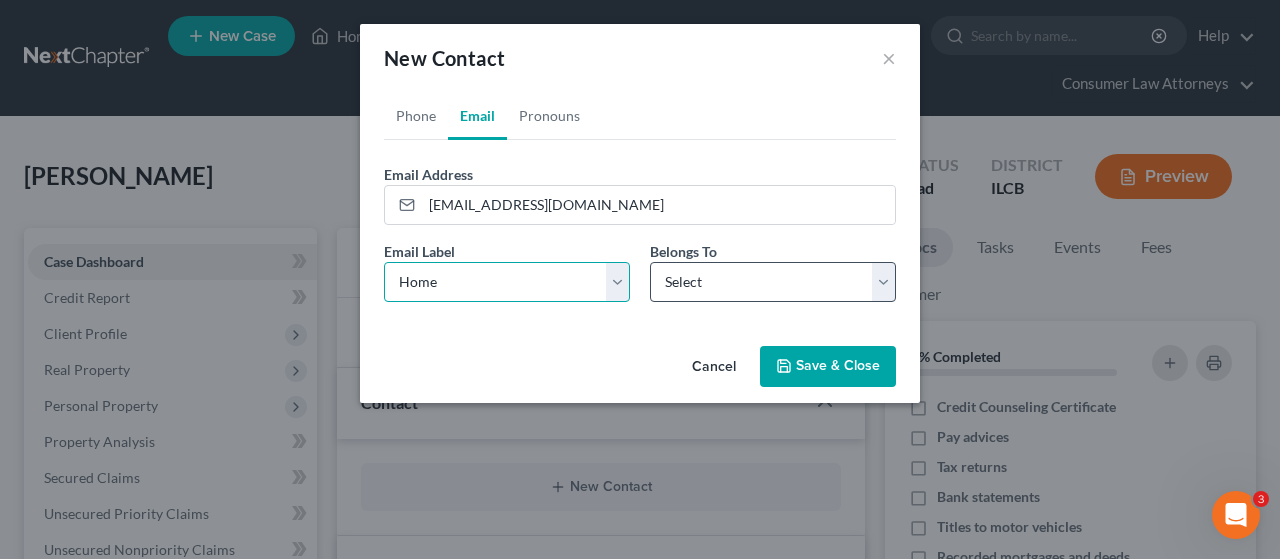 click on "Select Home Work Other" at bounding box center (507, 282) 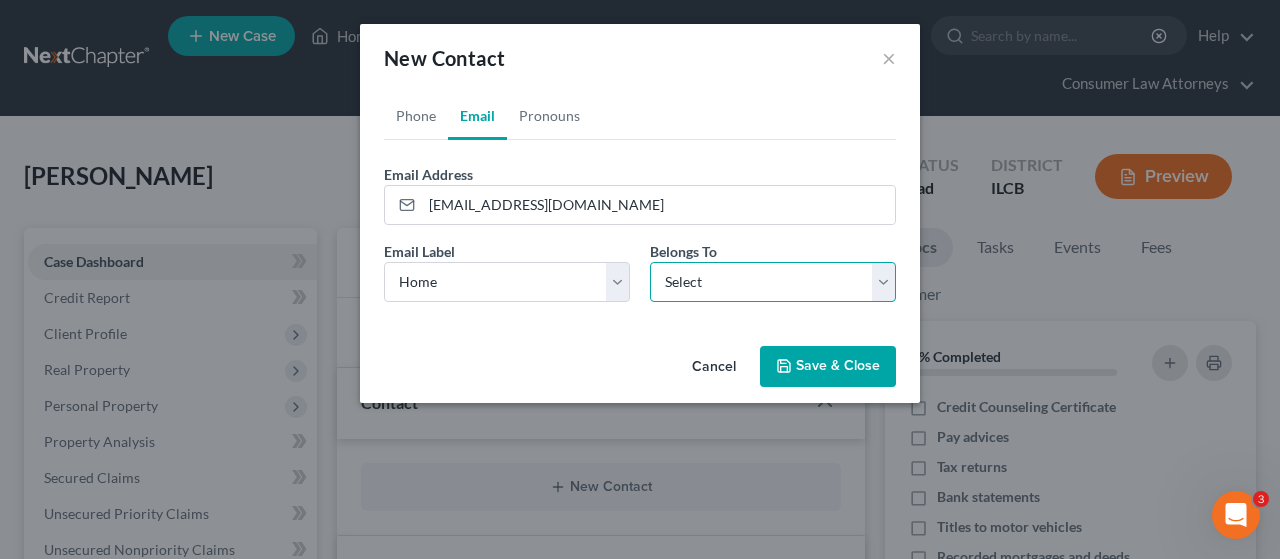 click on "Select Client Other" at bounding box center (773, 282) 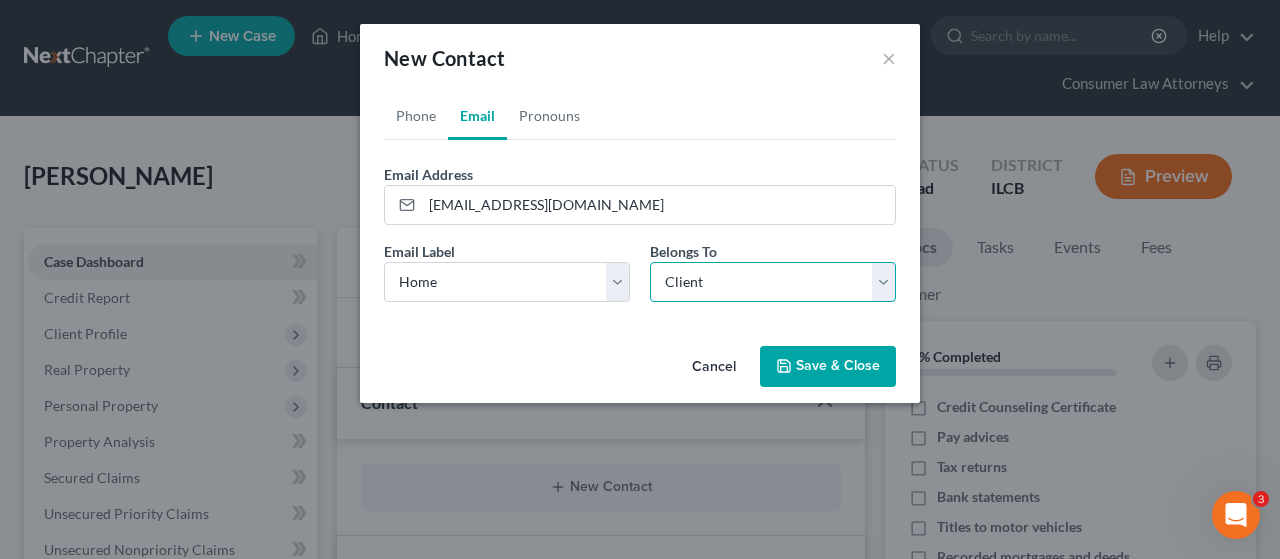 click on "Select Client Other" at bounding box center (773, 282) 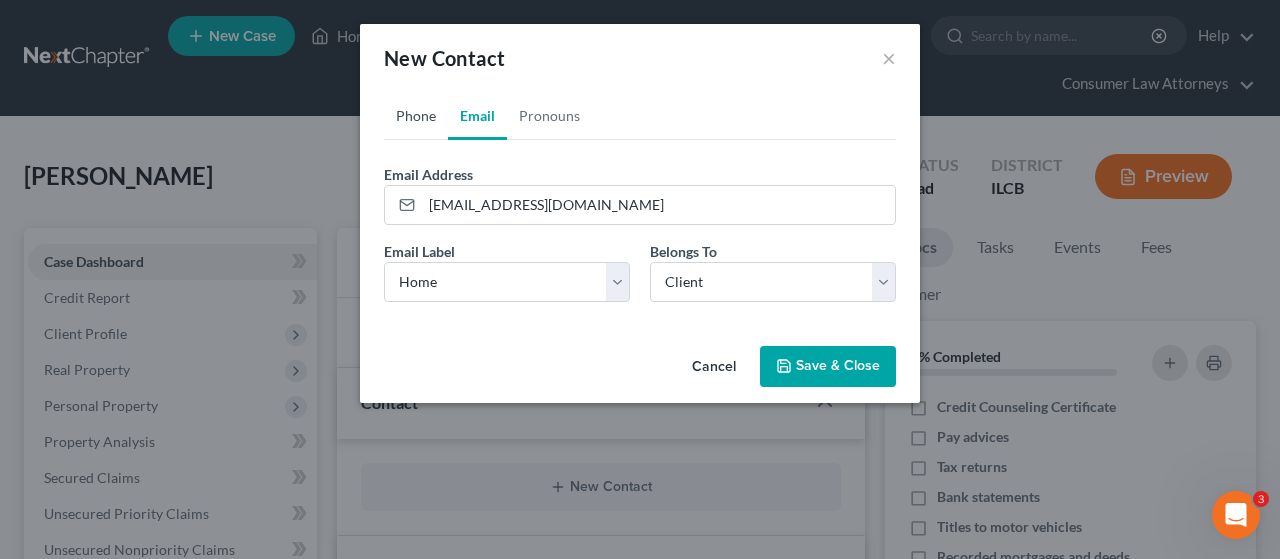 click on "Phone" at bounding box center [416, 116] 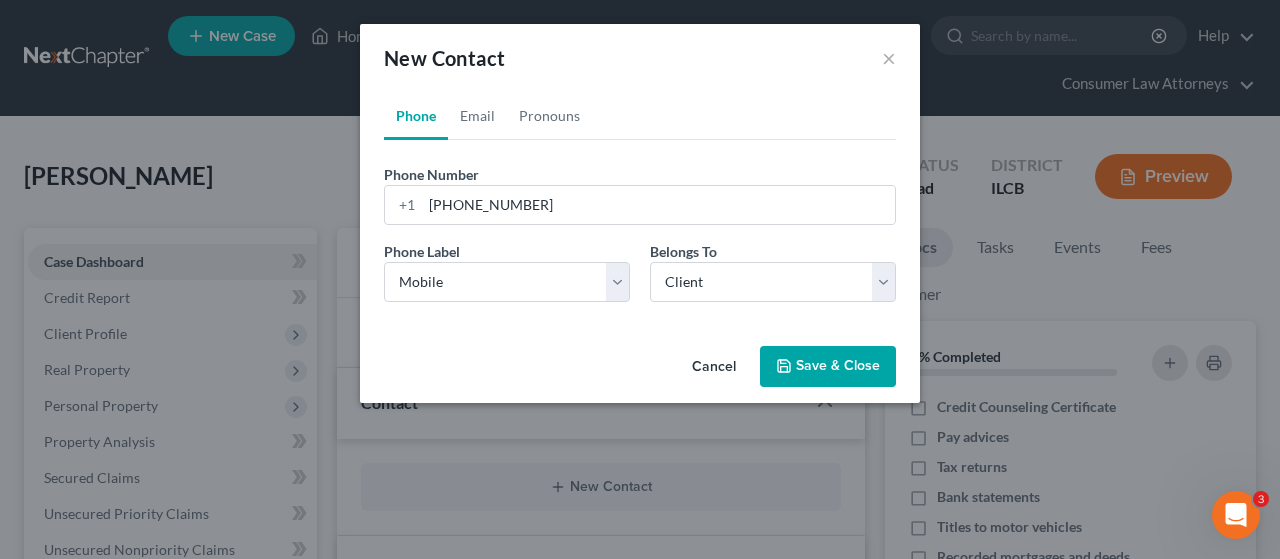click on "Save & Close" at bounding box center [828, 367] 